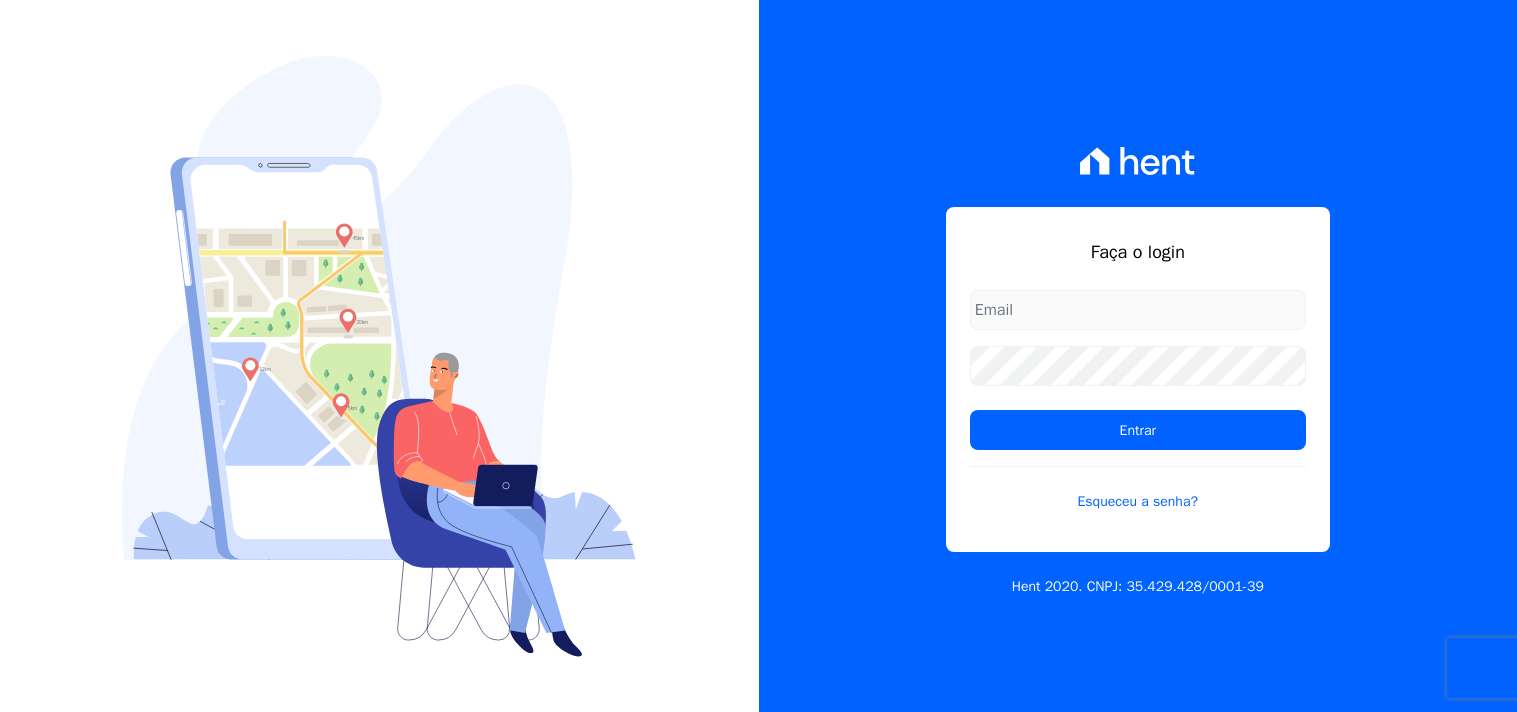 scroll, scrollTop: 0, scrollLeft: 0, axis: both 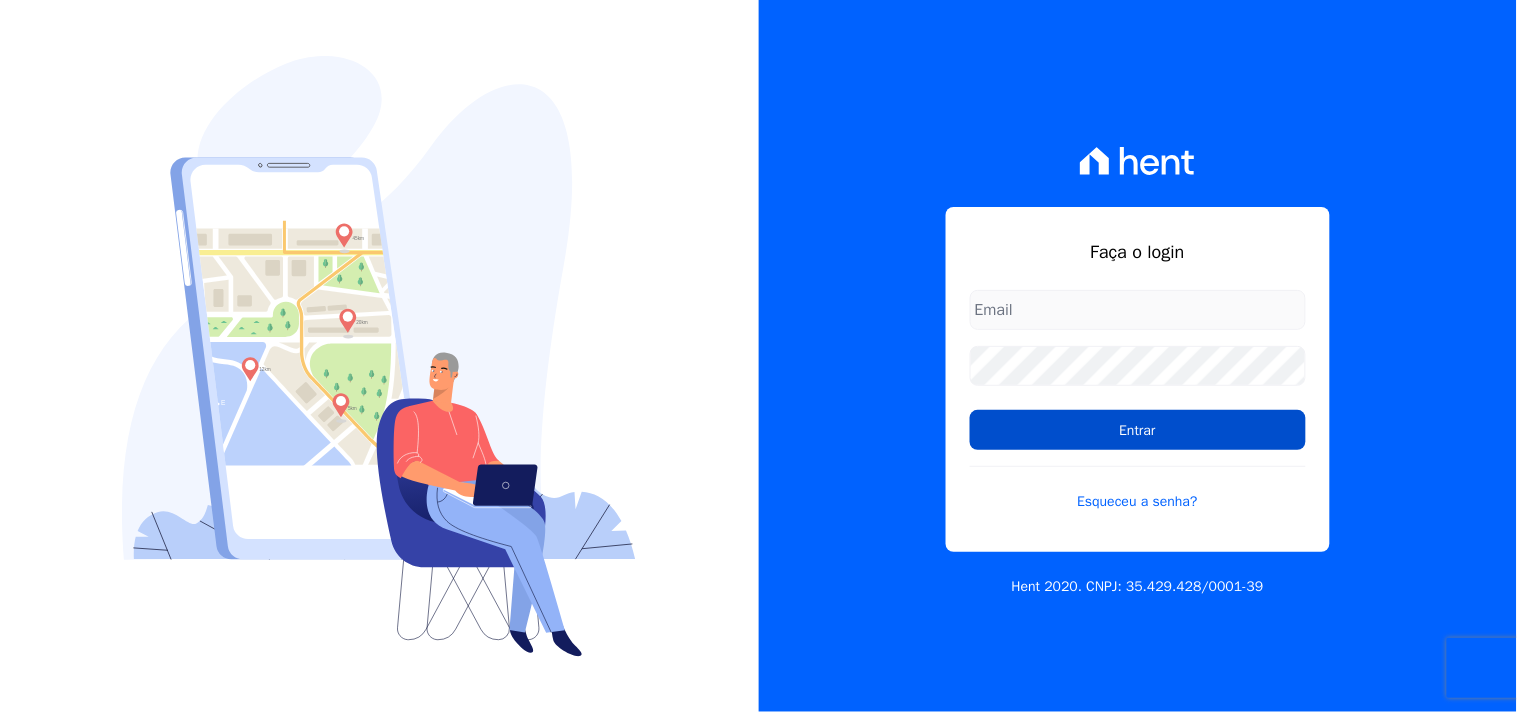 type on "mondeo@mondeoconstrutora.com.br" 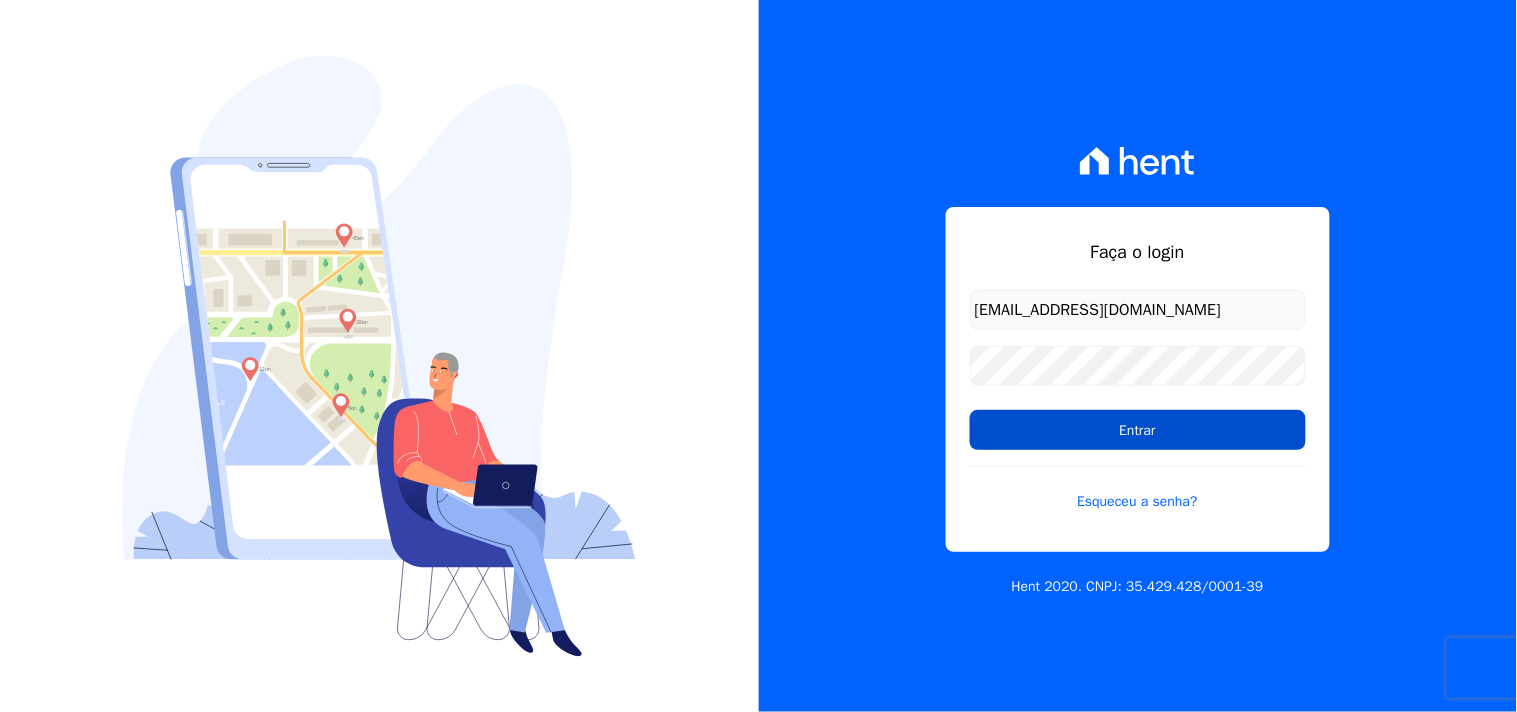 click on "Entrar" at bounding box center [1138, 430] 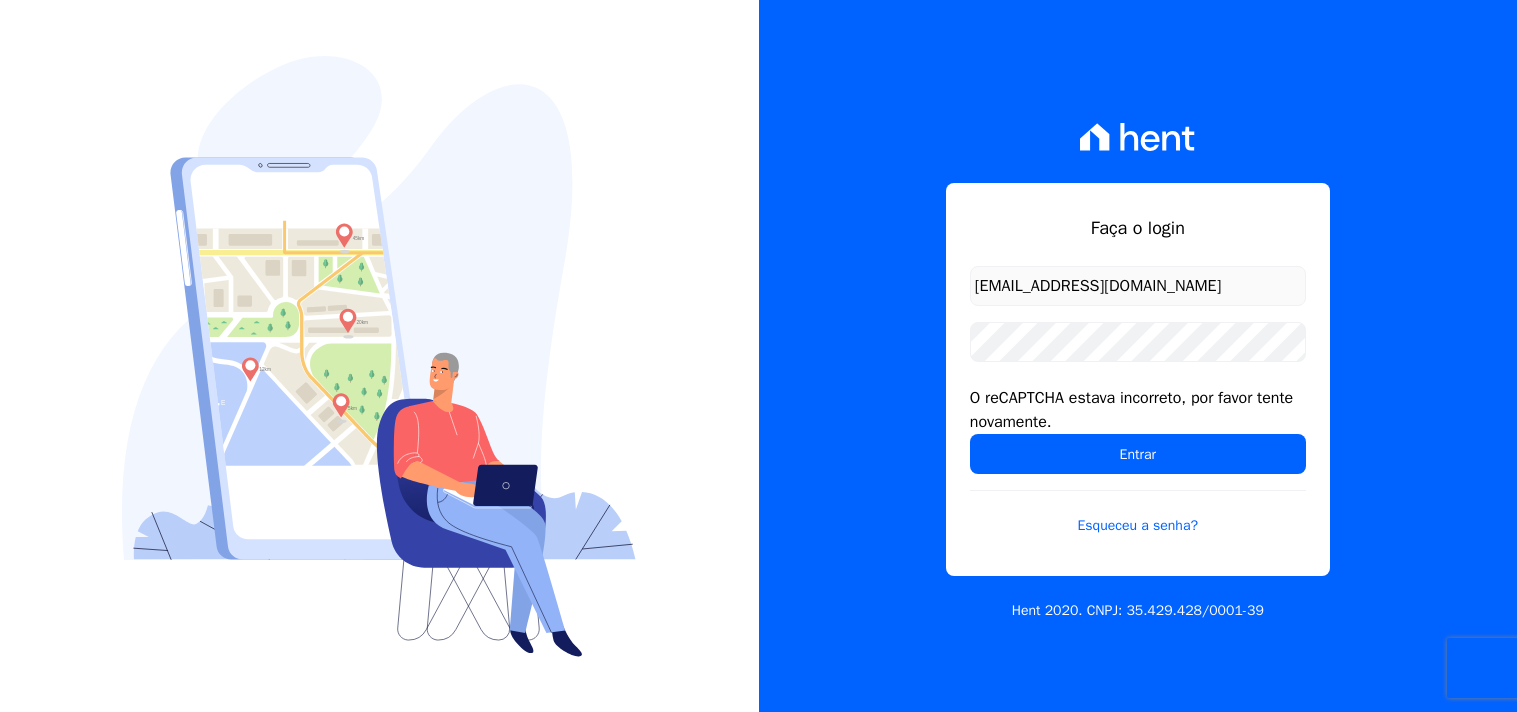 scroll, scrollTop: 0, scrollLeft: 0, axis: both 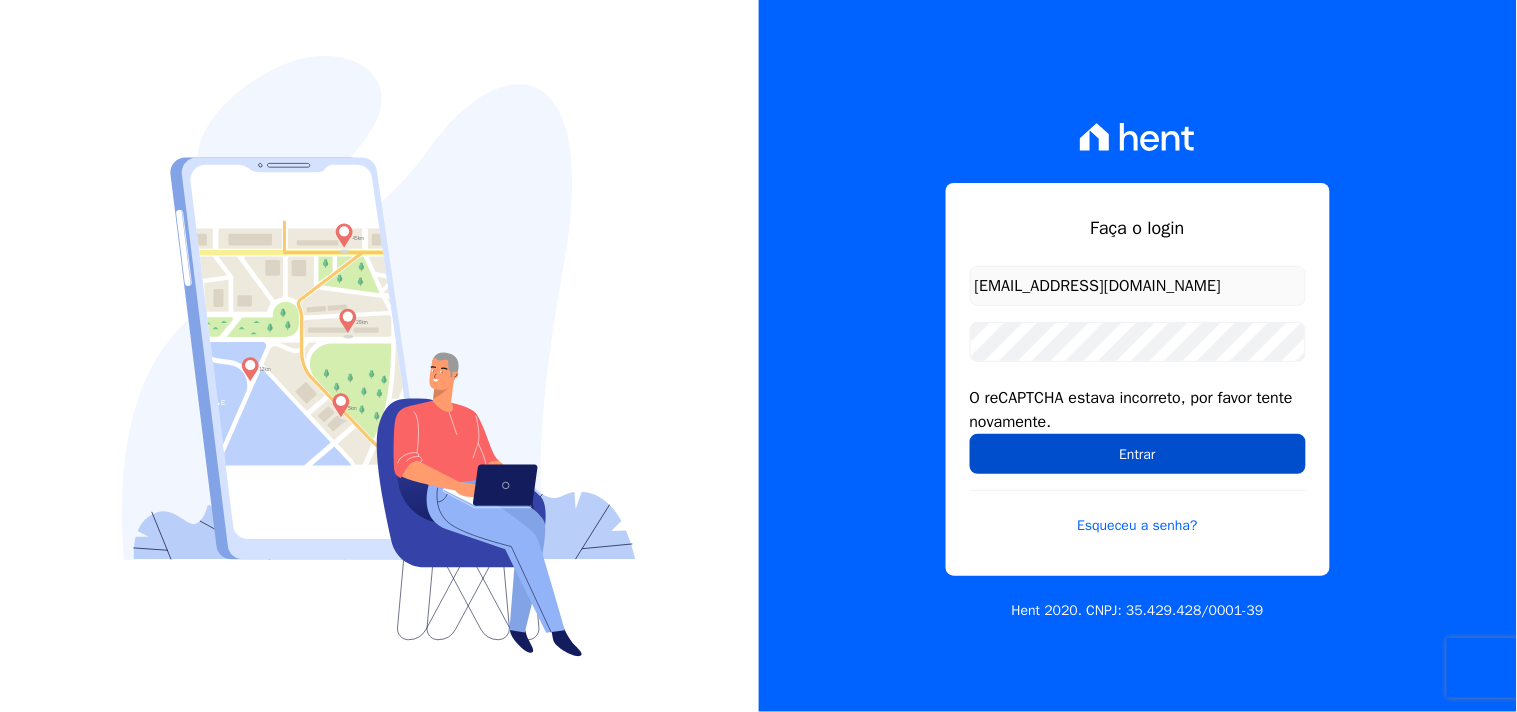 click on "Entrar" at bounding box center [1138, 454] 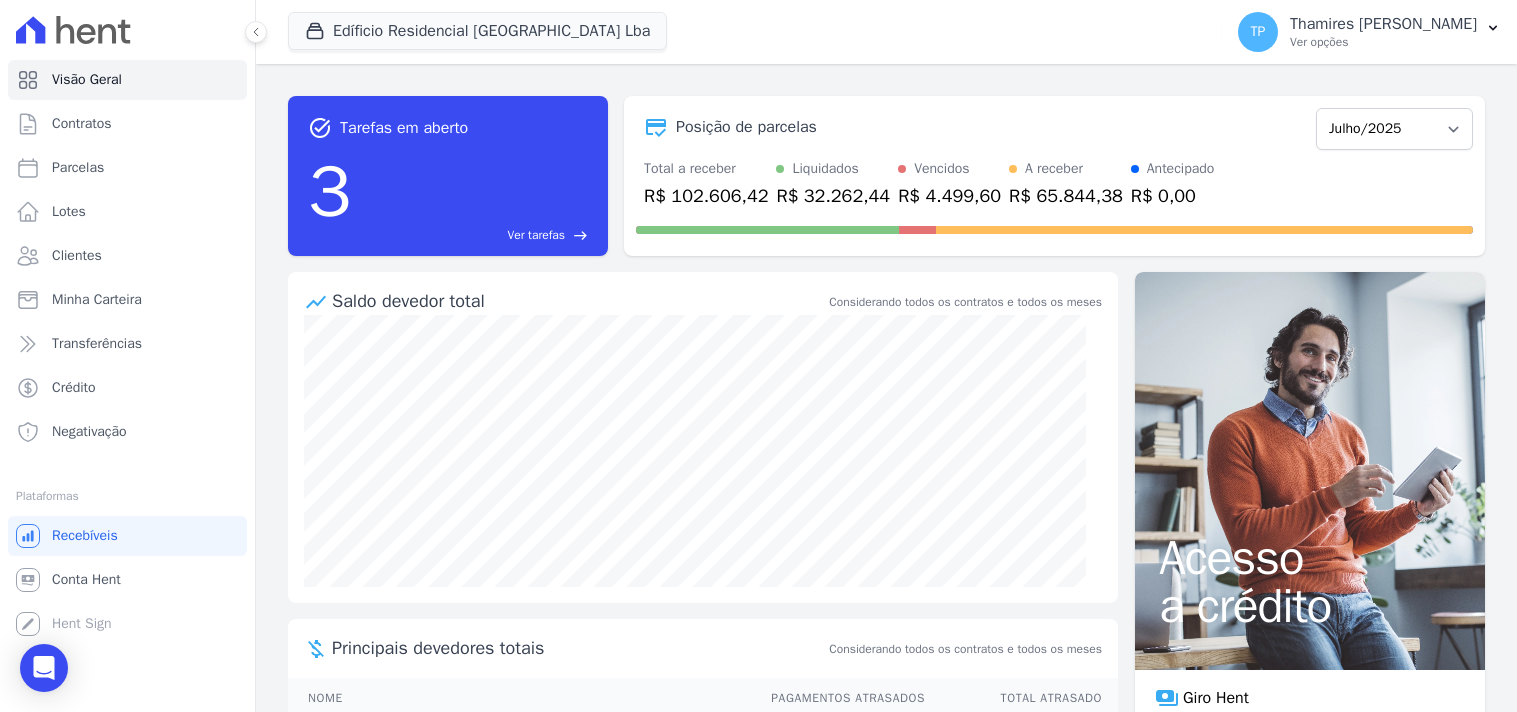 scroll, scrollTop: 0, scrollLeft: 0, axis: both 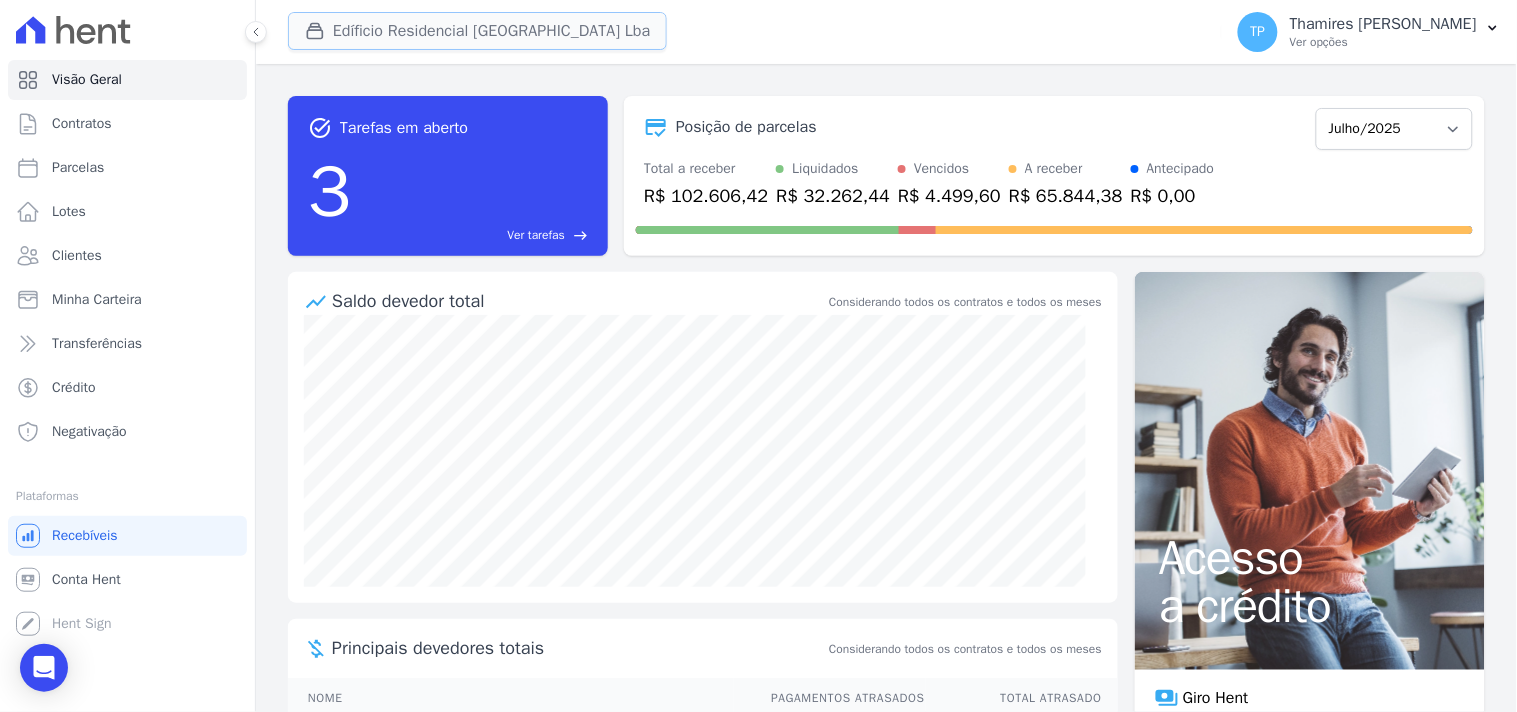 drag, startPoint x: 455, startPoint y: 31, endPoint x: 443, endPoint y: 27, distance: 12.649111 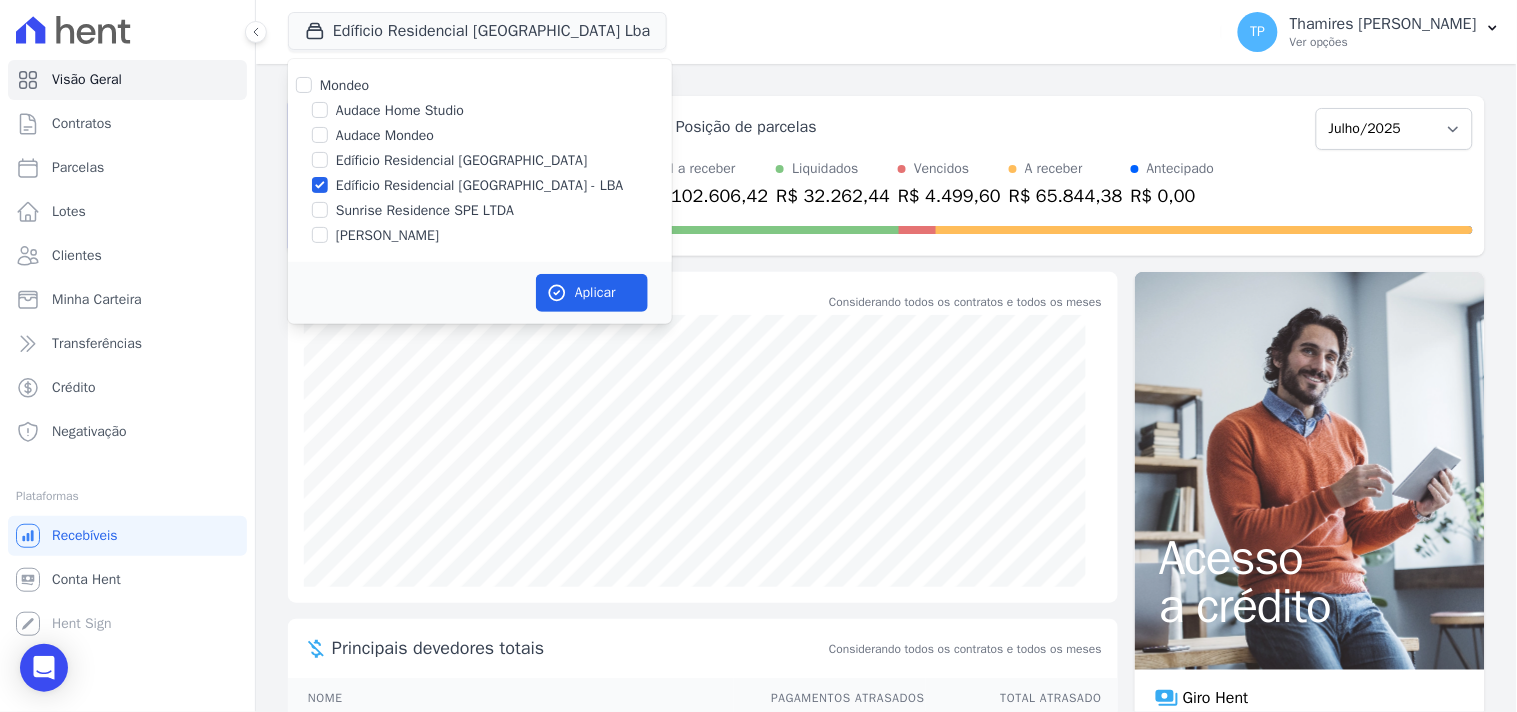 click on "Audace Mondeo" at bounding box center (385, 135) 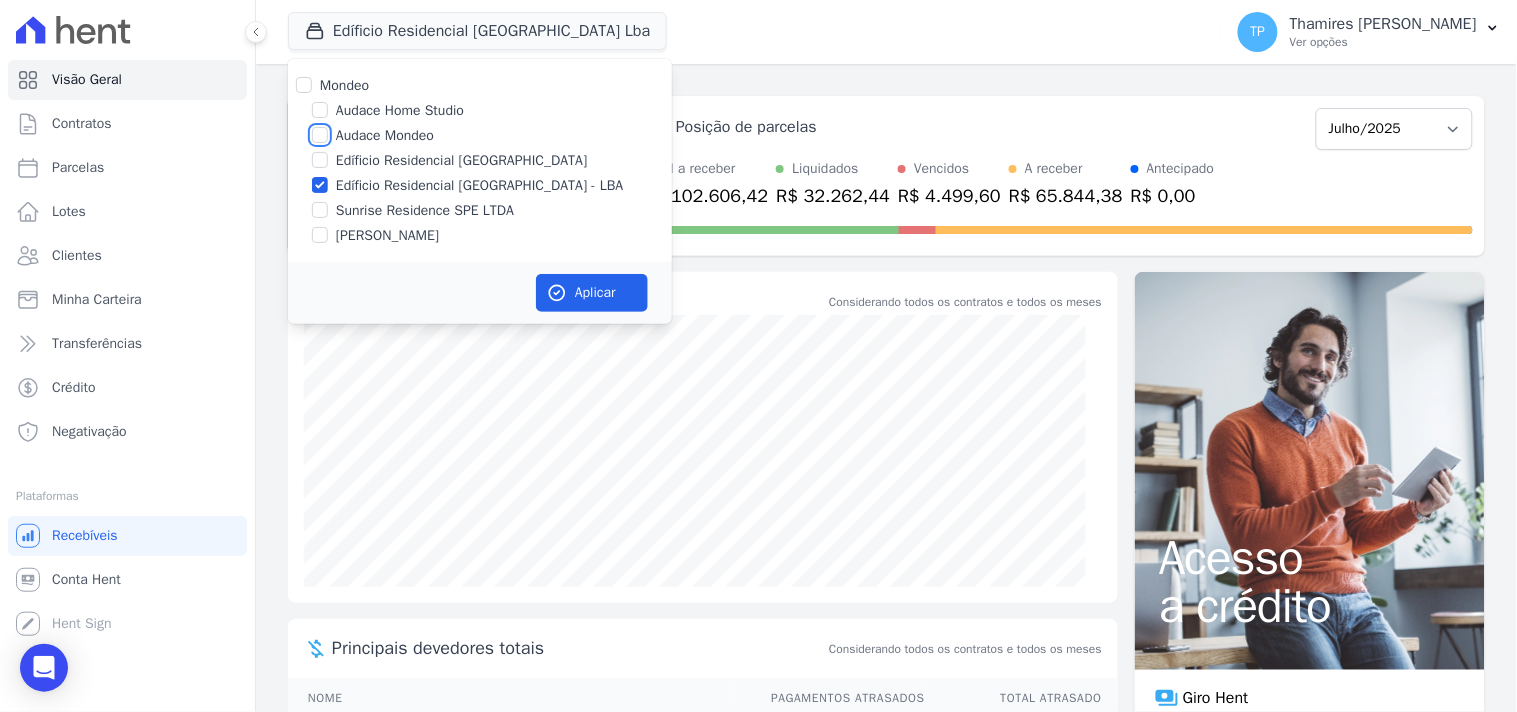 checkbox on "true" 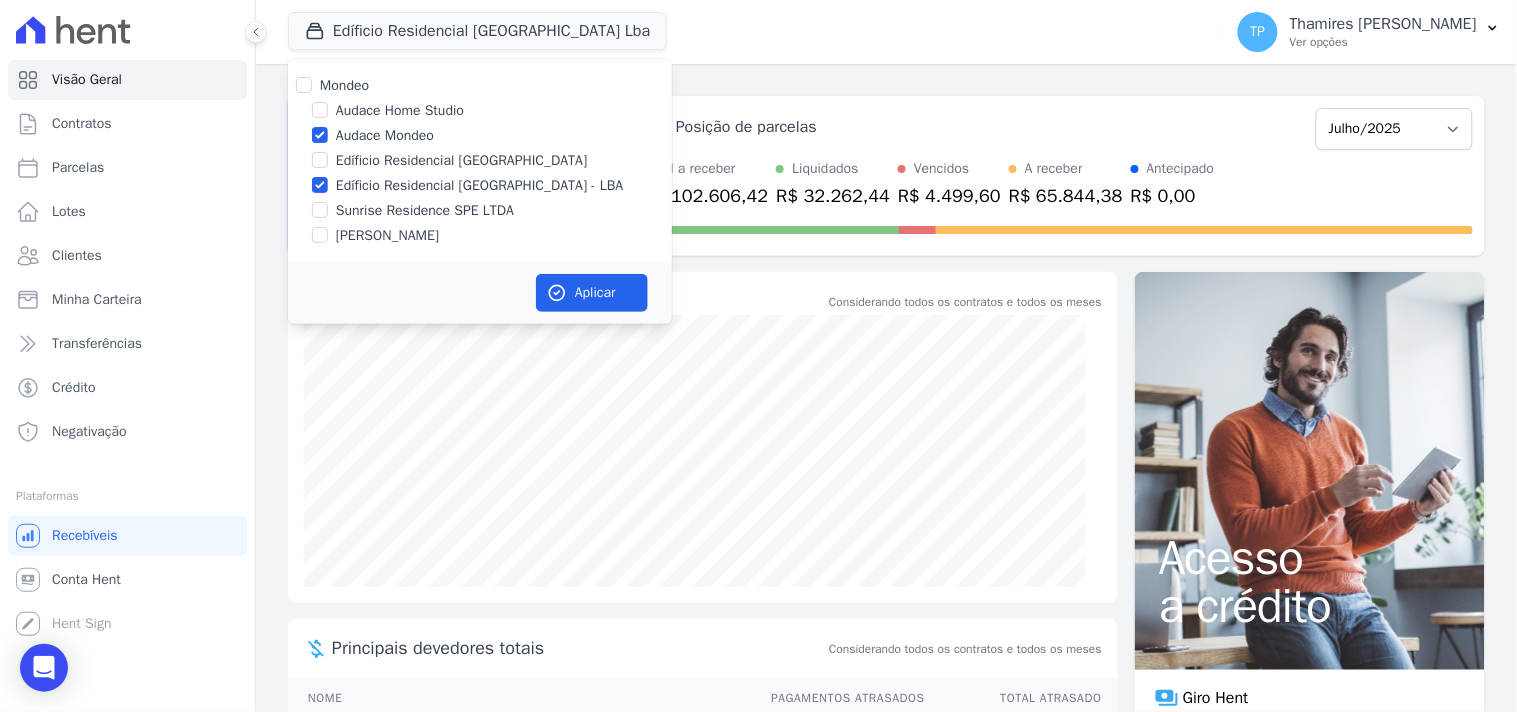 click on "Edíficio Residencial [GEOGRAPHIC_DATA] - LBA" at bounding box center (480, 185) 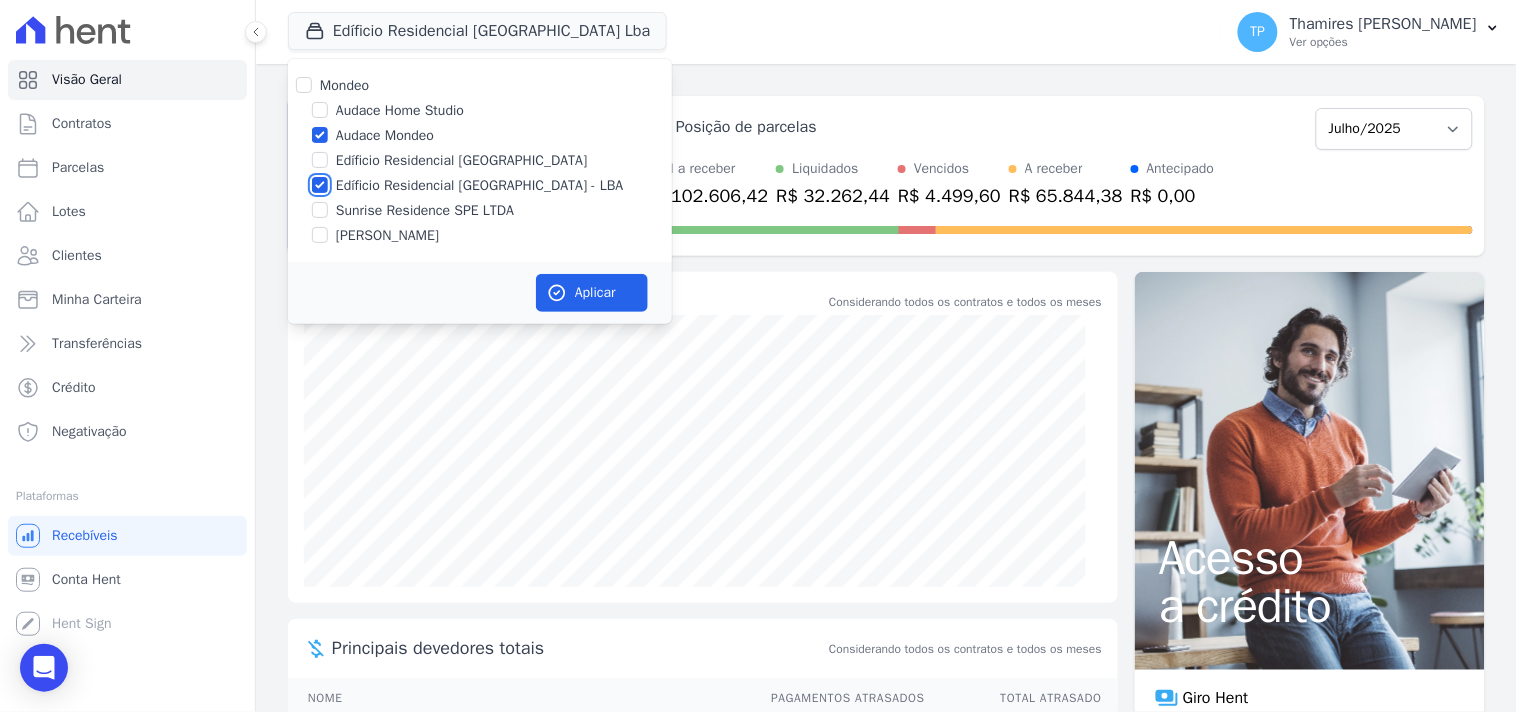 checkbox on "false" 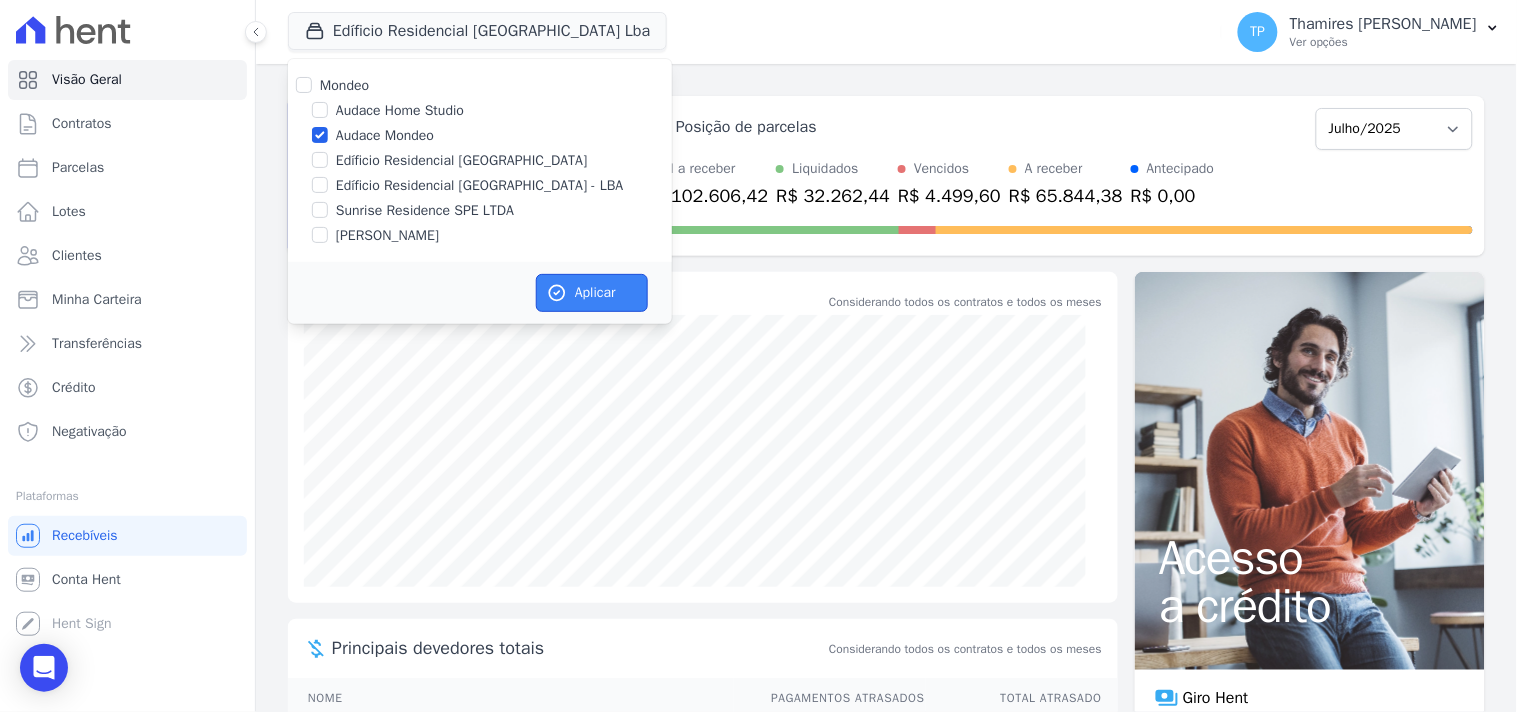 click on "Aplicar" at bounding box center [592, 293] 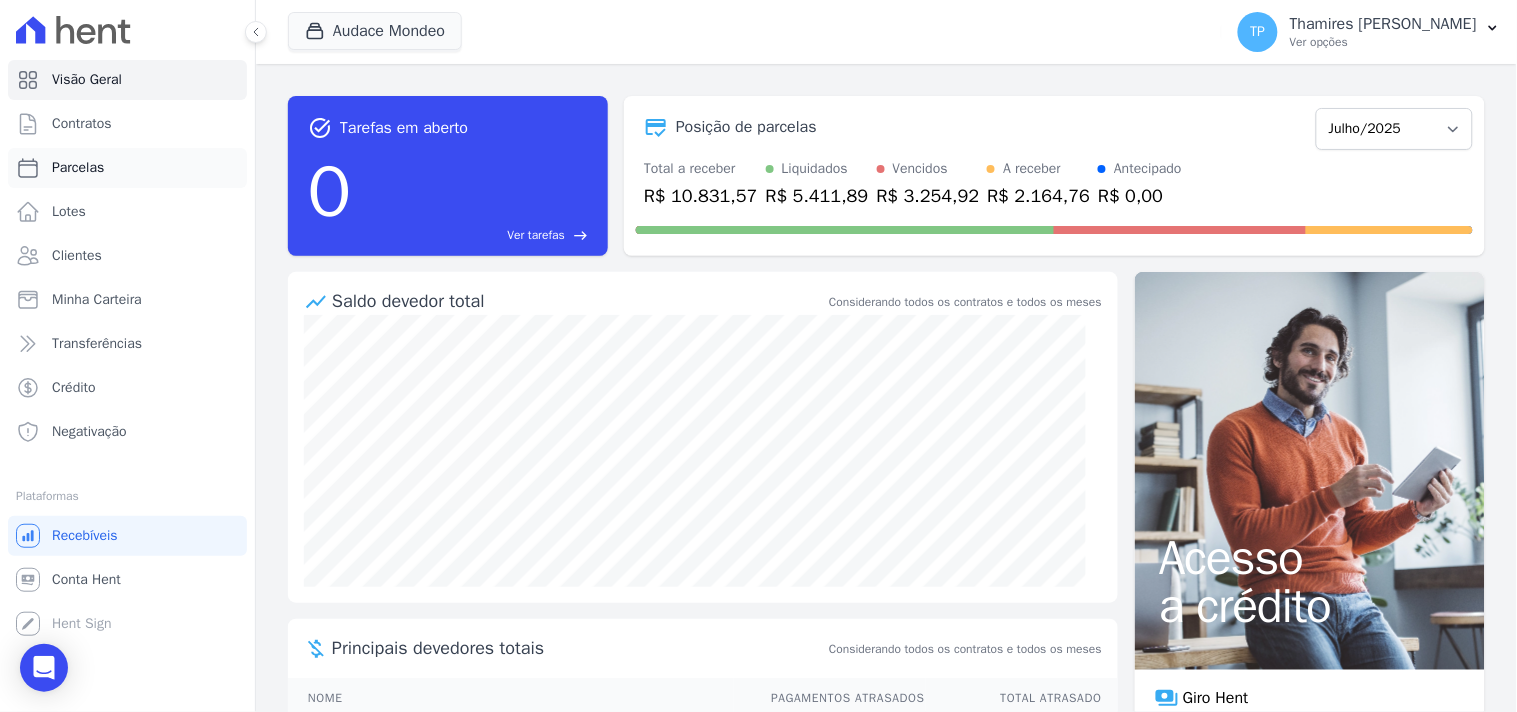 click on "Parcelas" at bounding box center (127, 168) 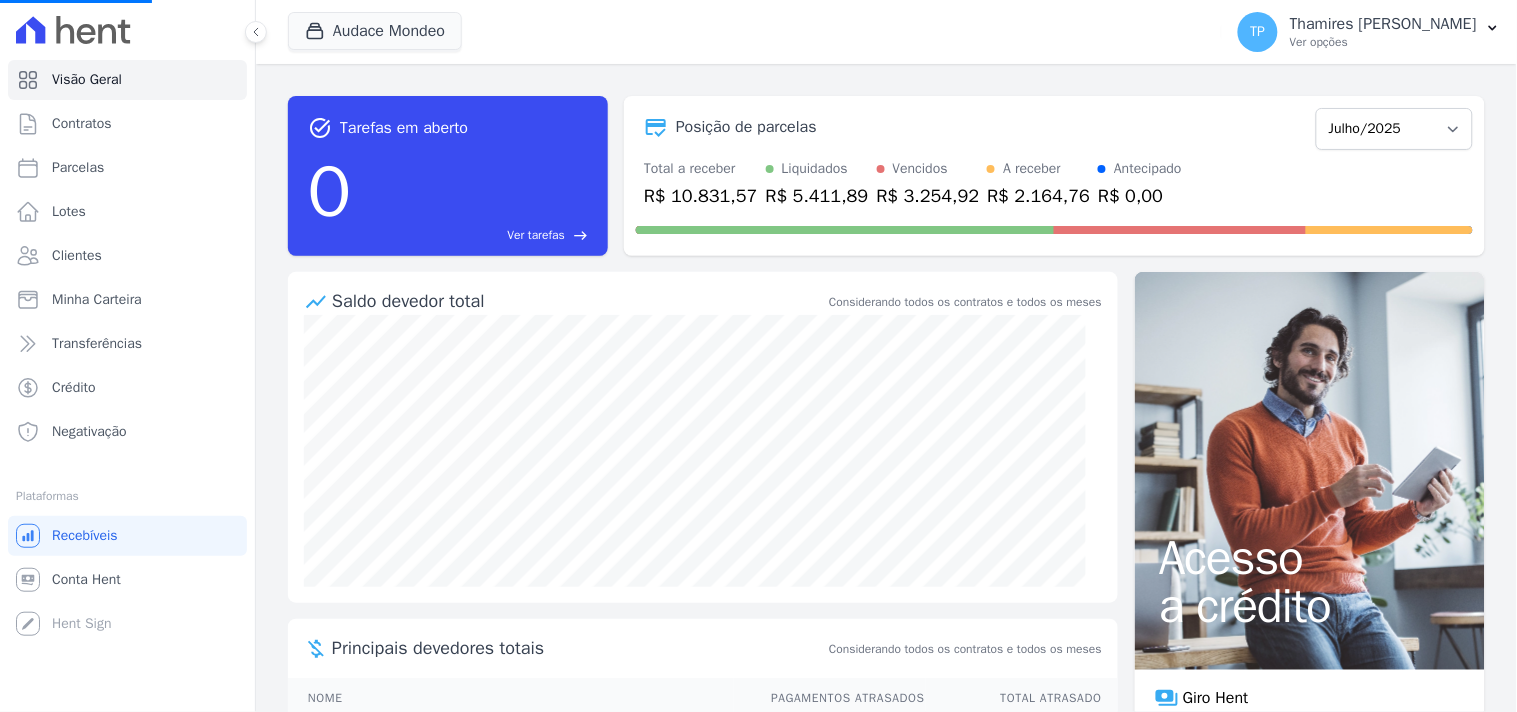 select 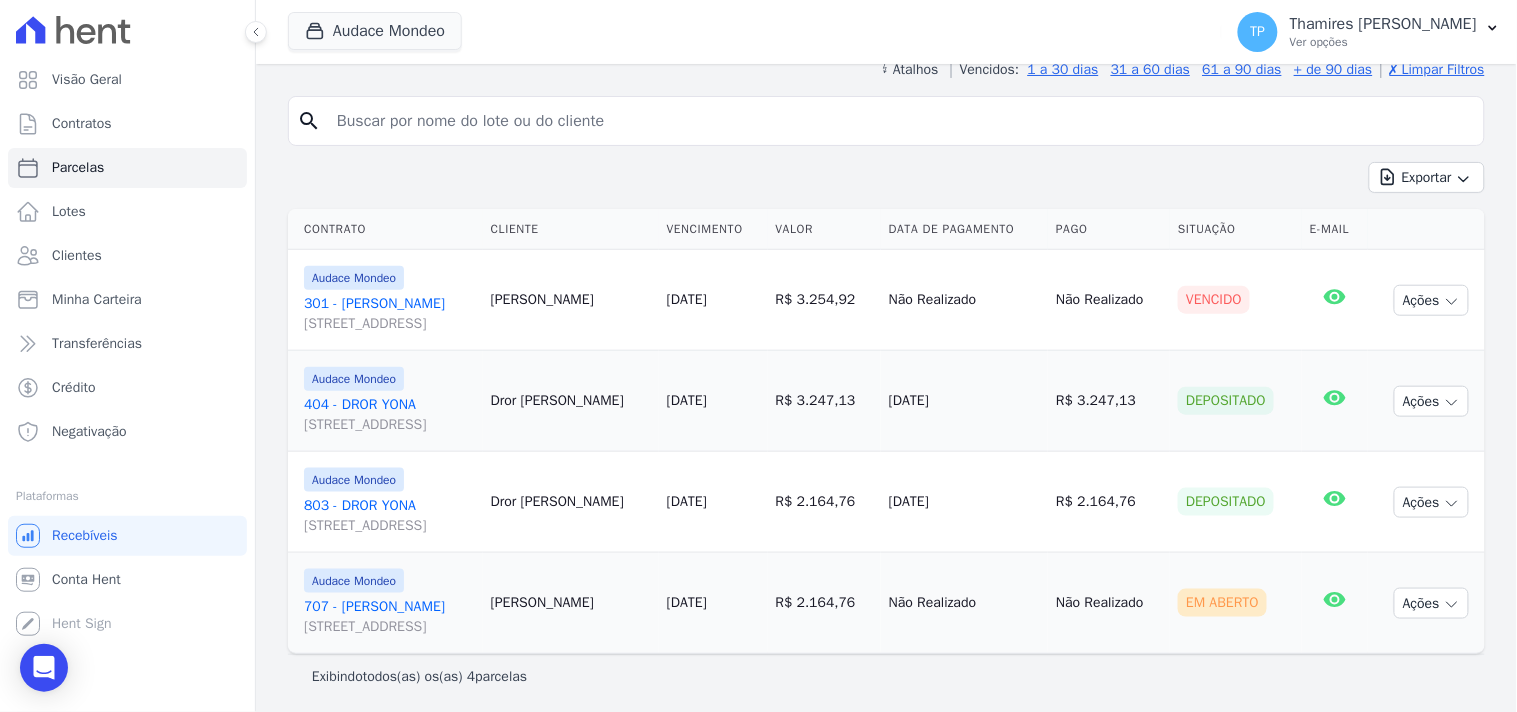 scroll, scrollTop: 348, scrollLeft: 0, axis: vertical 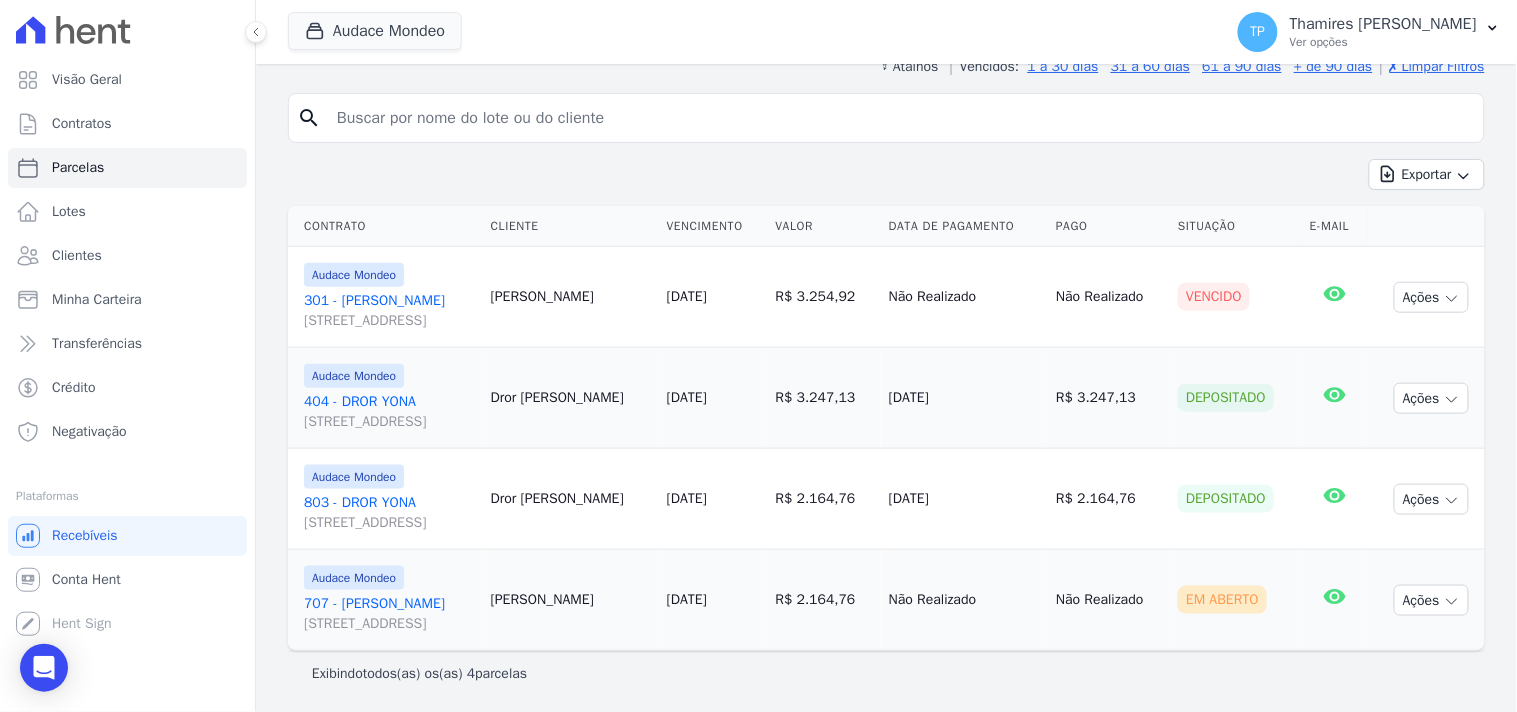 click on "301 - Gabriela Nogueira Marion
Rua Guaritá, 250, APTO 301, Vila Bosque" at bounding box center (389, 311) 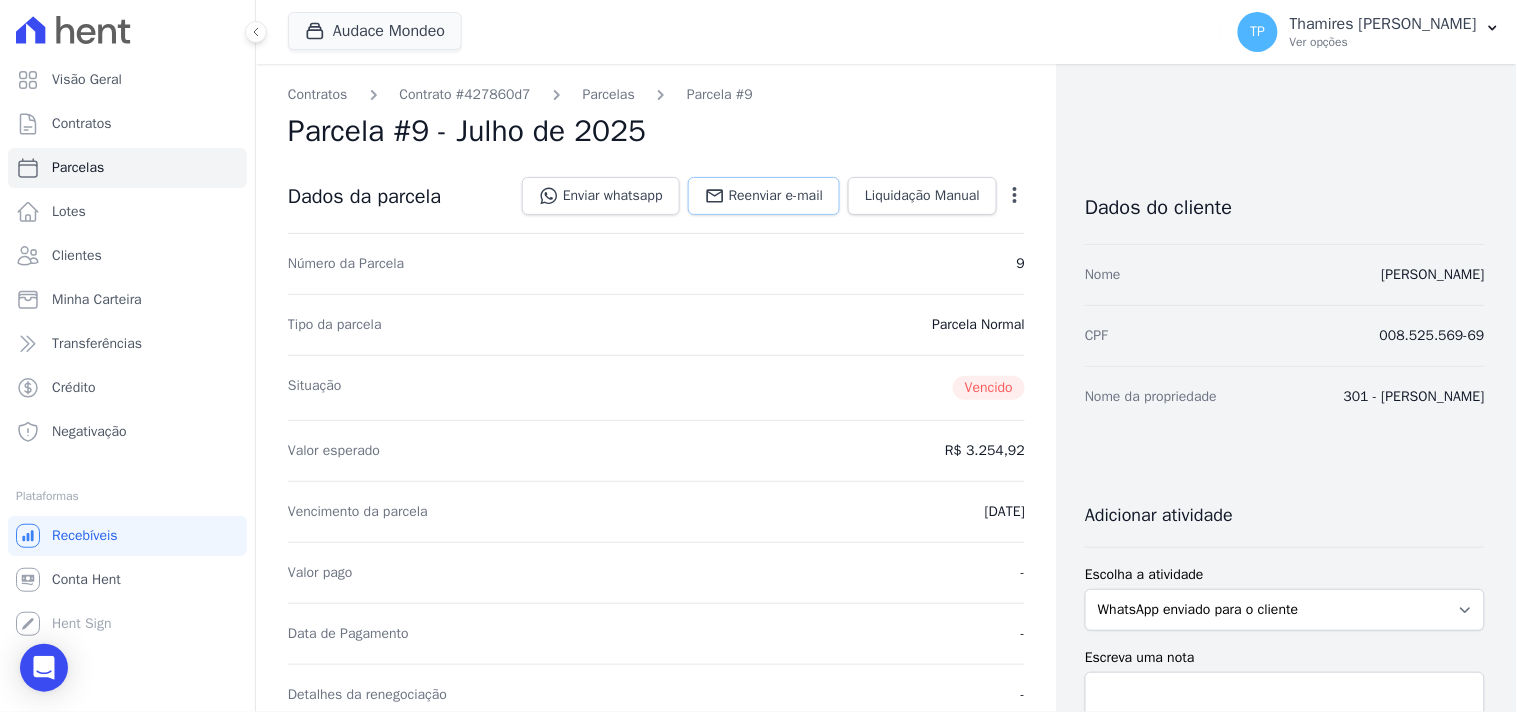 click on "Reenviar e-mail" at bounding box center (776, 196) 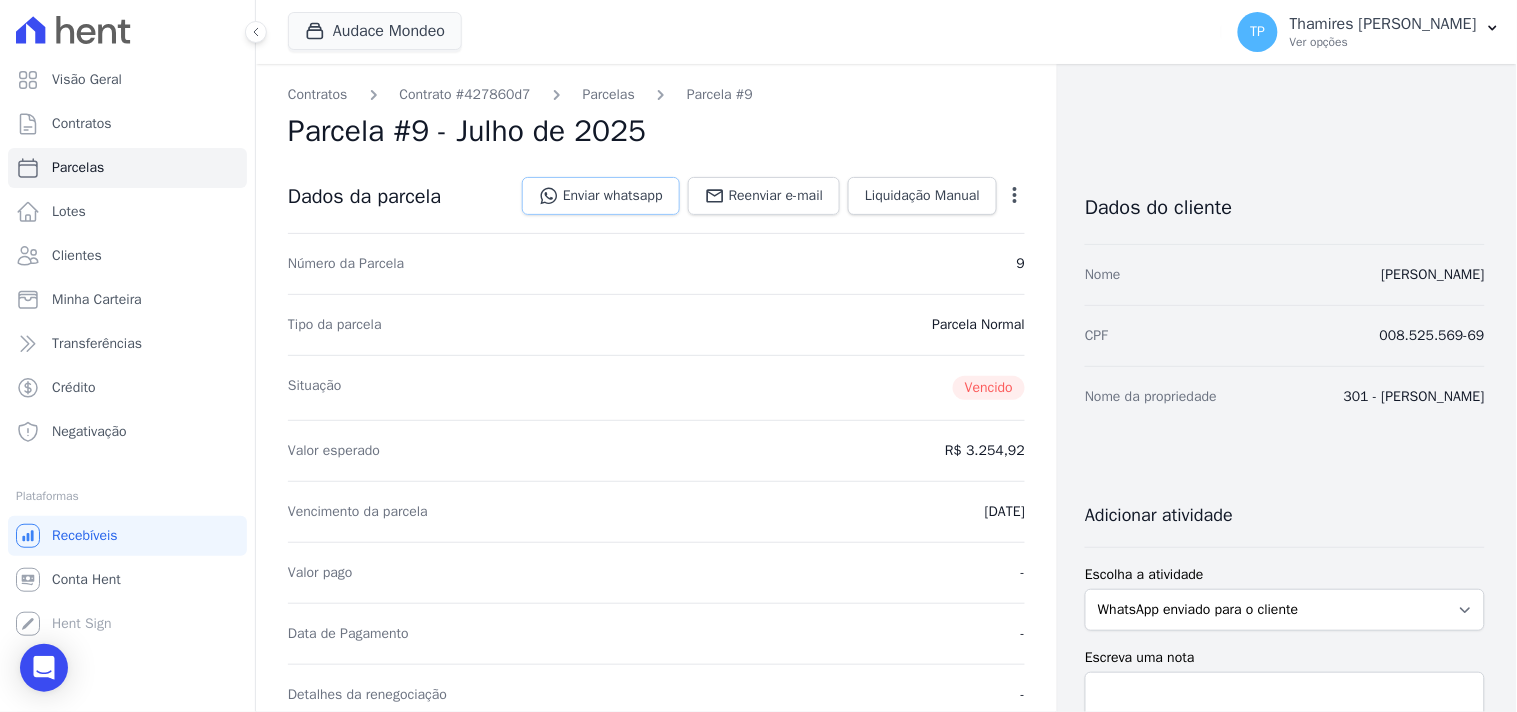 click on "Enviar whatsapp" at bounding box center (601, 196) 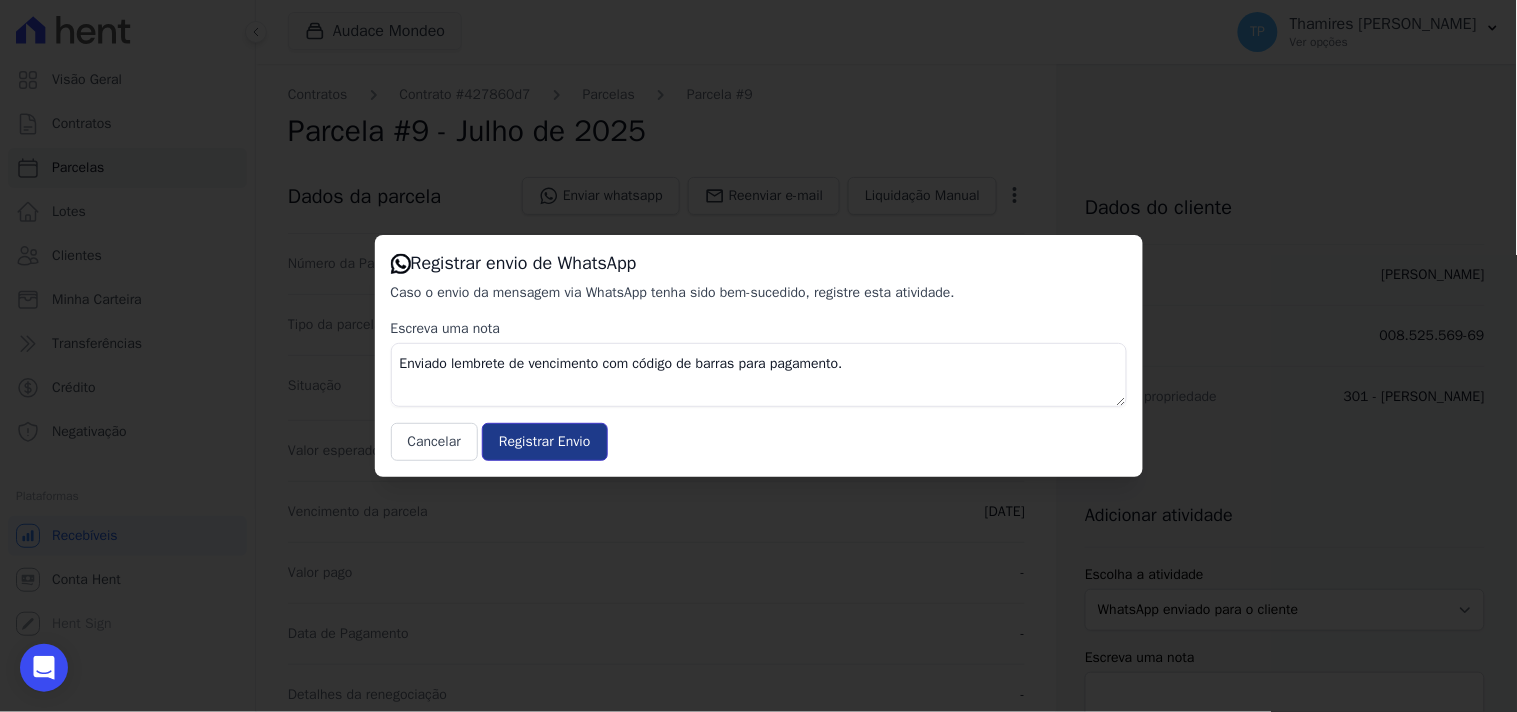 click on "Registrar Envio" at bounding box center (544, 442) 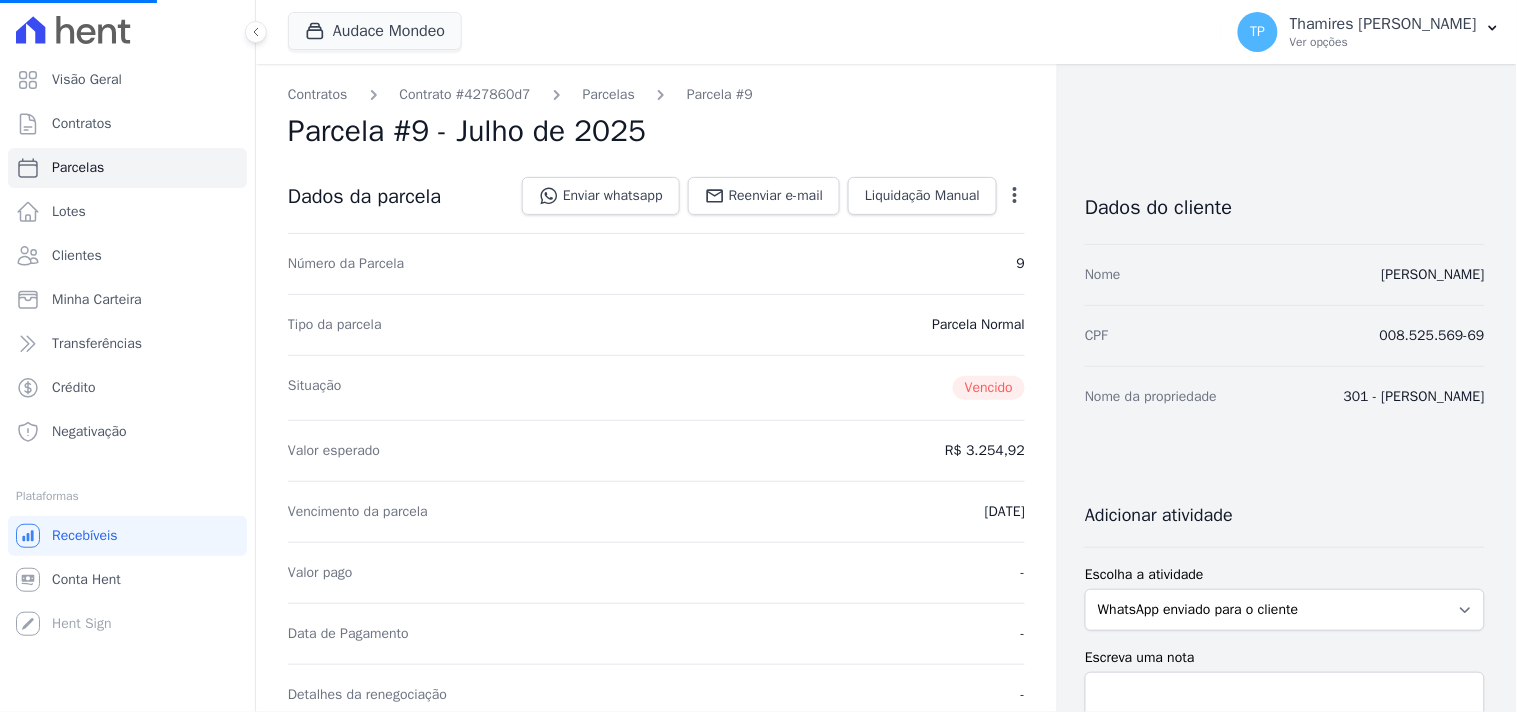 select 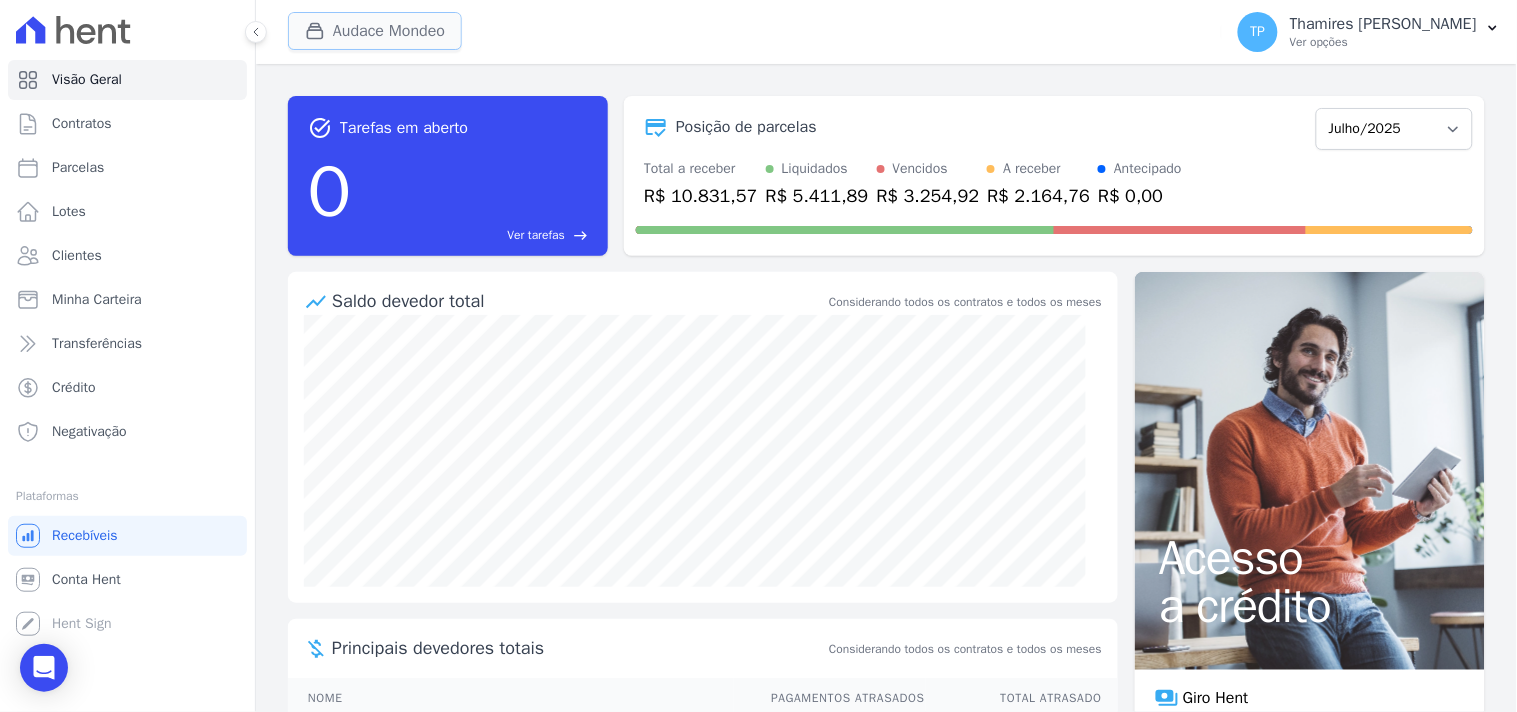click on "Audace Mondeo" at bounding box center [375, 31] 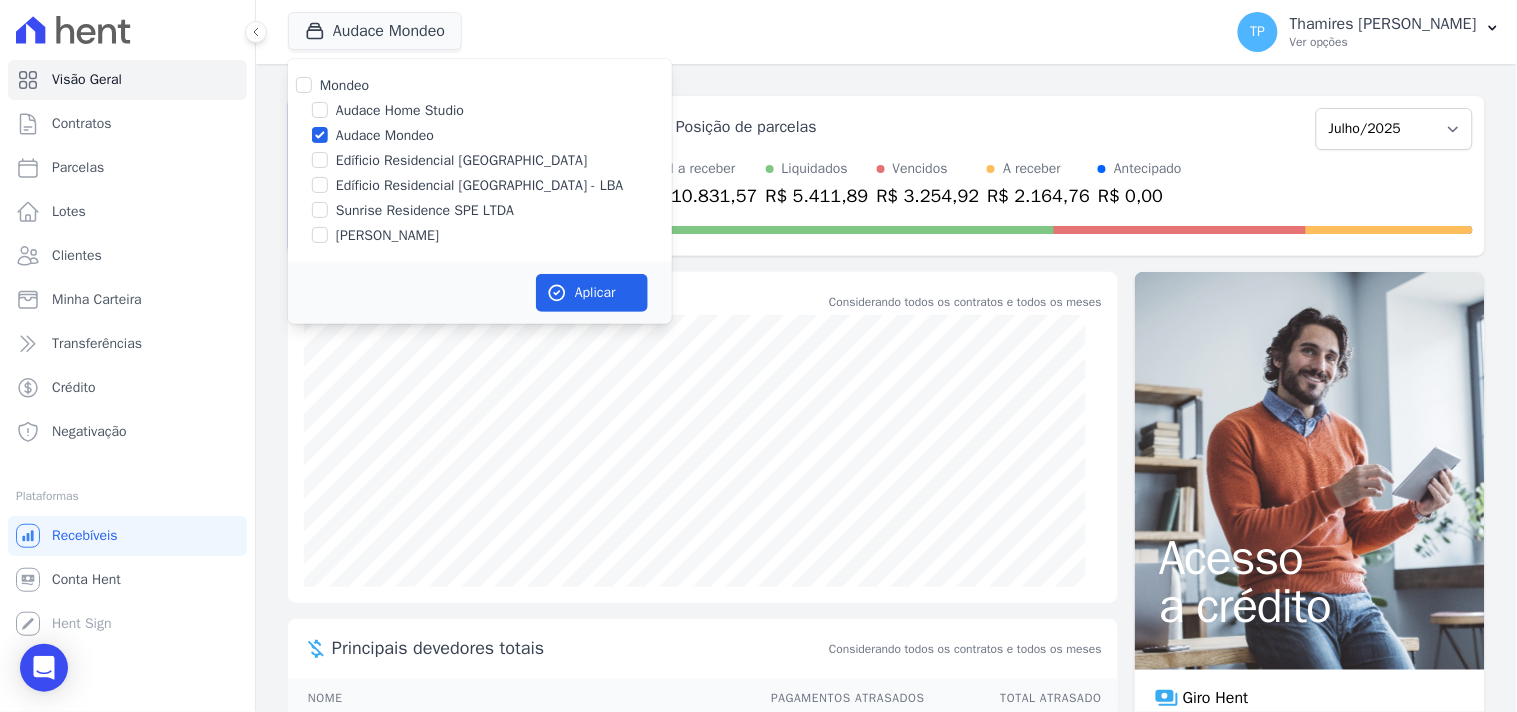 click on "Edíficio Residencial [GEOGRAPHIC_DATA] - LBA" at bounding box center [480, 185] 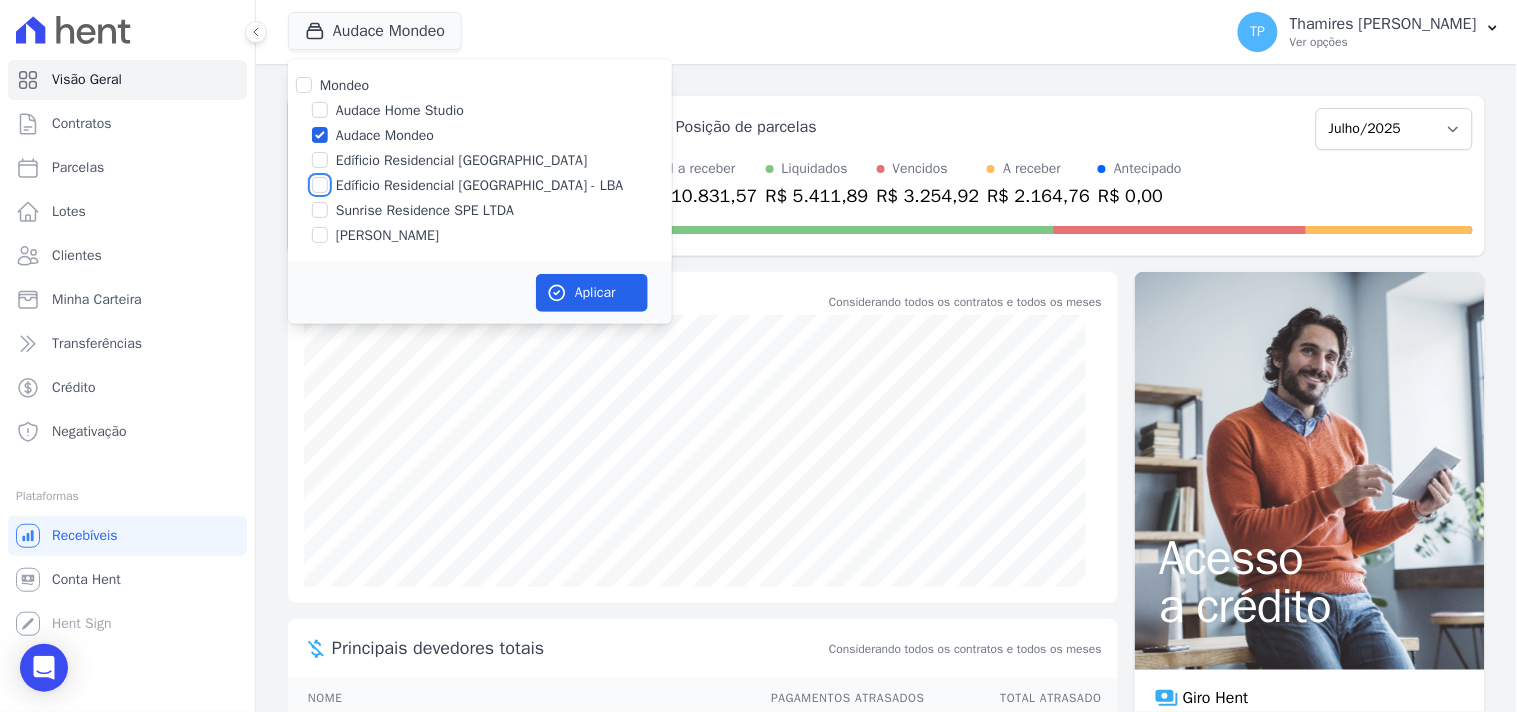 checkbox on "true" 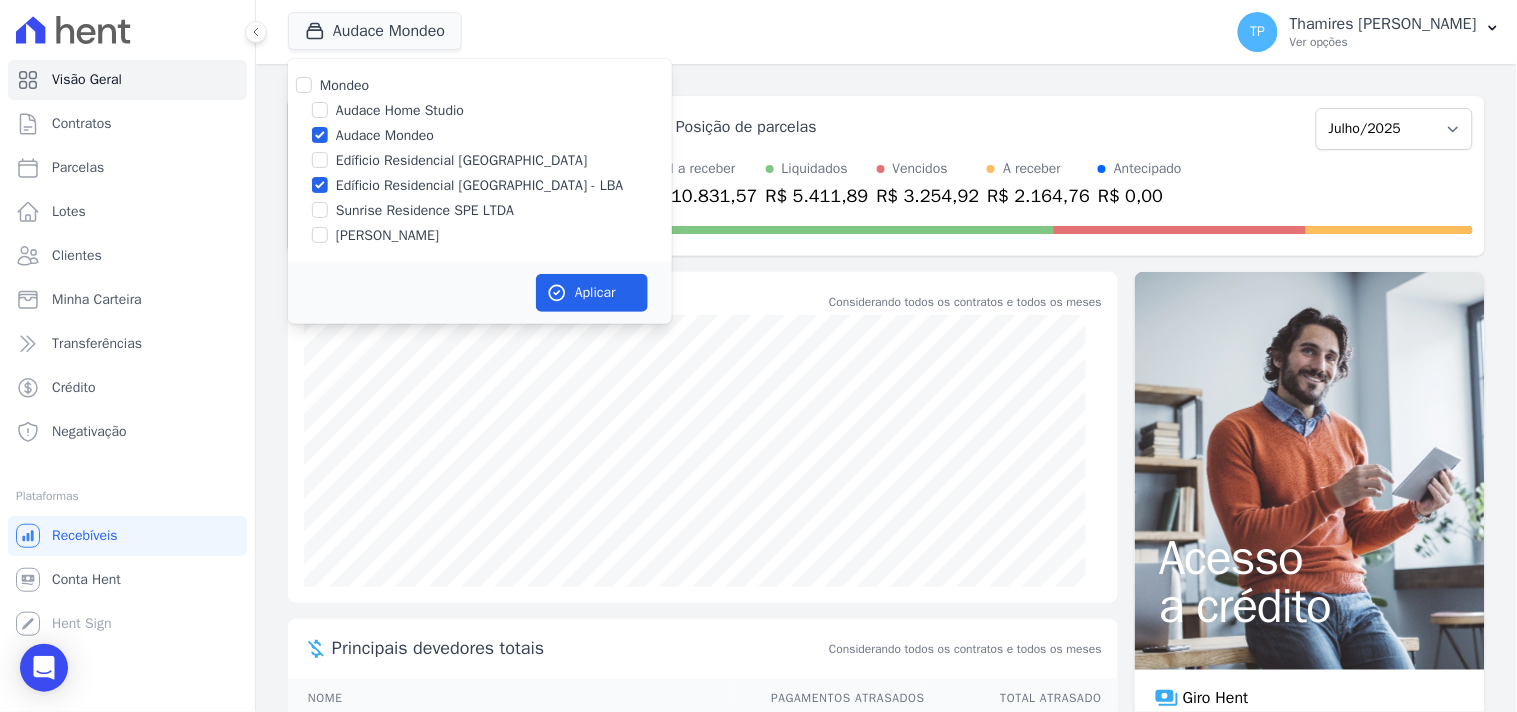 click on "Audace Mondeo" at bounding box center [385, 135] 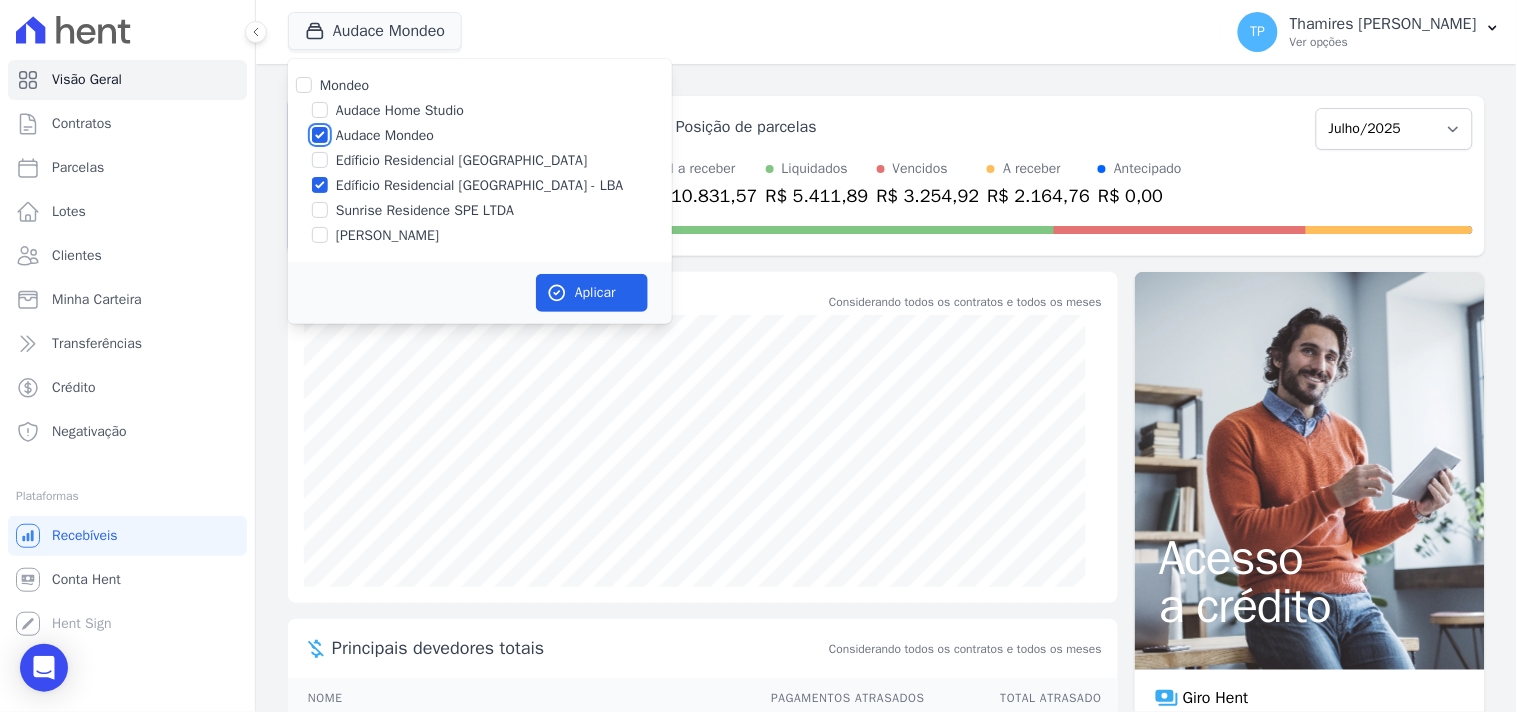 click on "Audace Mondeo" at bounding box center (320, 135) 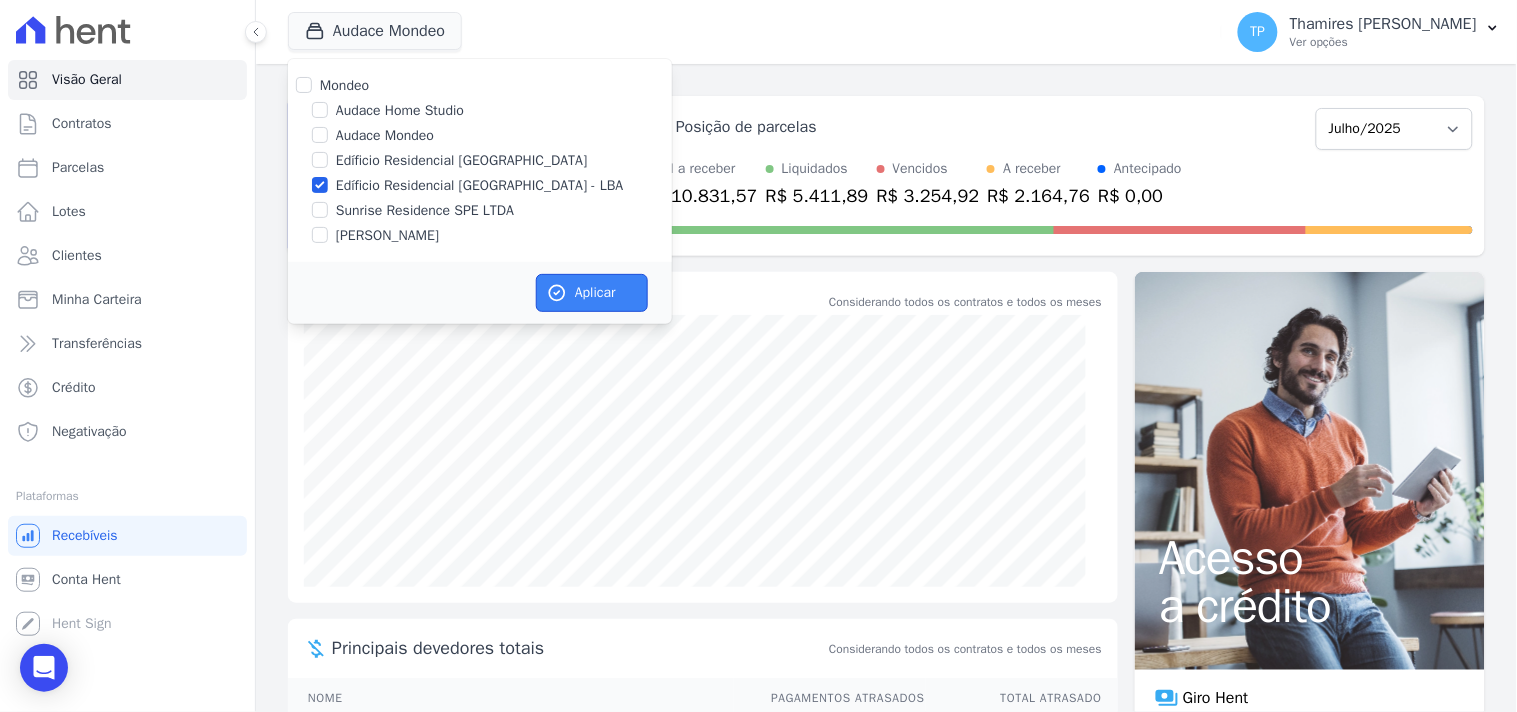 click on "Aplicar" at bounding box center (592, 293) 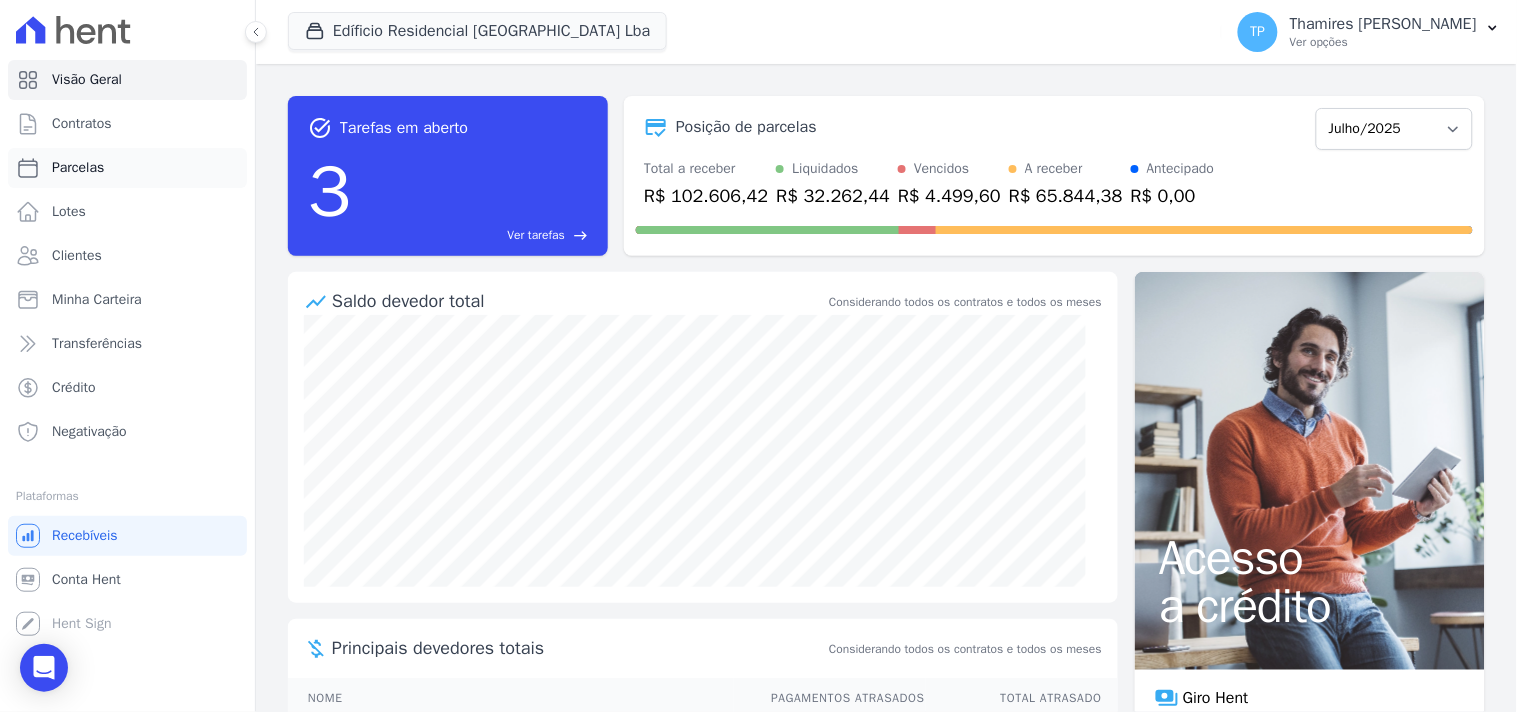 click on "Parcelas" at bounding box center (127, 168) 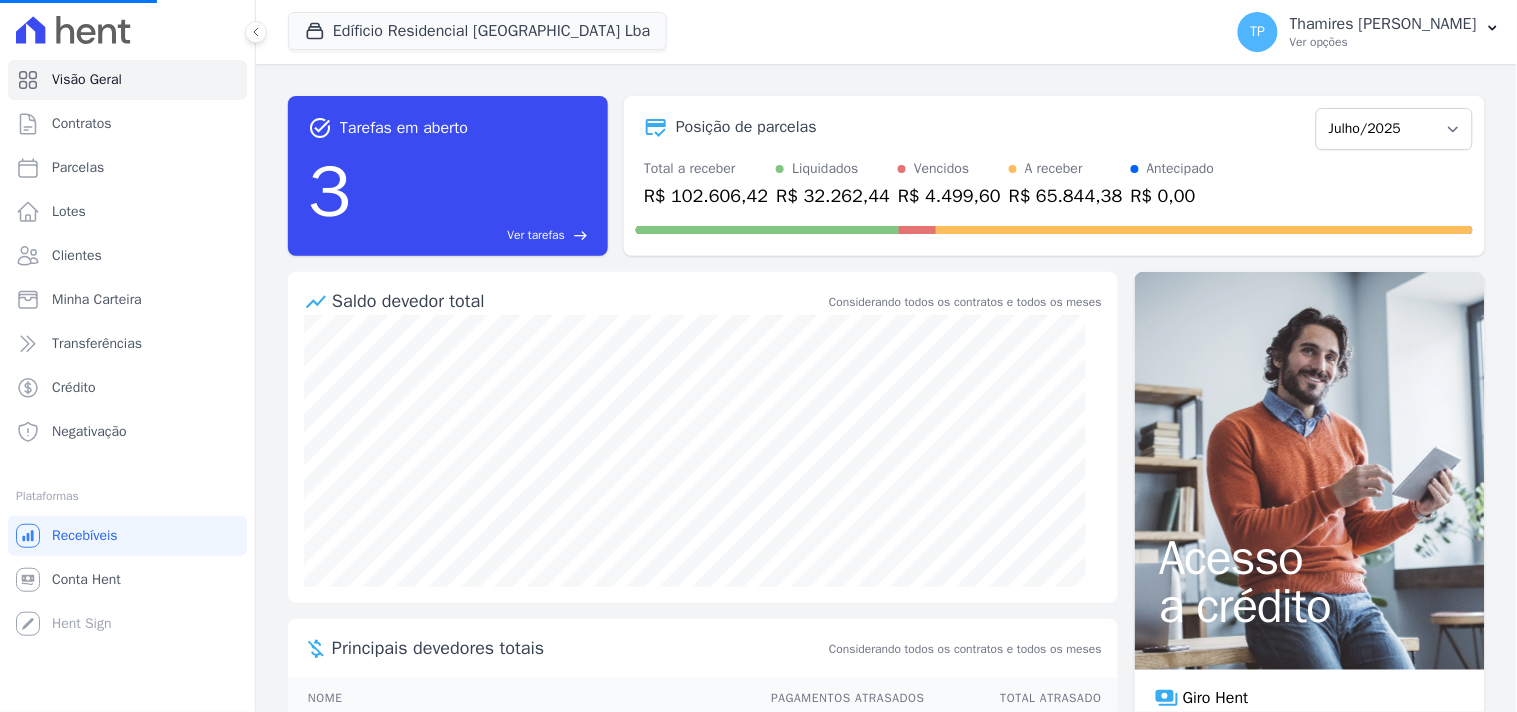 select 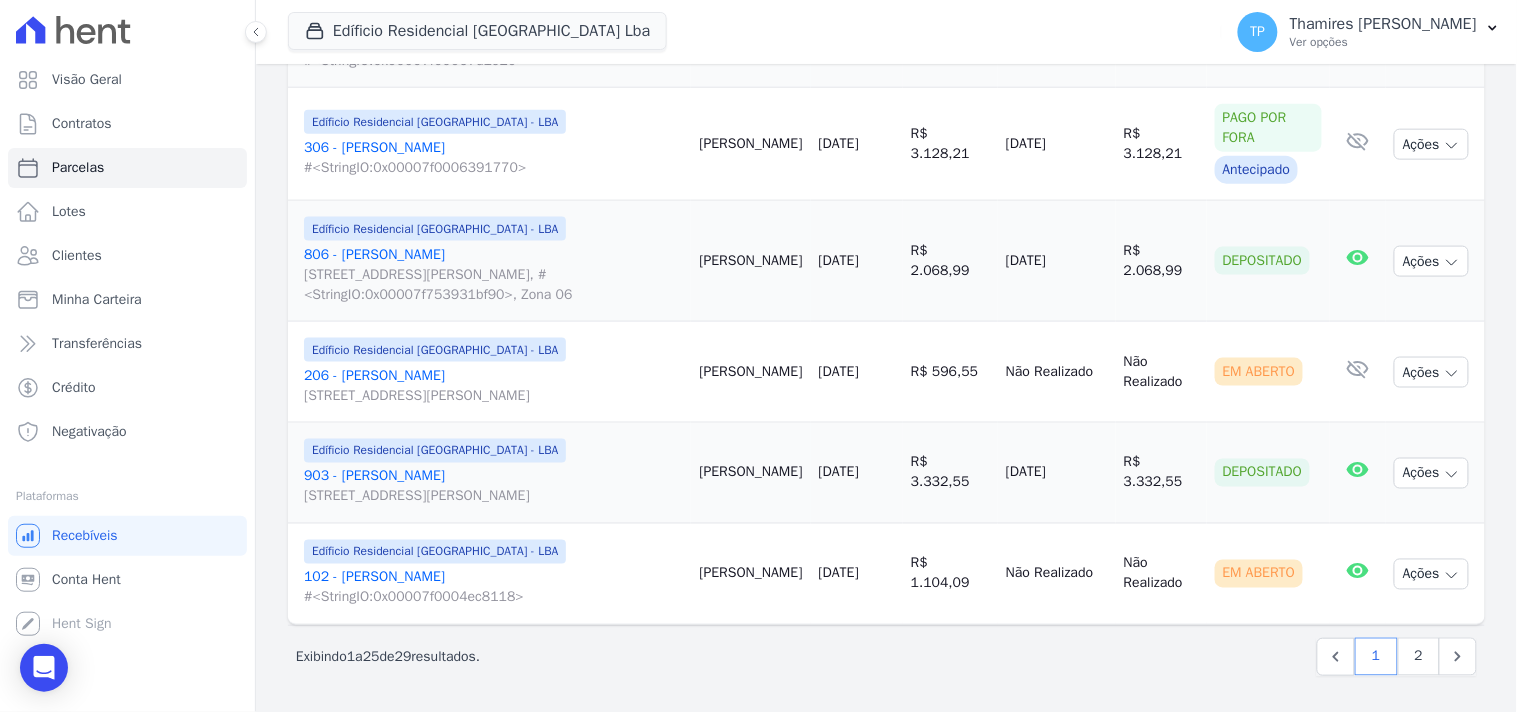 scroll, scrollTop: 2557, scrollLeft: 0, axis: vertical 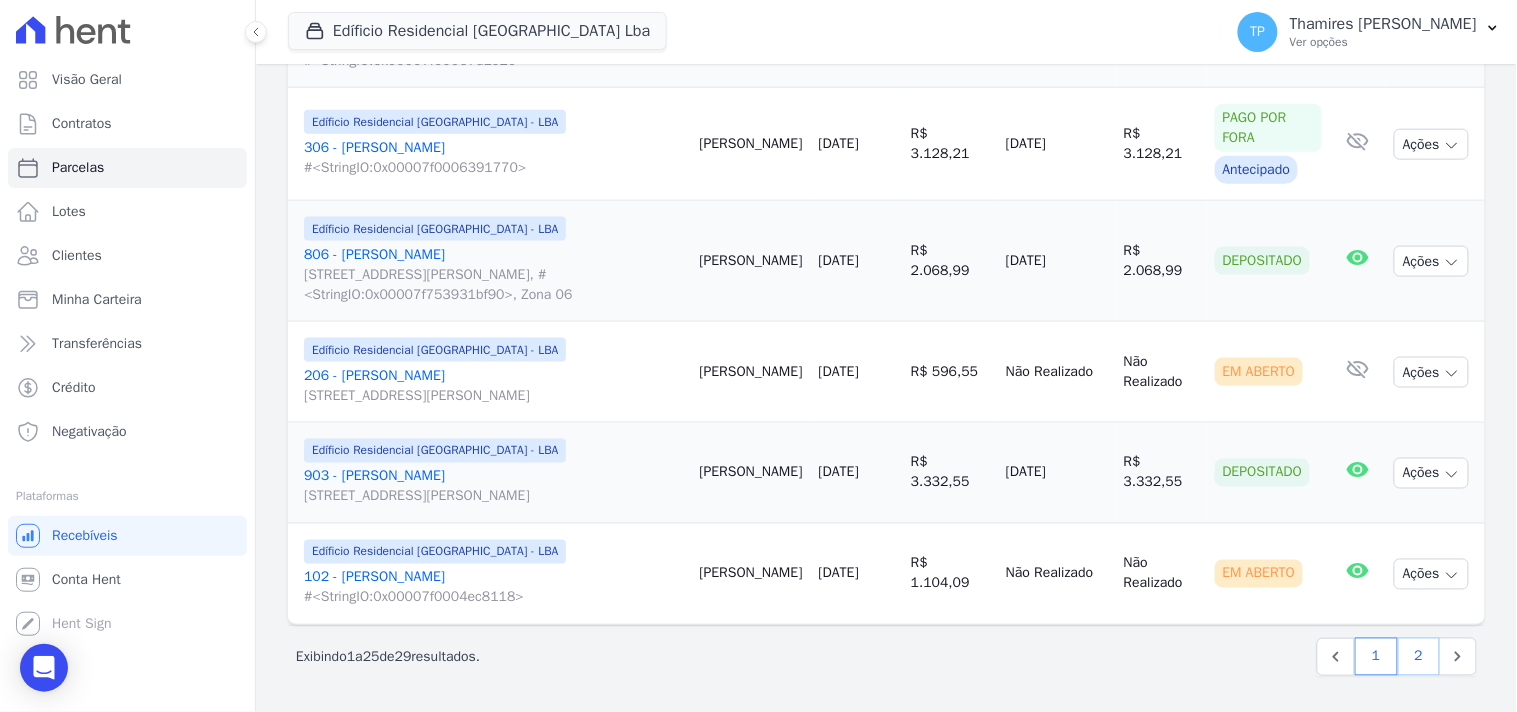 click on "2" at bounding box center (1419, 657) 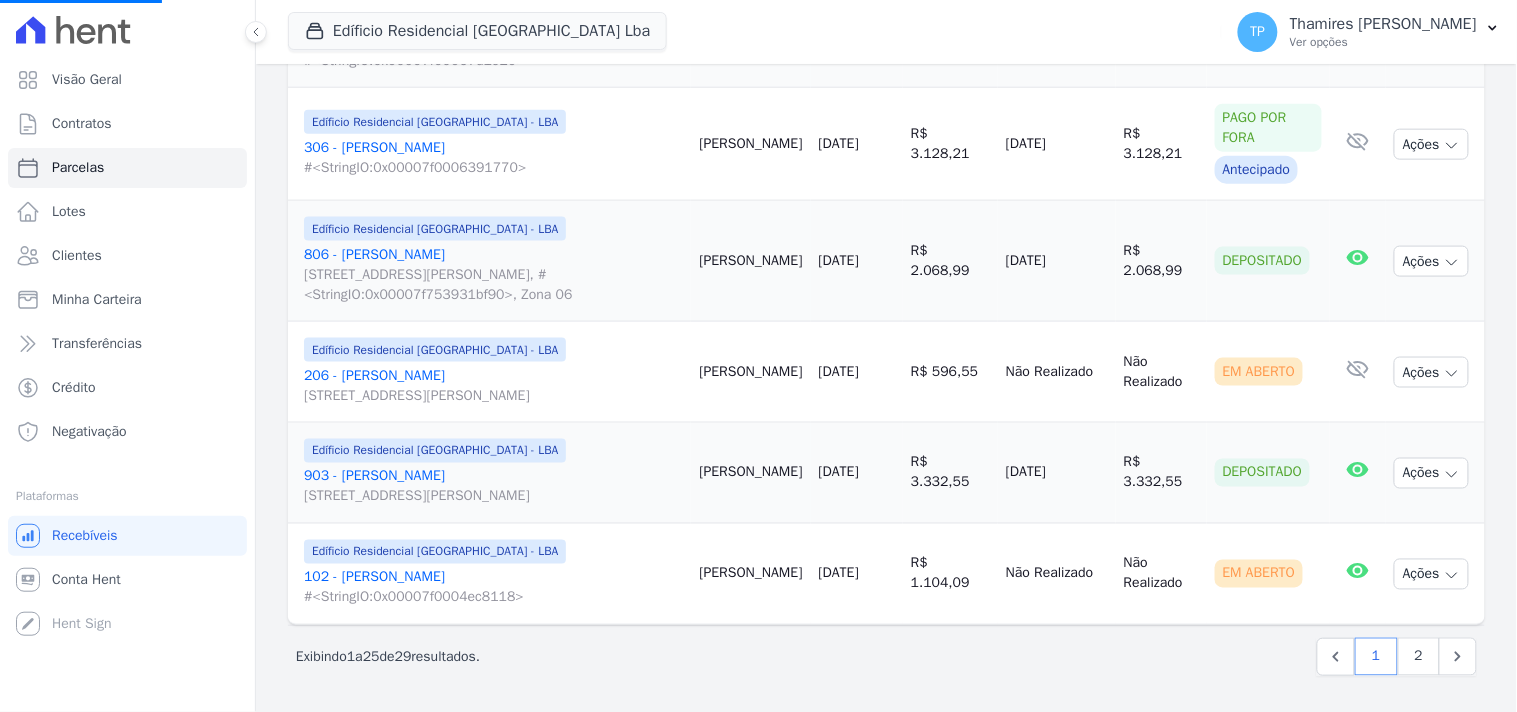 select 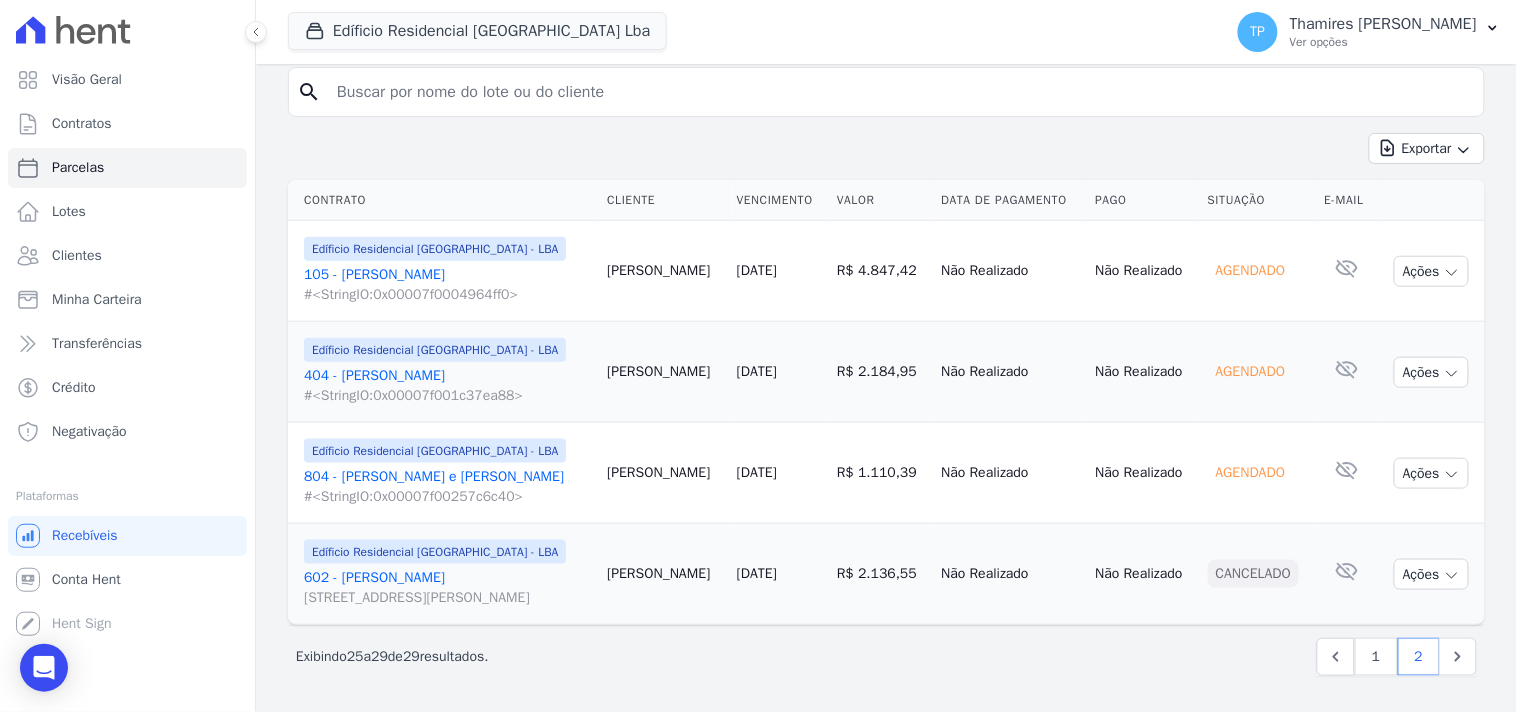 scroll, scrollTop: 411, scrollLeft: 0, axis: vertical 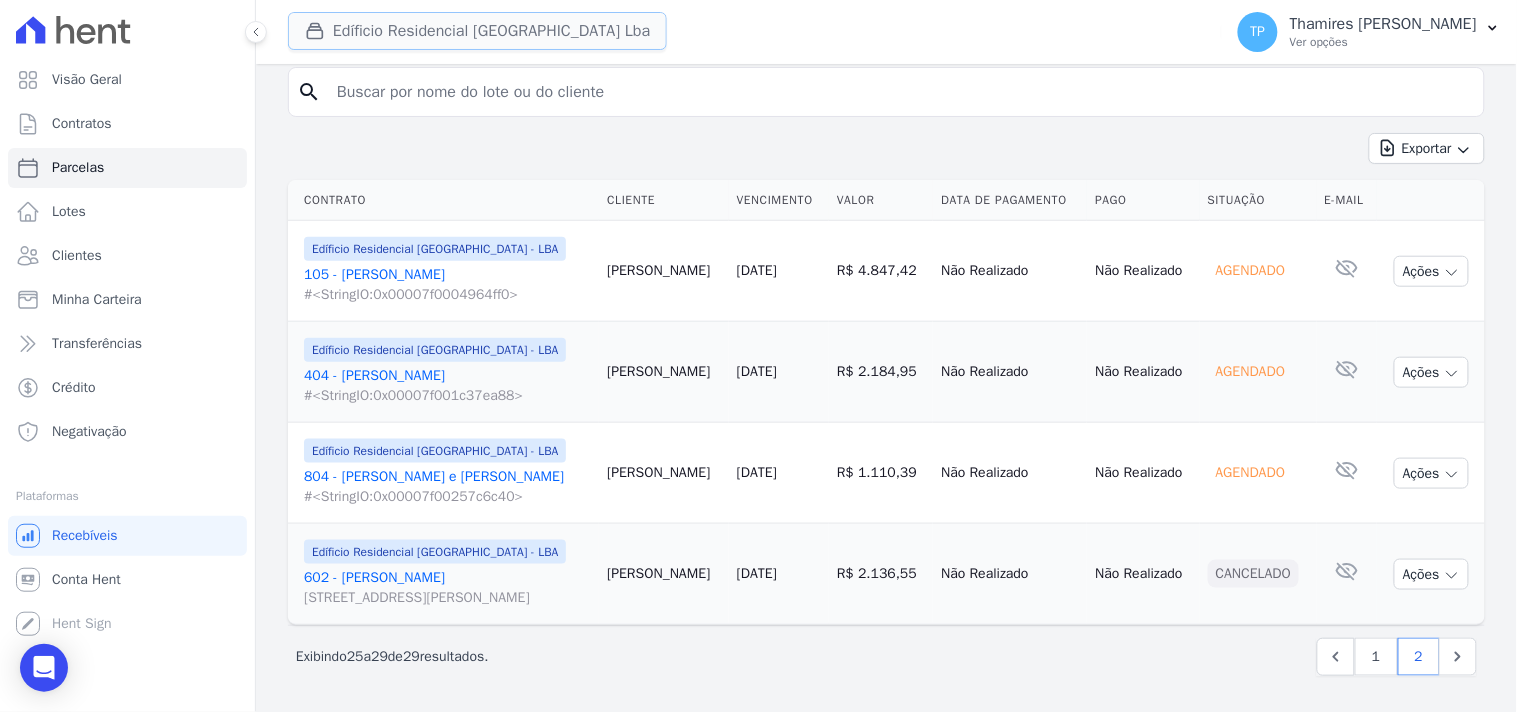 click on "Edíficio Residencial Grevílea Park   Lba" at bounding box center (477, 31) 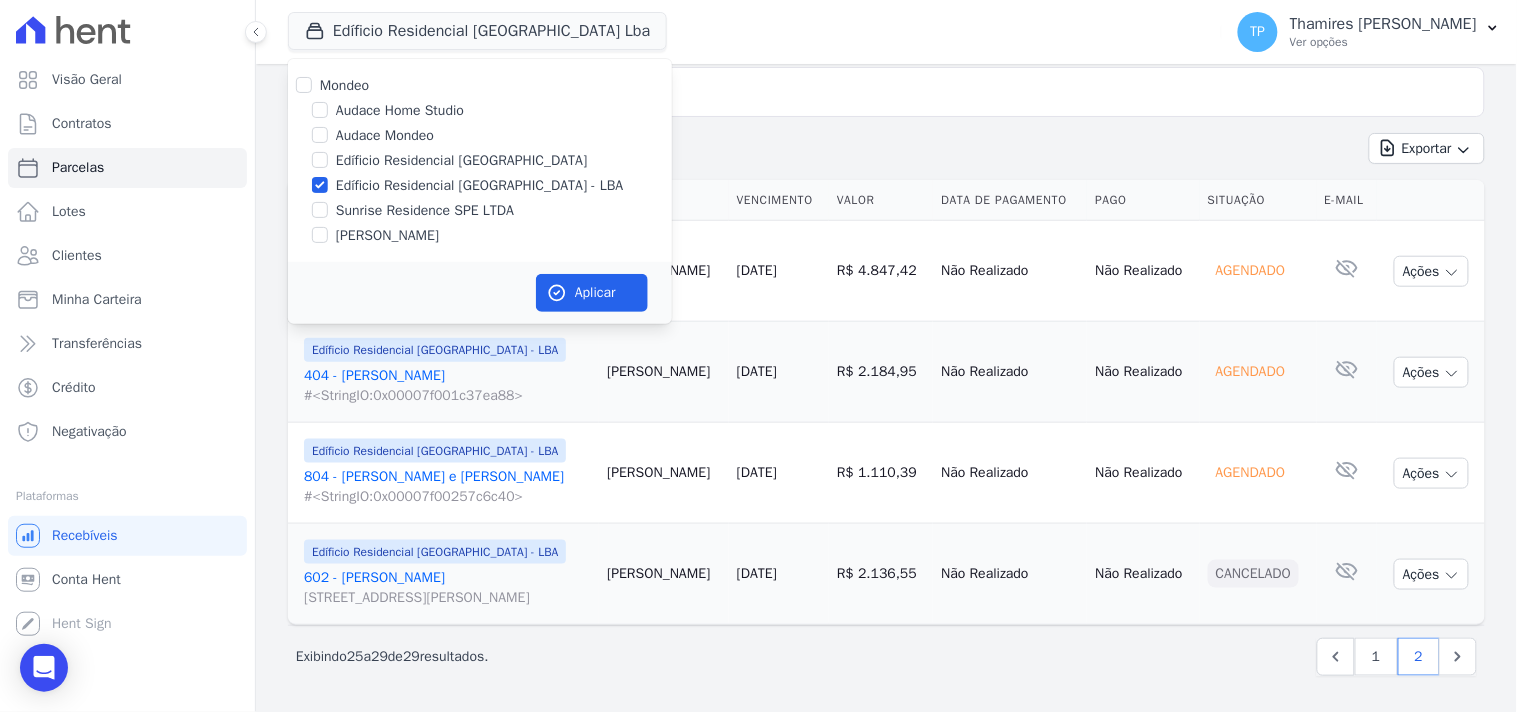 drag, startPoint x: 422, startPoint y: 231, endPoint x: 462, endPoint y: 192, distance: 55.86591 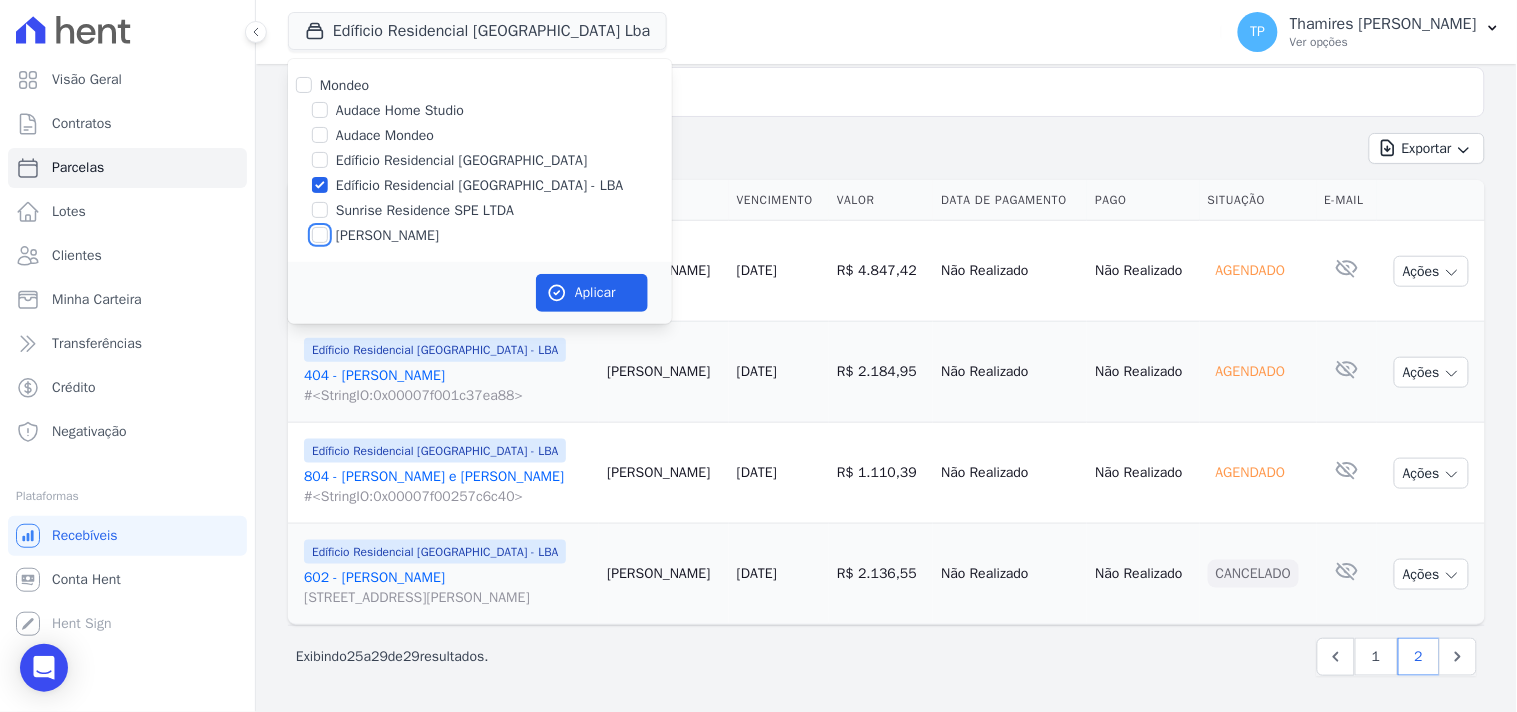 checkbox on "true" 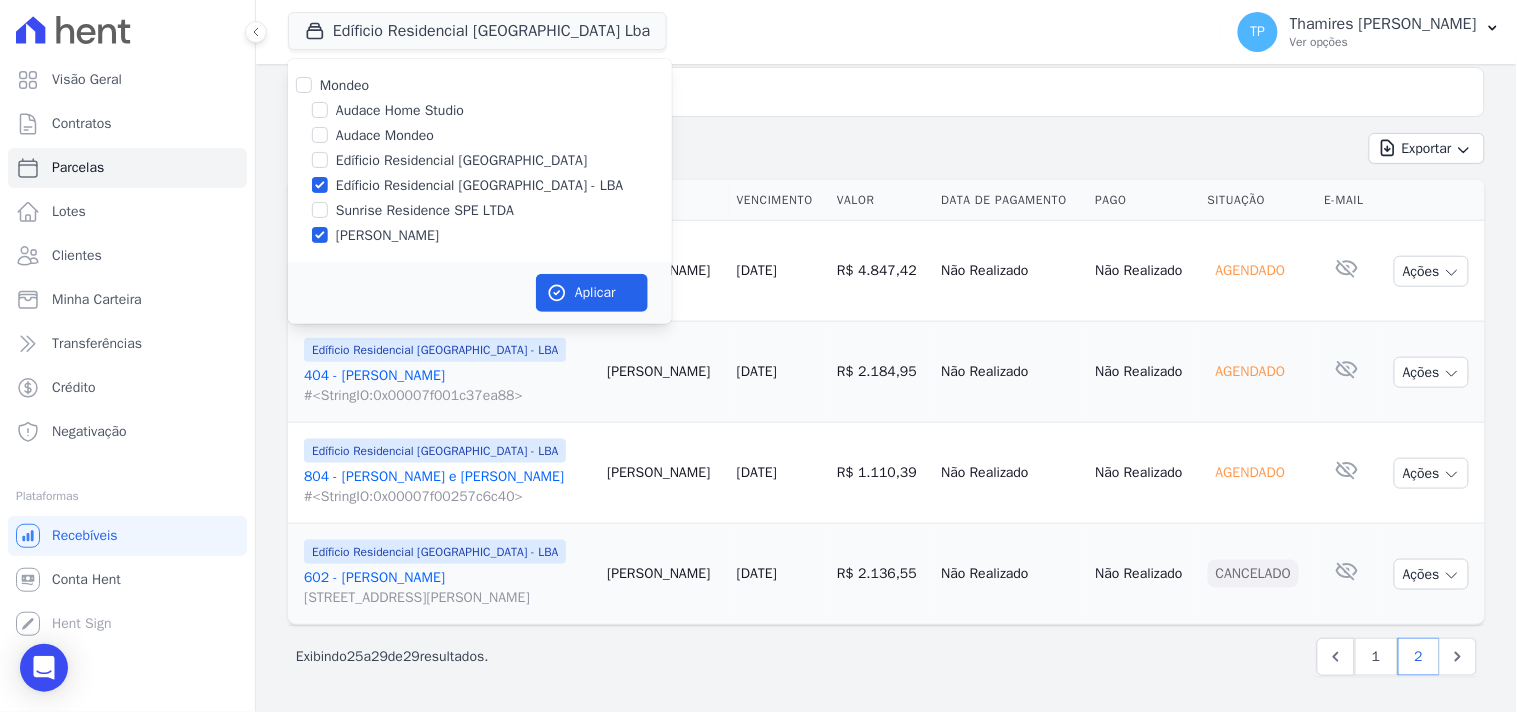 click on "Edíficio Residencial [GEOGRAPHIC_DATA] - LBA" at bounding box center (480, 185) 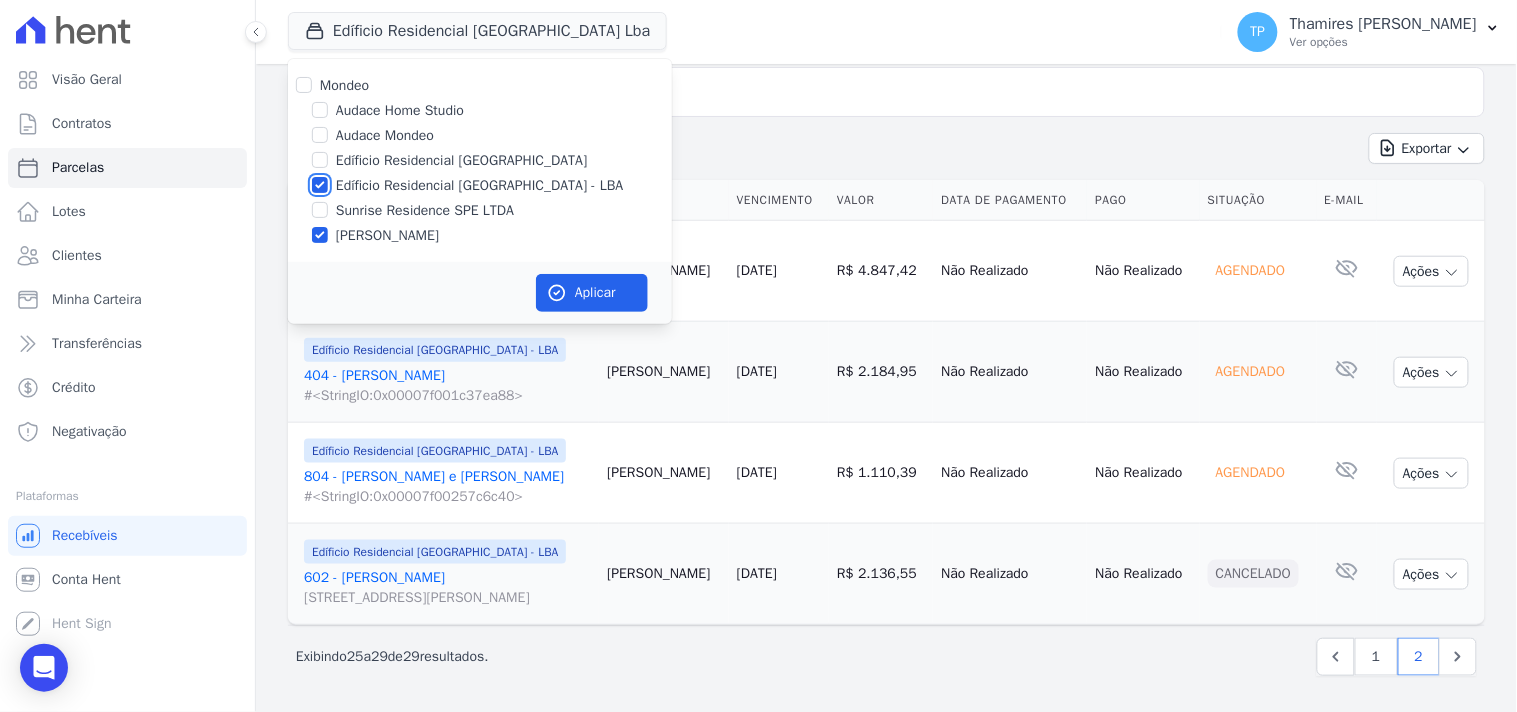 checkbox on "false" 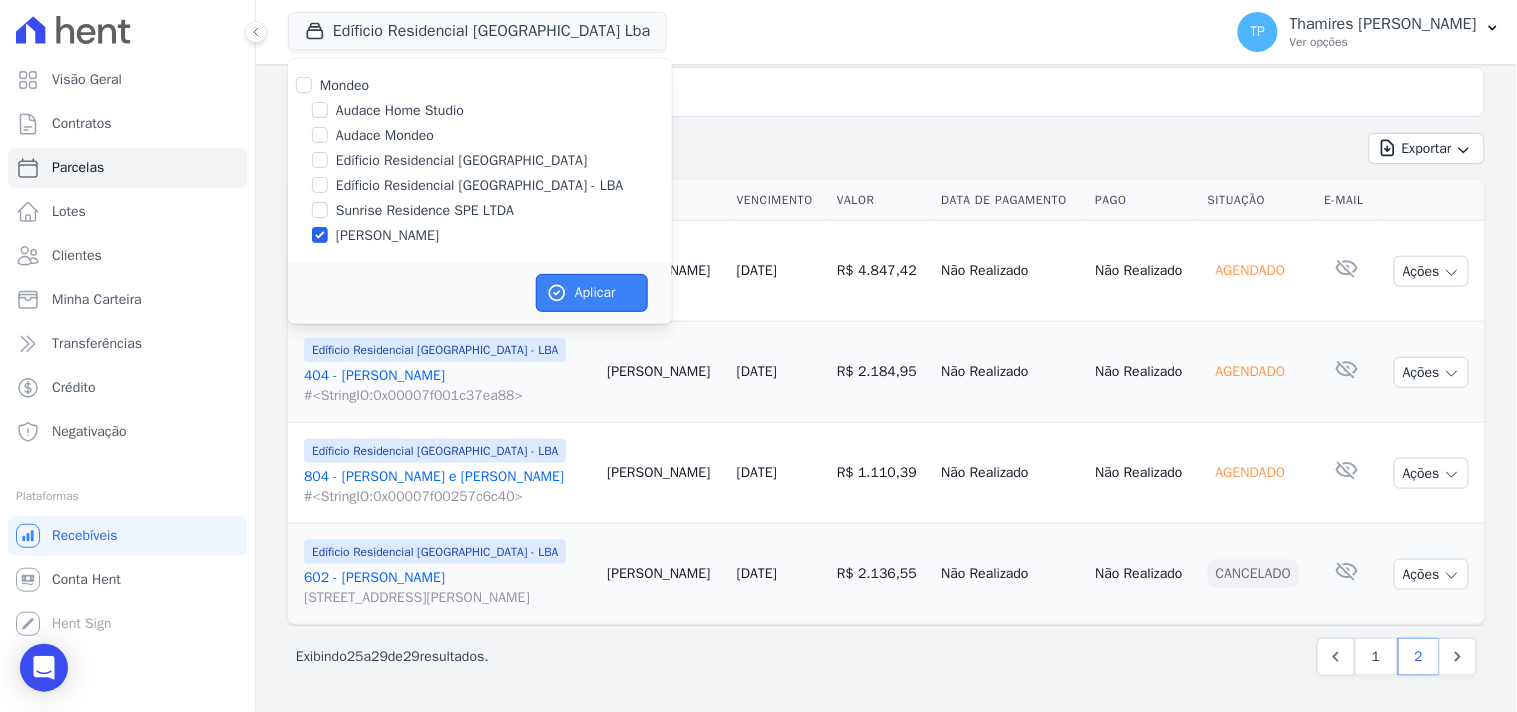 click on "Aplicar" at bounding box center (592, 293) 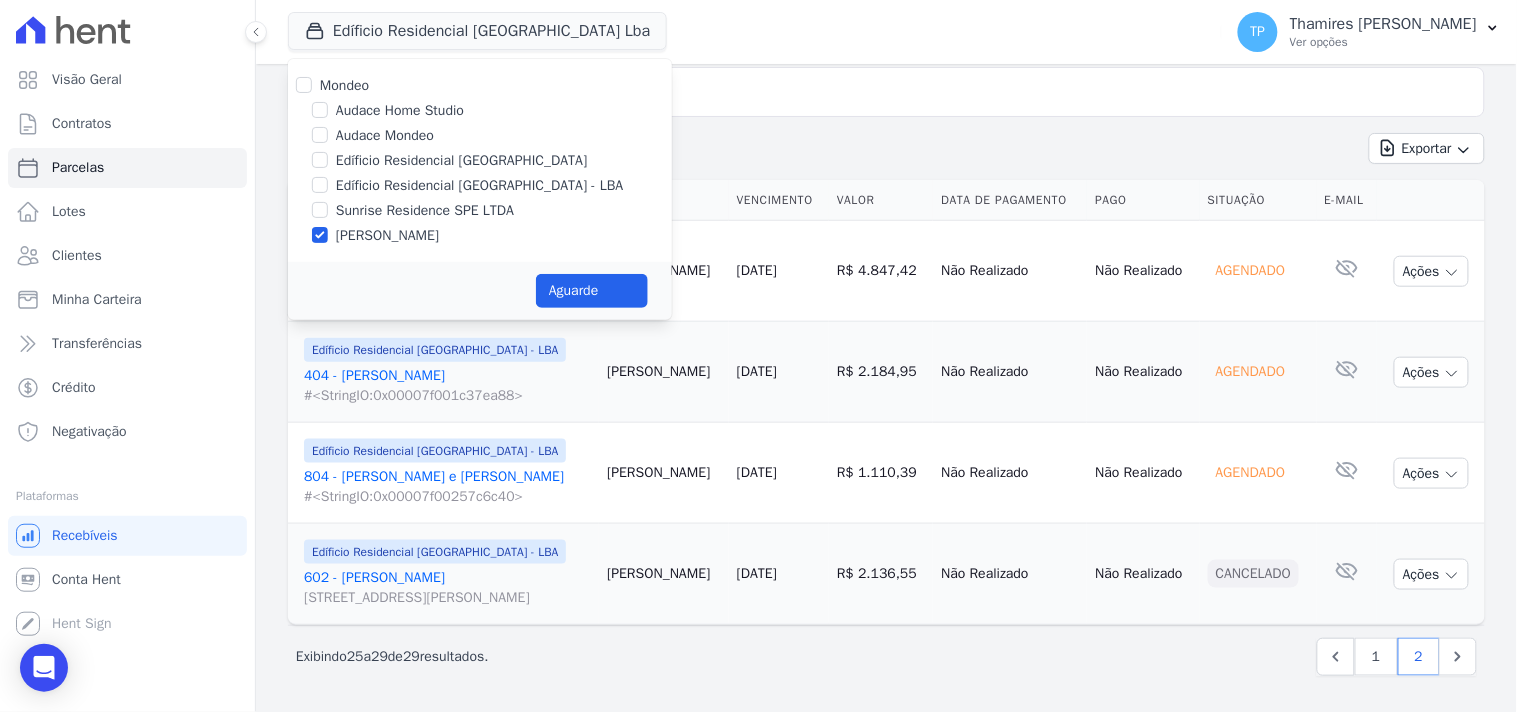 select 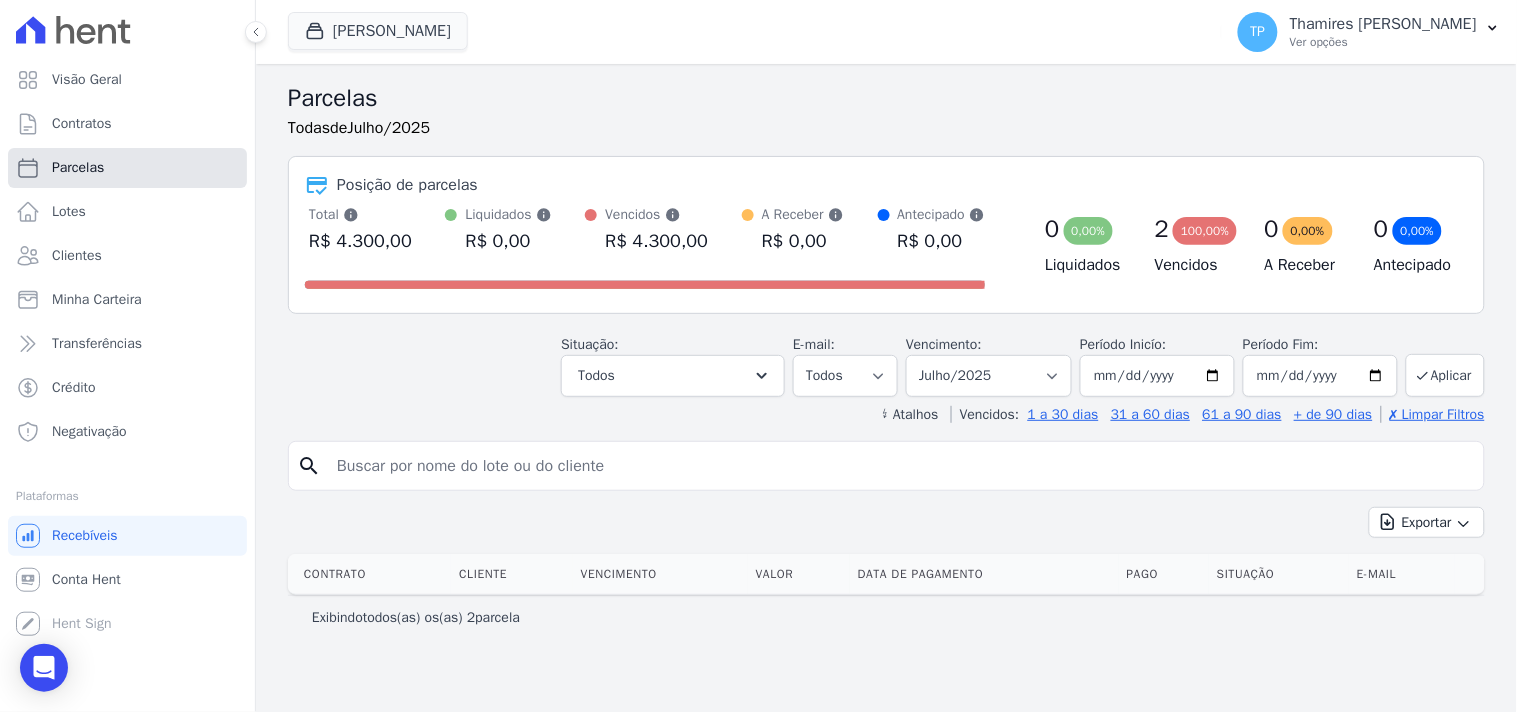 click on "Parcelas" at bounding box center (127, 168) 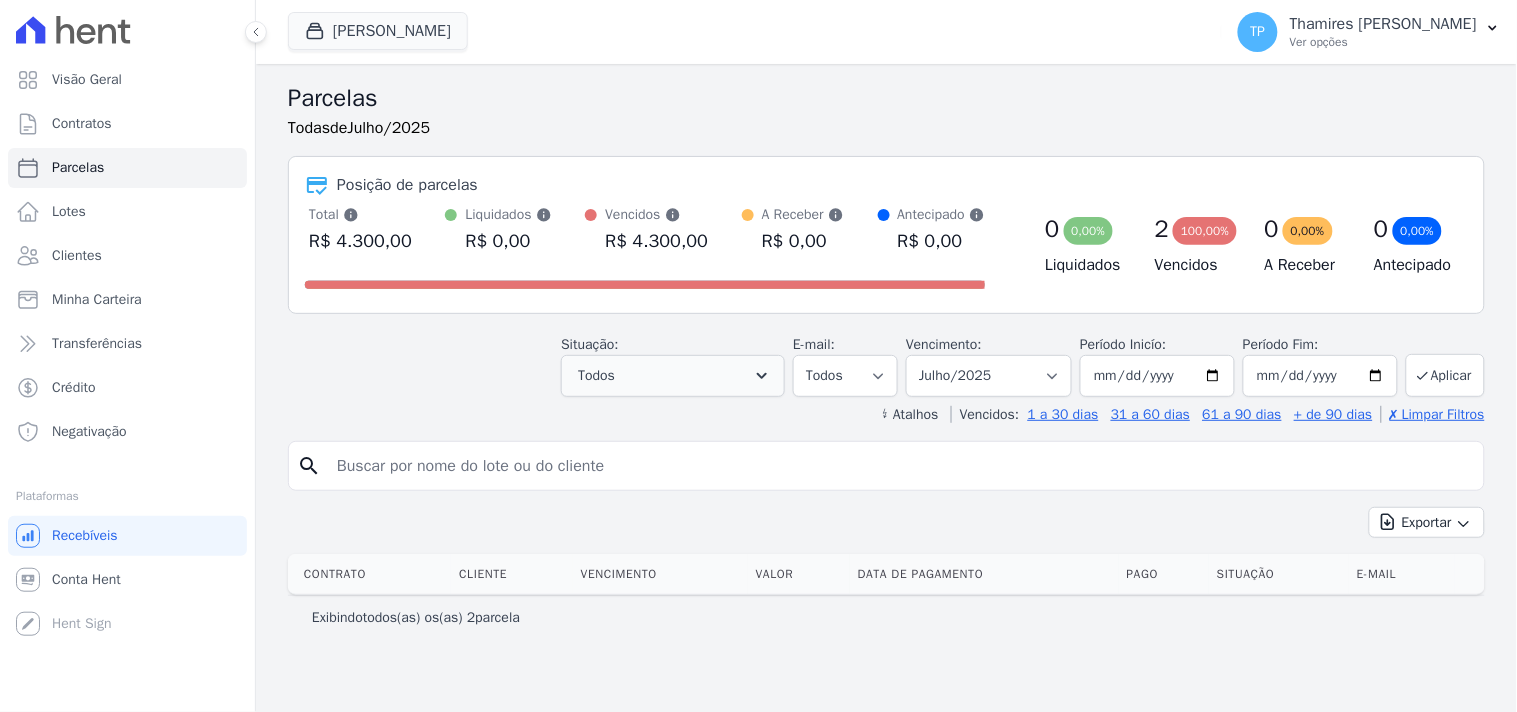 select 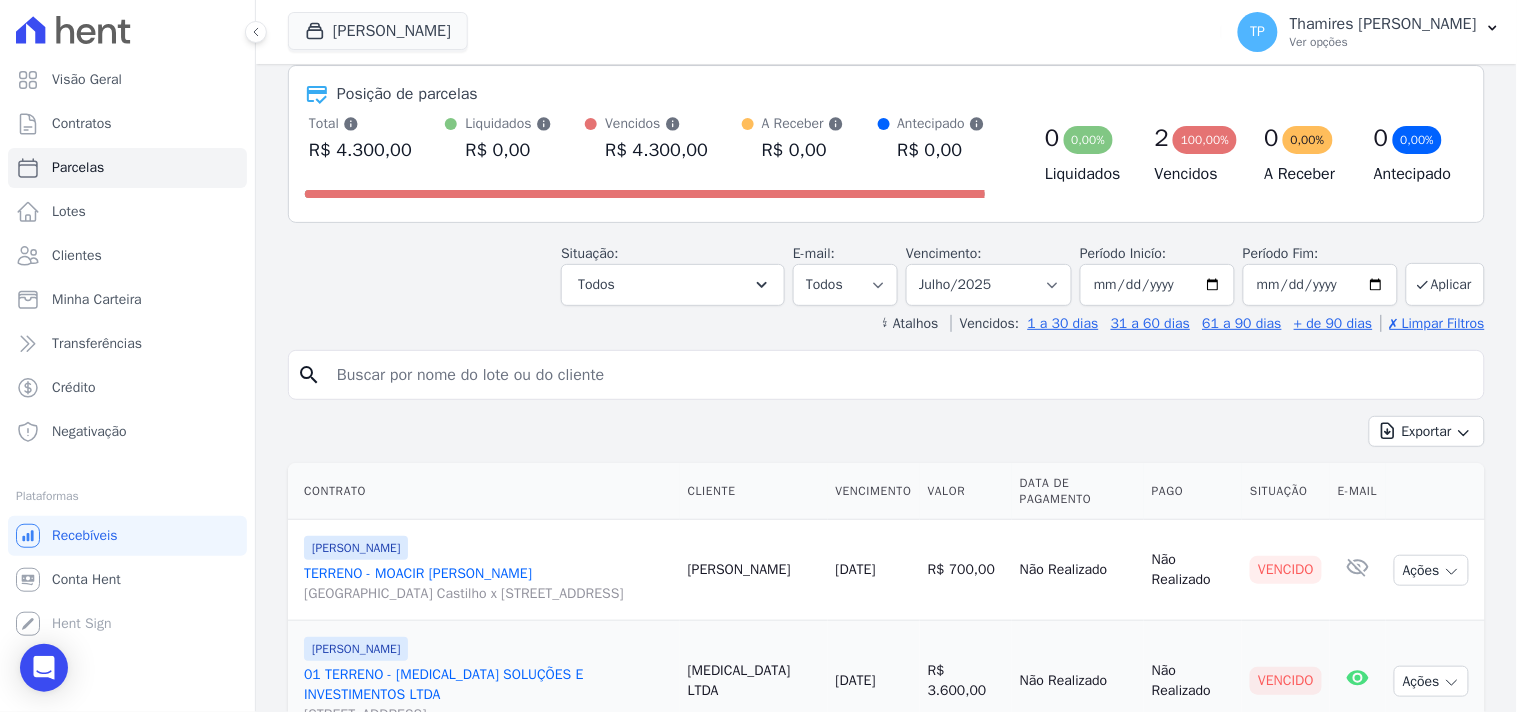 scroll, scrollTop: 202, scrollLeft: 0, axis: vertical 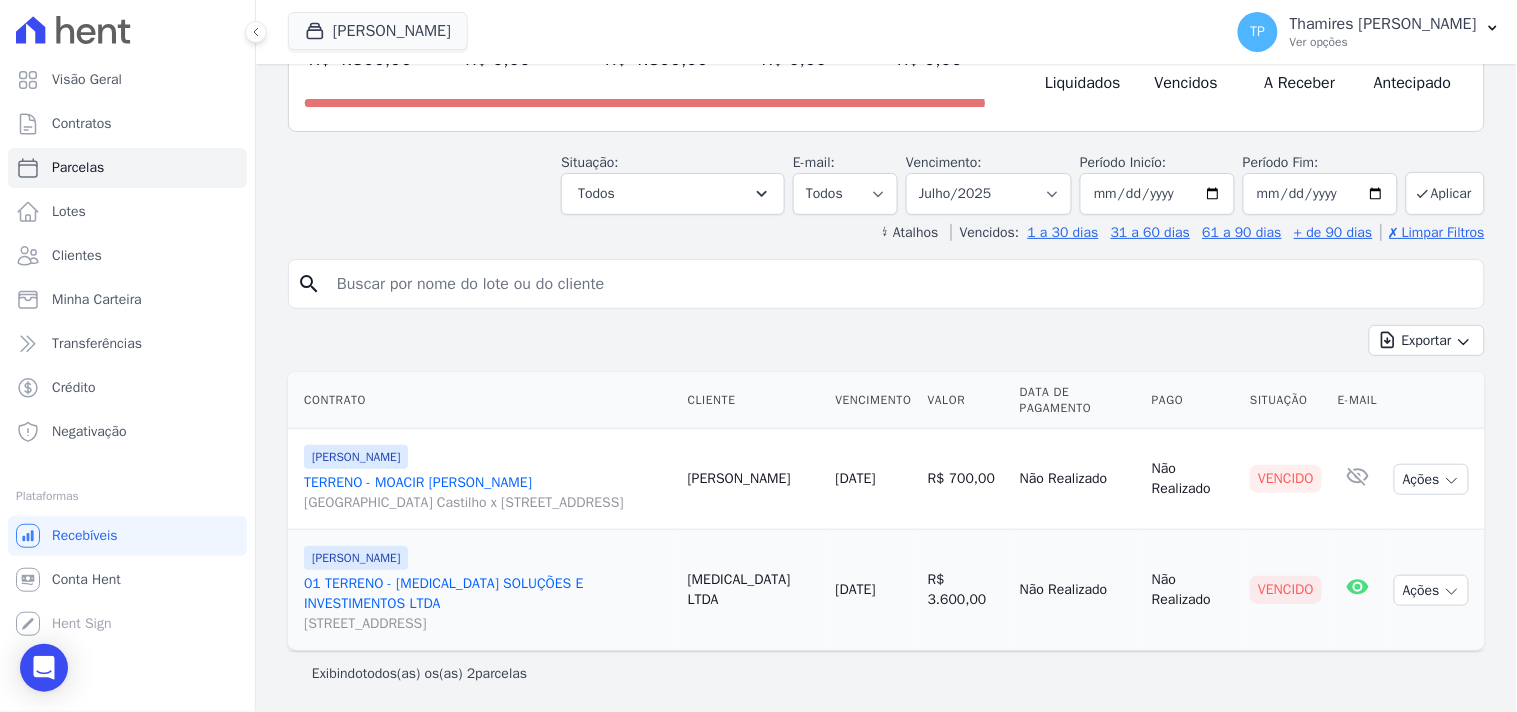 click on "TERRENO - MOACIR BRUNO DE ALMEIDA ROSSI
Avenida Dário de Moreira Castilho x Rua Engenheiro Beltrão, LOTE A1 QUADRA 163, CENTRO" at bounding box center (488, 493) 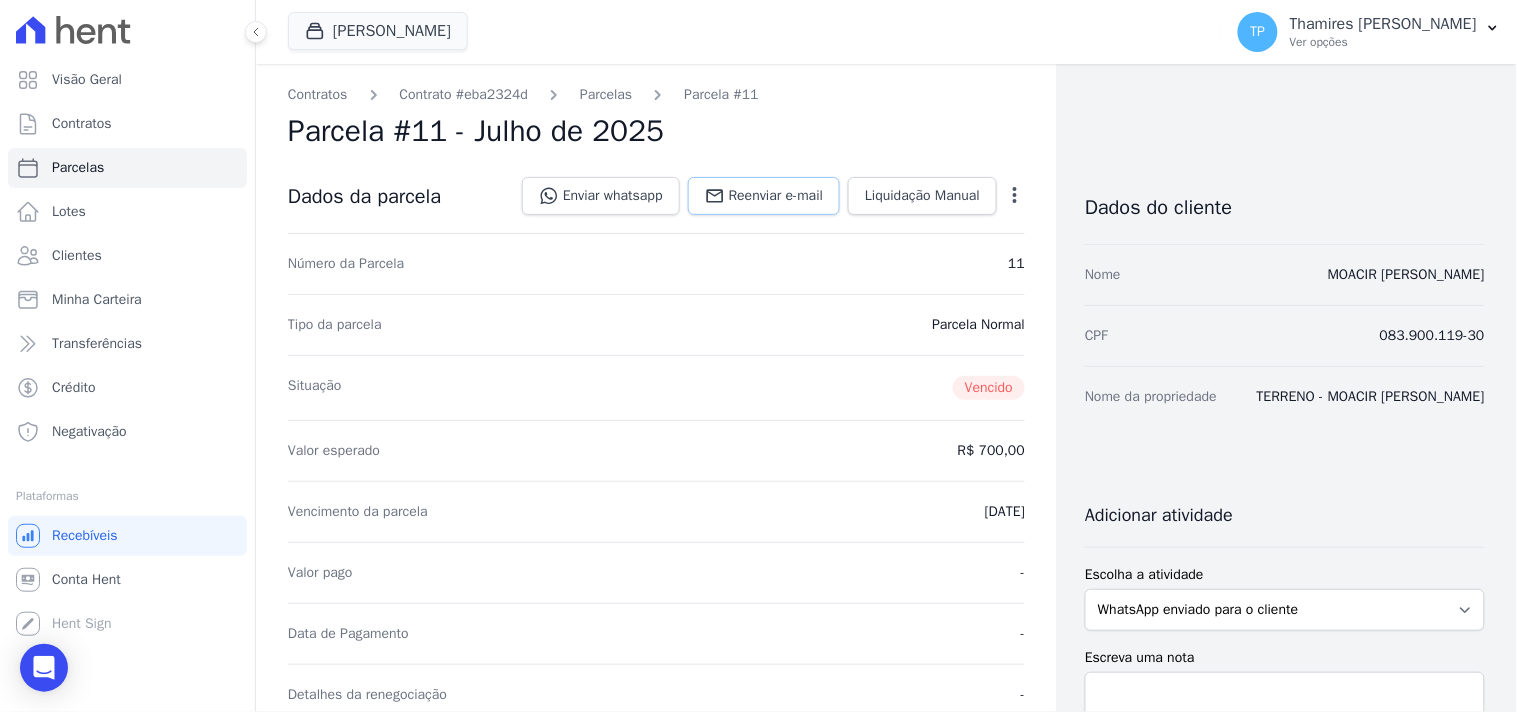 click on "Reenviar e-mail" at bounding box center (776, 196) 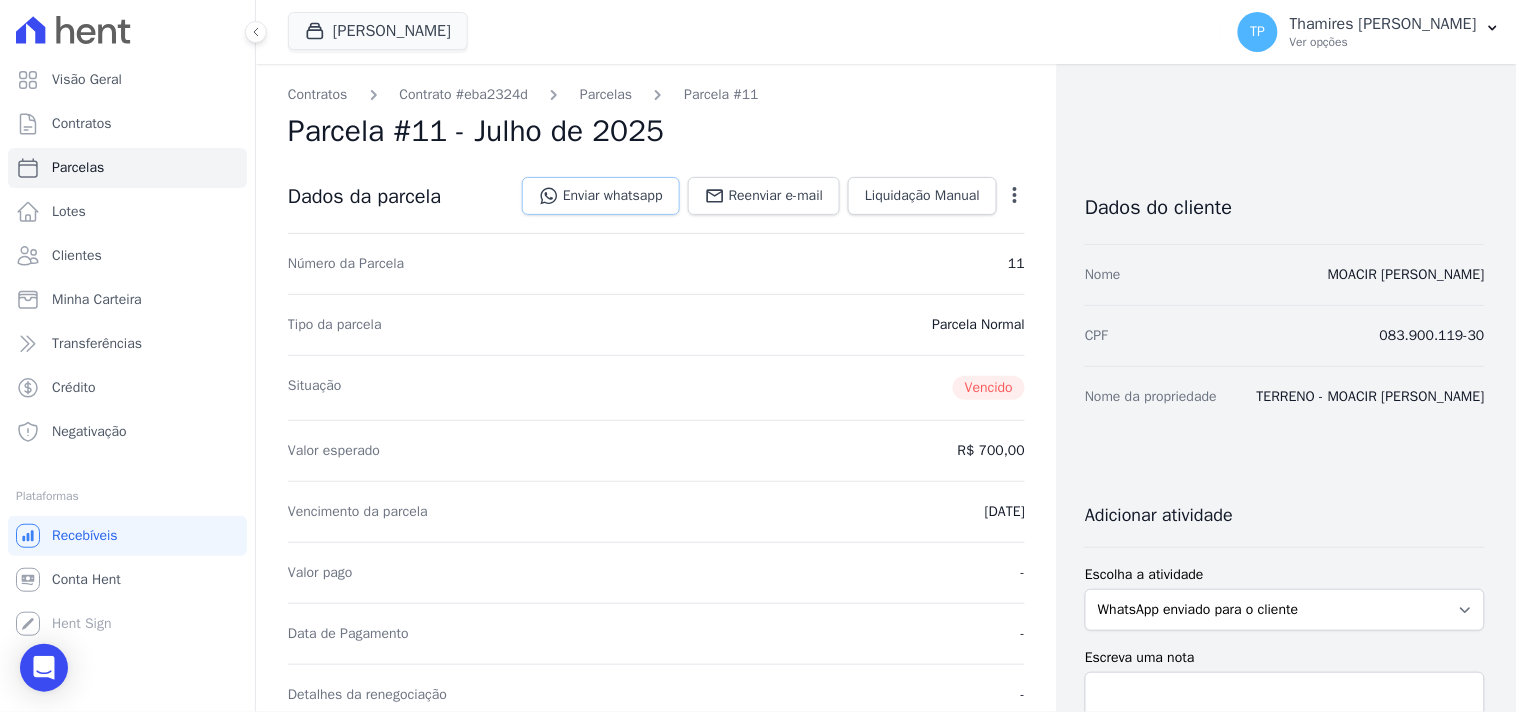 click on "Enviar whatsapp" at bounding box center (601, 196) 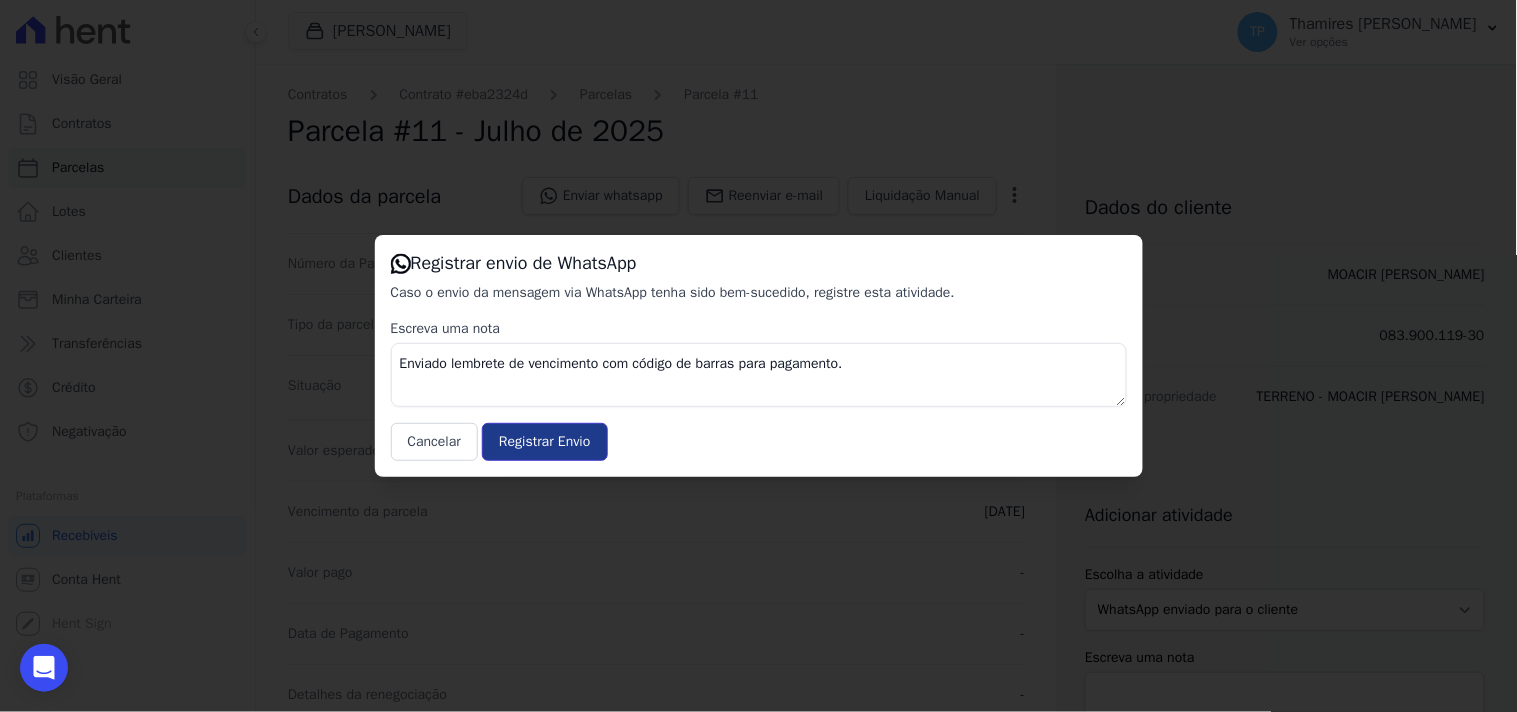 click on "Registrar Envio" at bounding box center (544, 442) 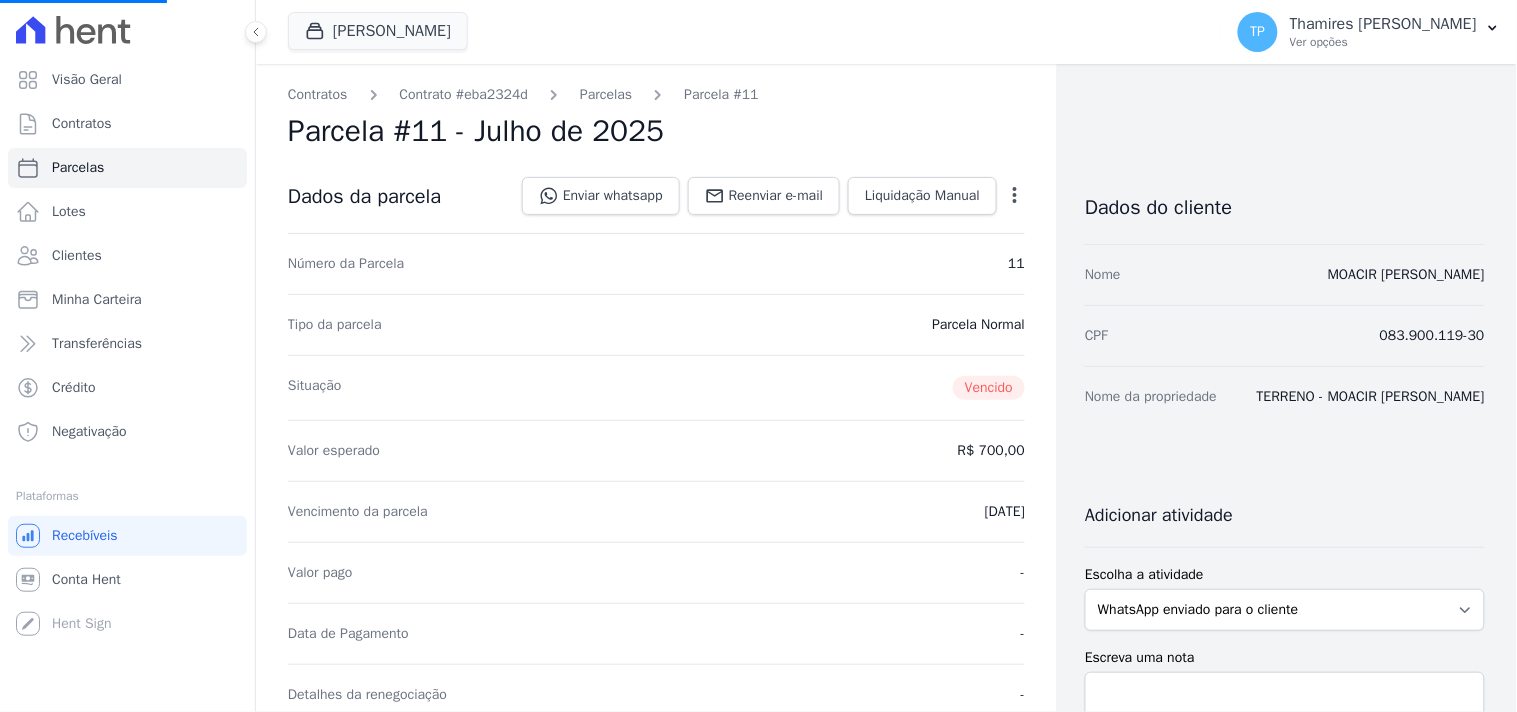 select 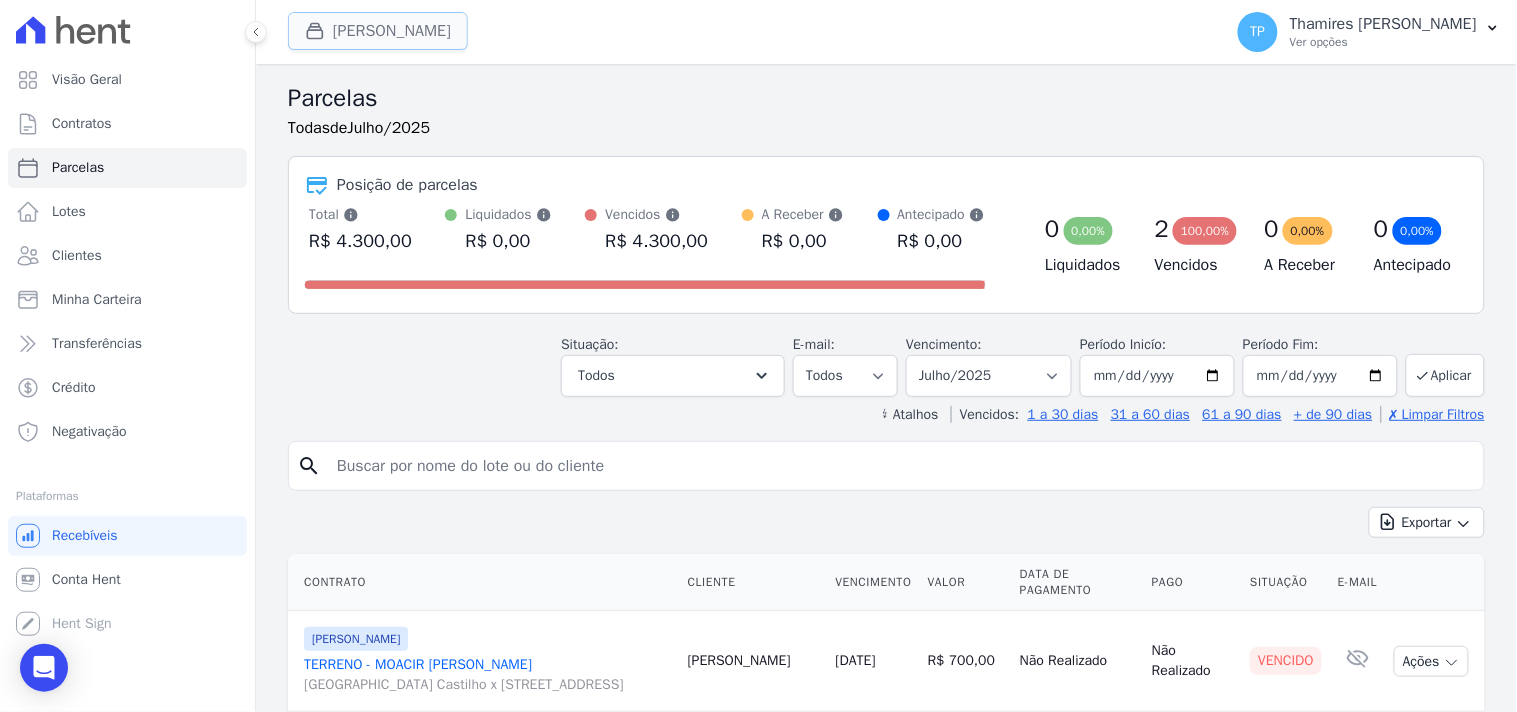 click on "Terreno De Goioerê" at bounding box center [378, 31] 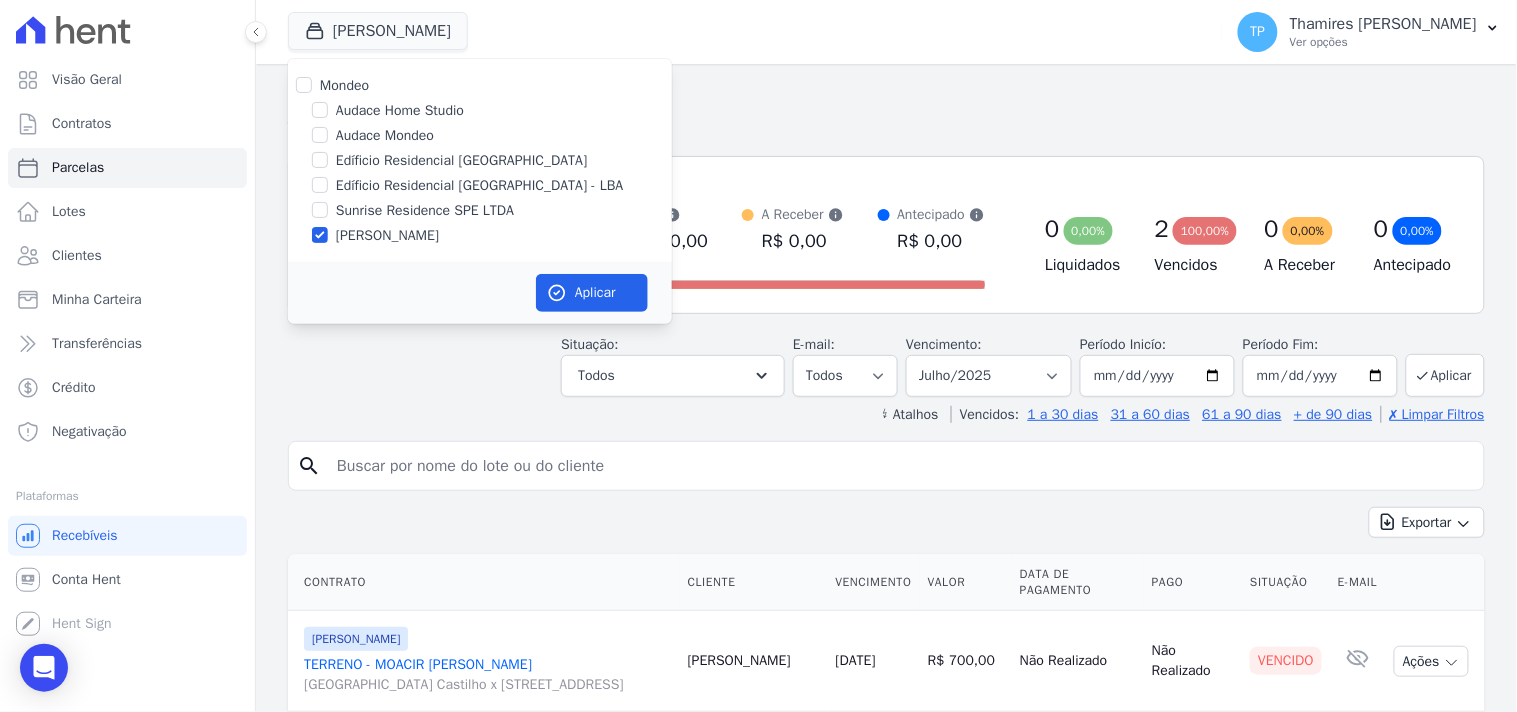 click on "Sunrise Residence SPE LTDA" at bounding box center (425, 210) 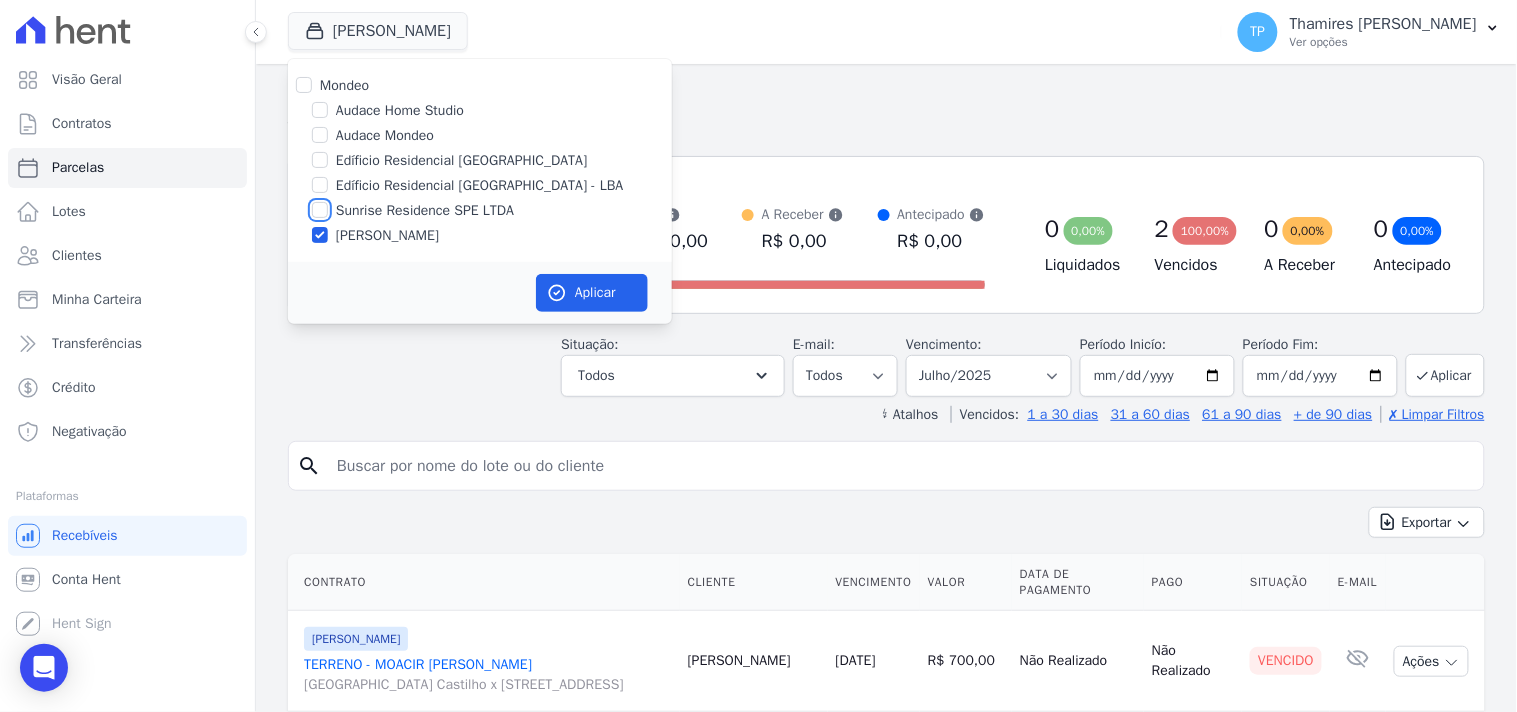 checkbox on "true" 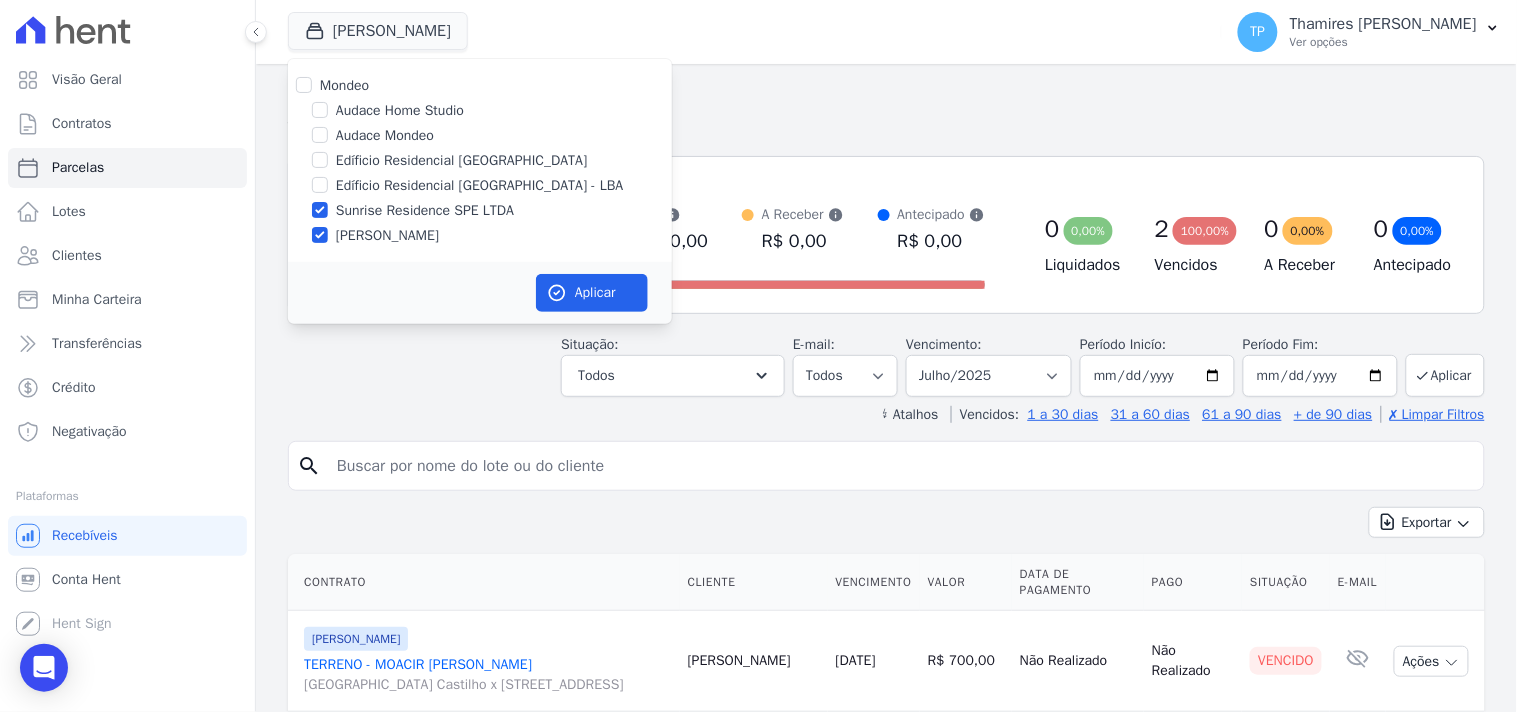 click on "[PERSON_NAME]" at bounding box center (387, 235) 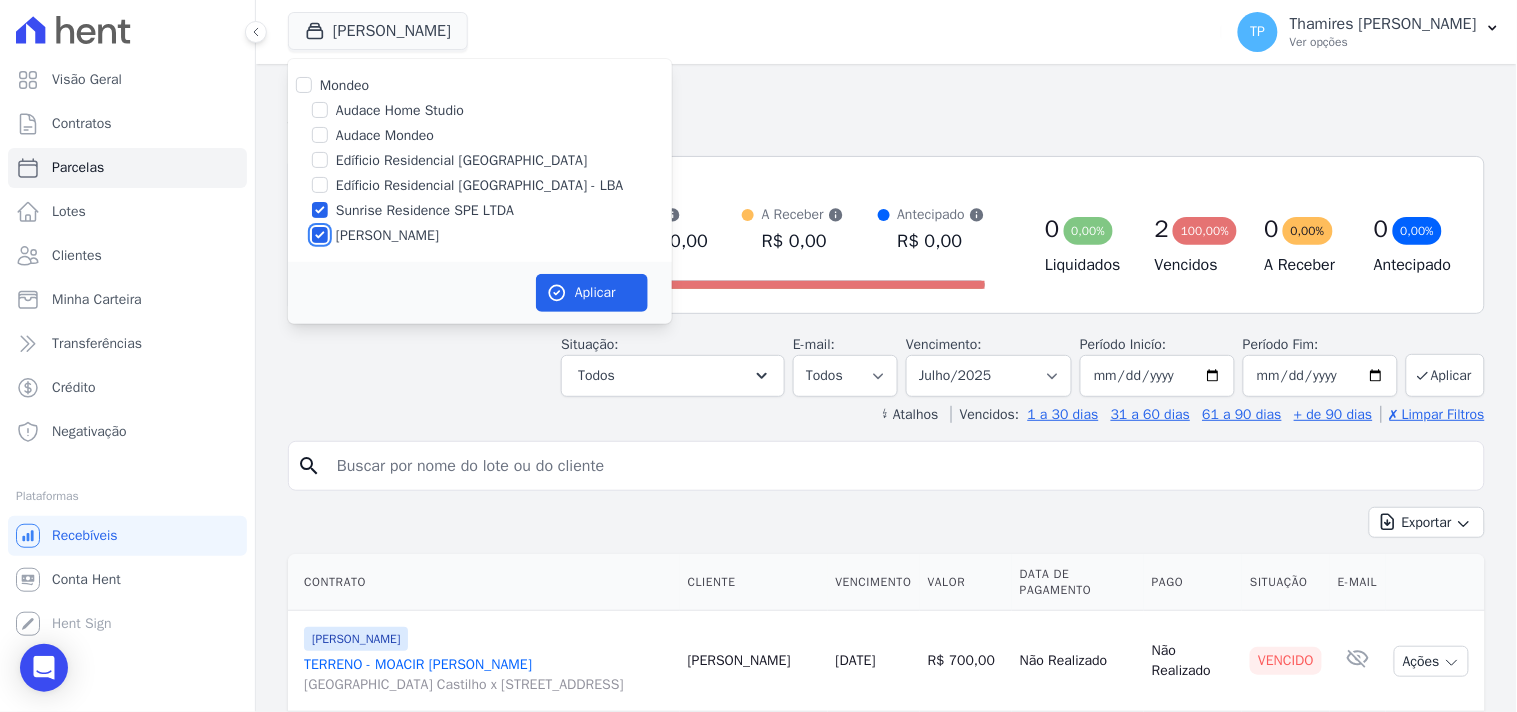 click on "[PERSON_NAME]" at bounding box center (320, 235) 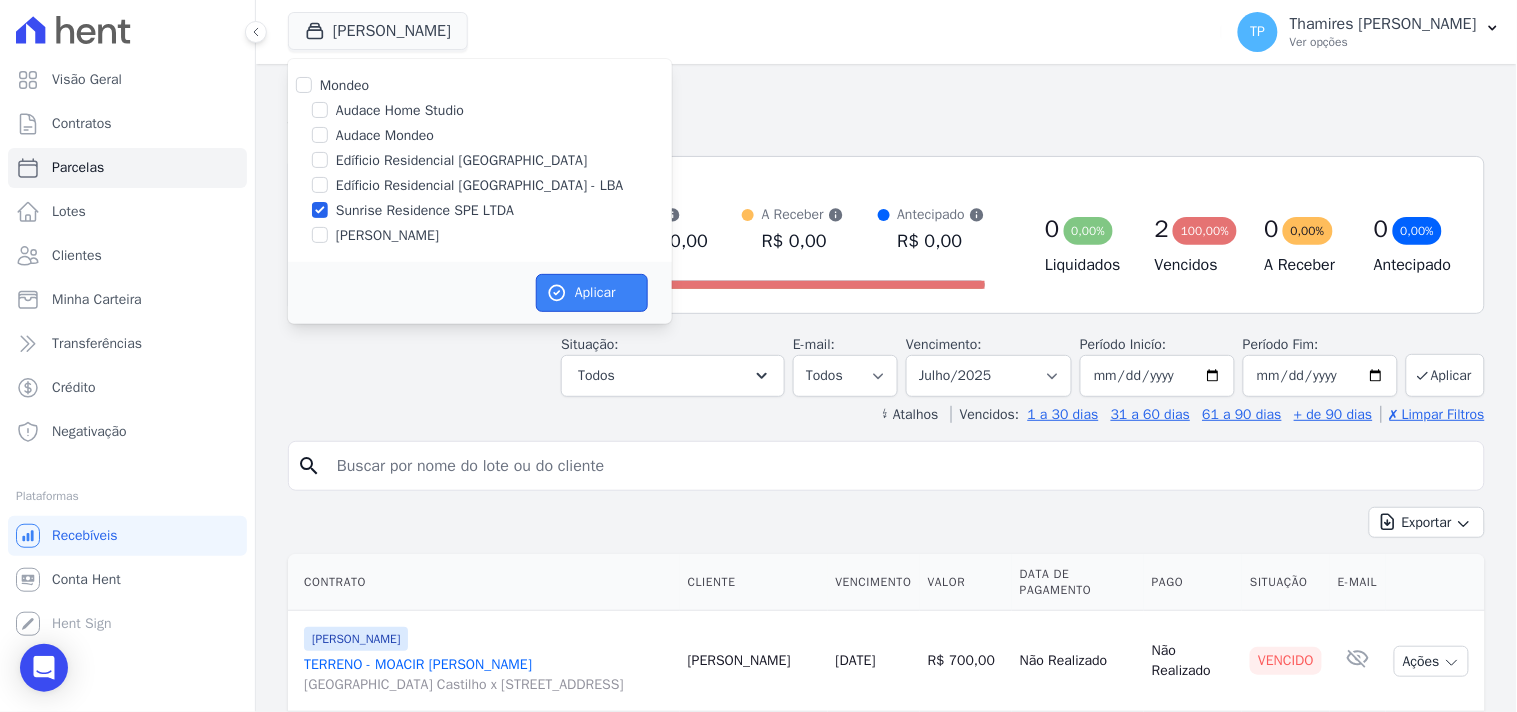 click on "Aplicar" at bounding box center (592, 293) 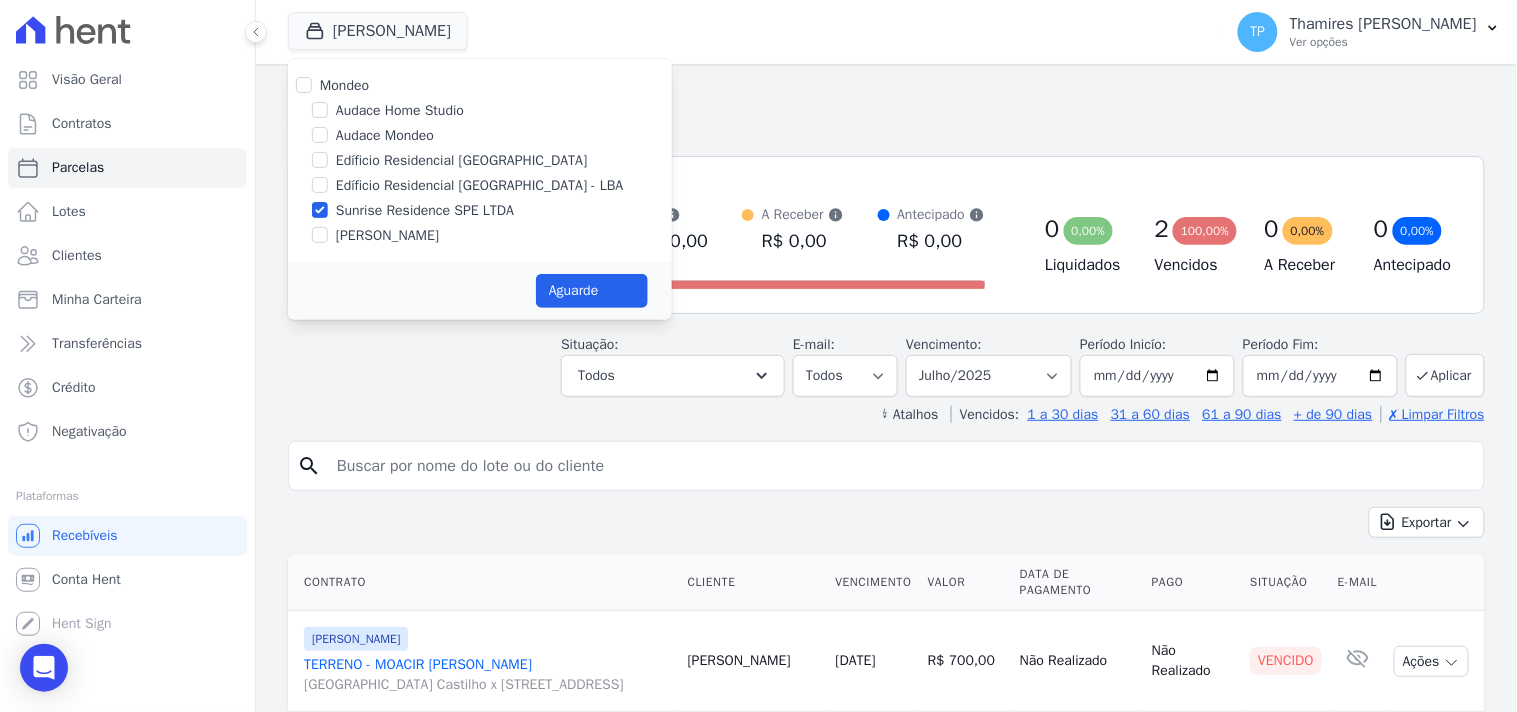 select 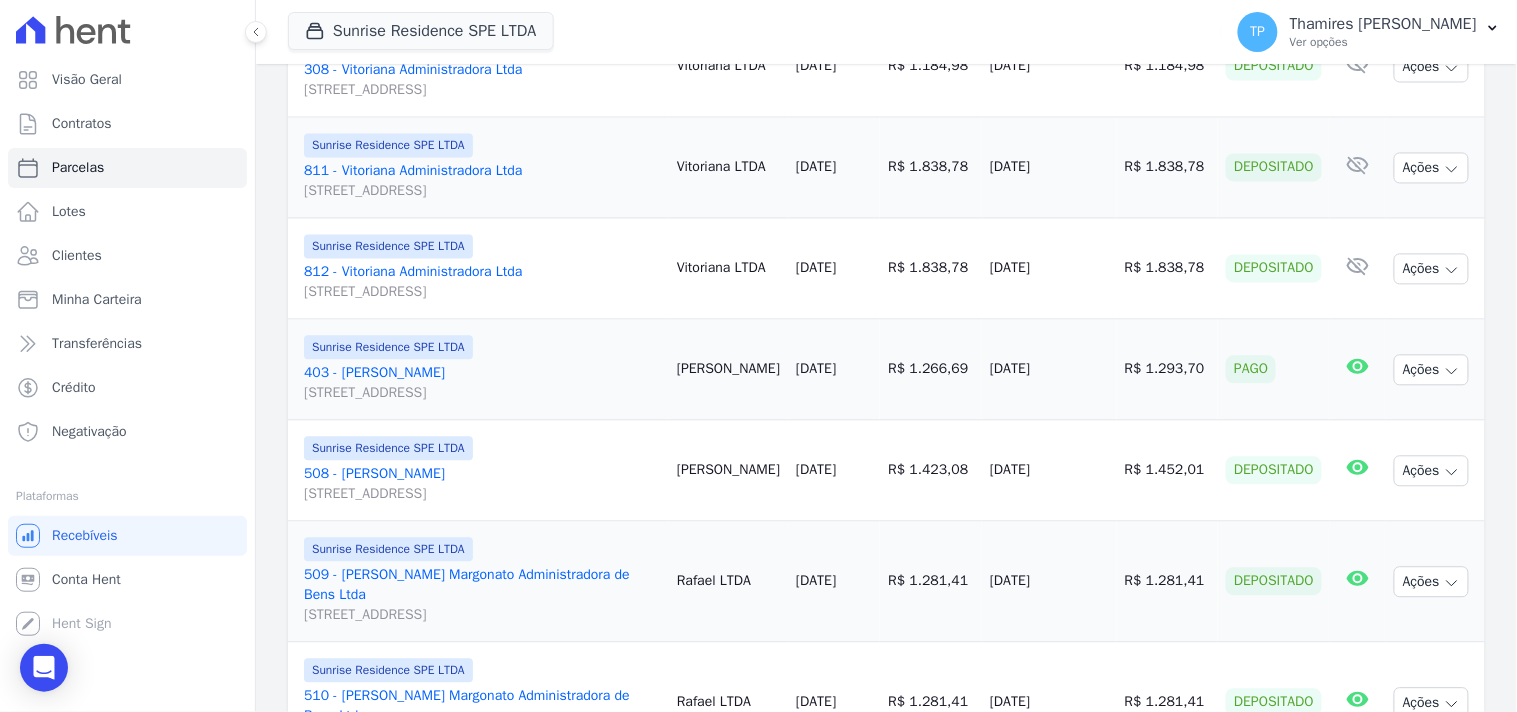 scroll, scrollTop: 1000, scrollLeft: 0, axis: vertical 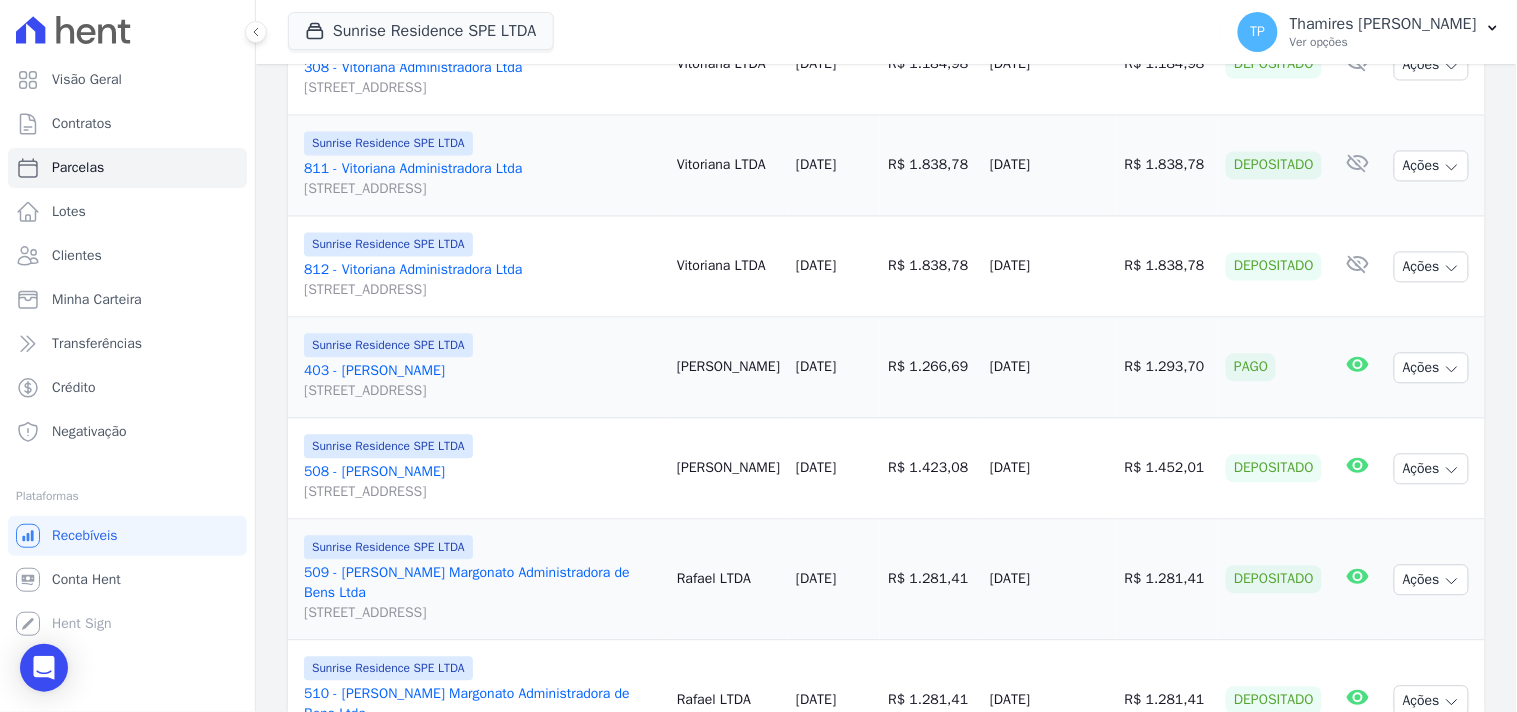 drag, startPoint x: 956, startPoint y: 411, endPoint x: 1080, endPoint y: 434, distance: 126.11503 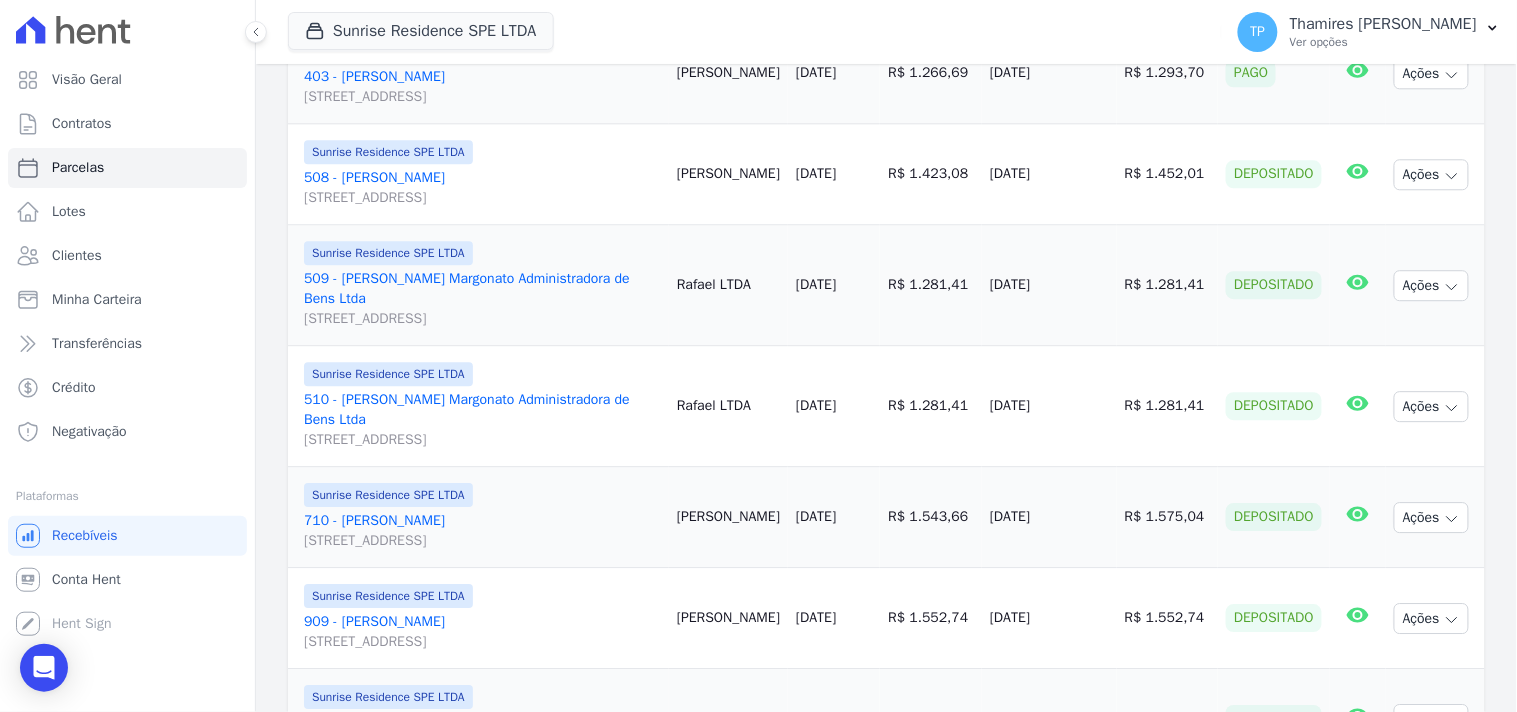 scroll, scrollTop: 1333, scrollLeft: 0, axis: vertical 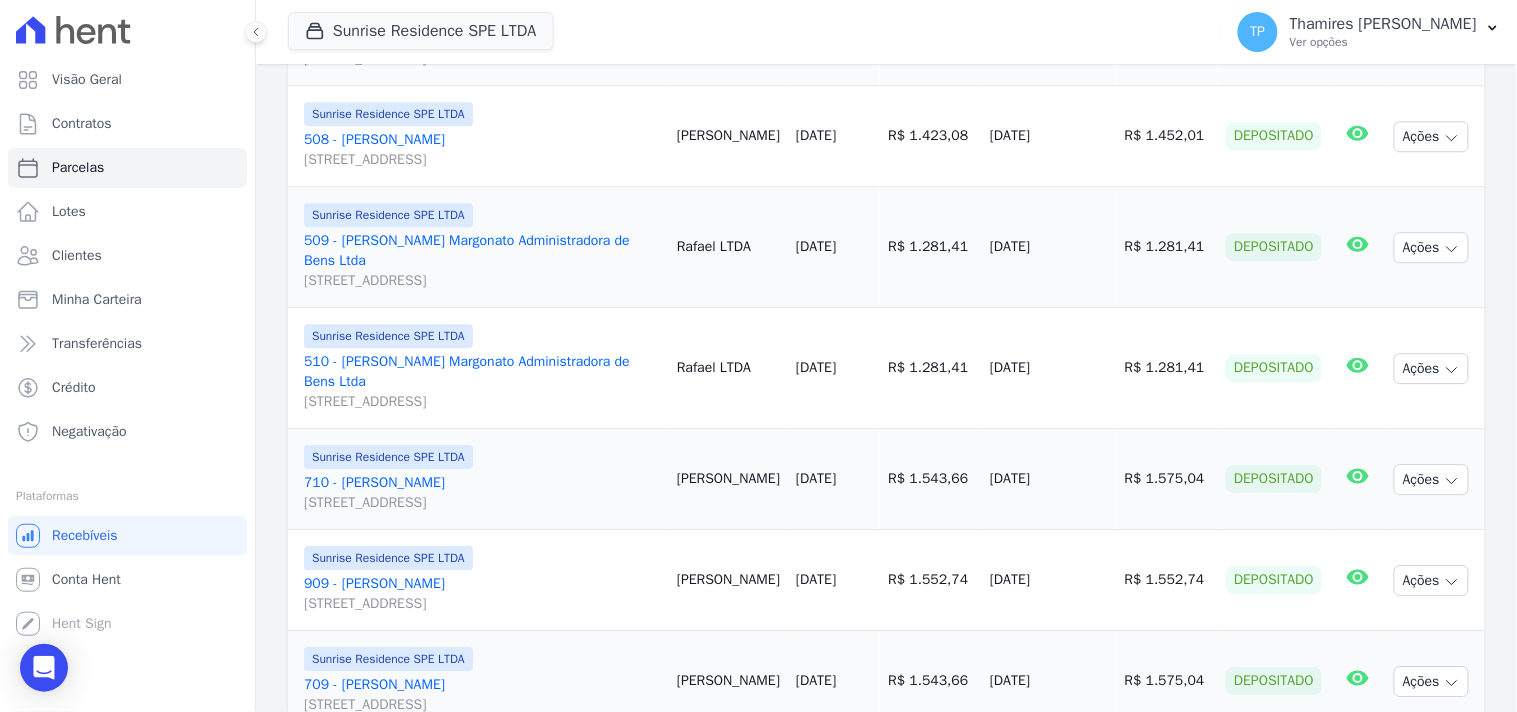 click on "[DATE]" at bounding box center [1049, 479] 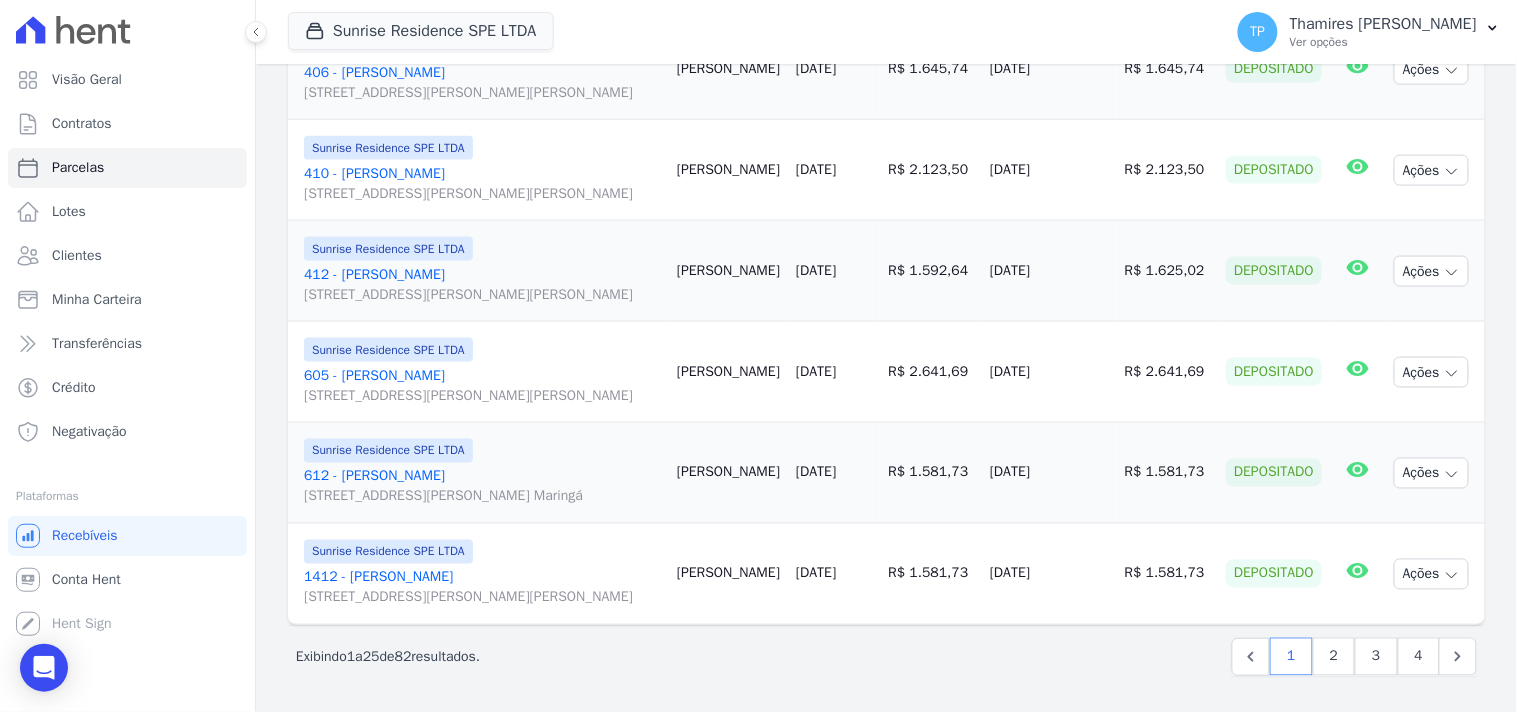 scroll, scrollTop: 2853, scrollLeft: 0, axis: vertical 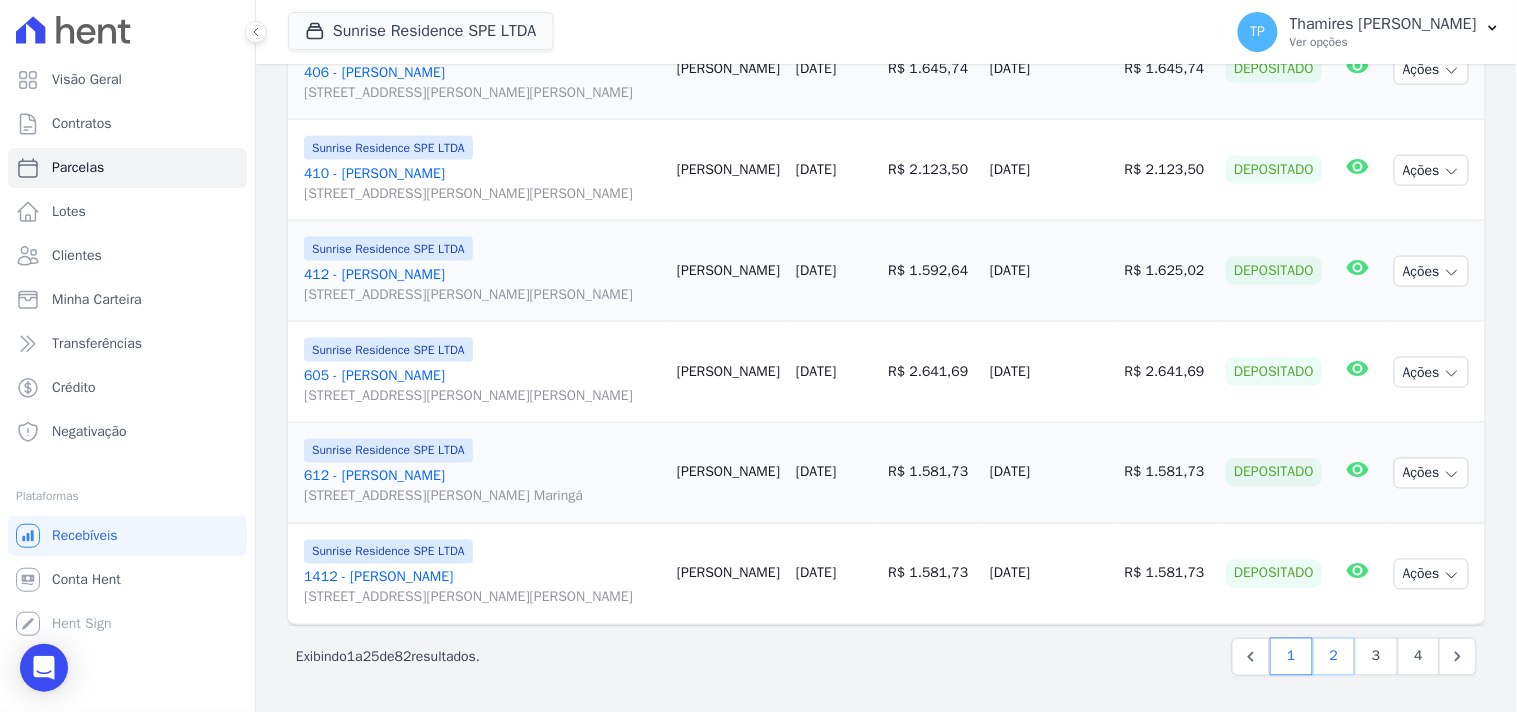 click on "2" at bounding box center [1334, 657] 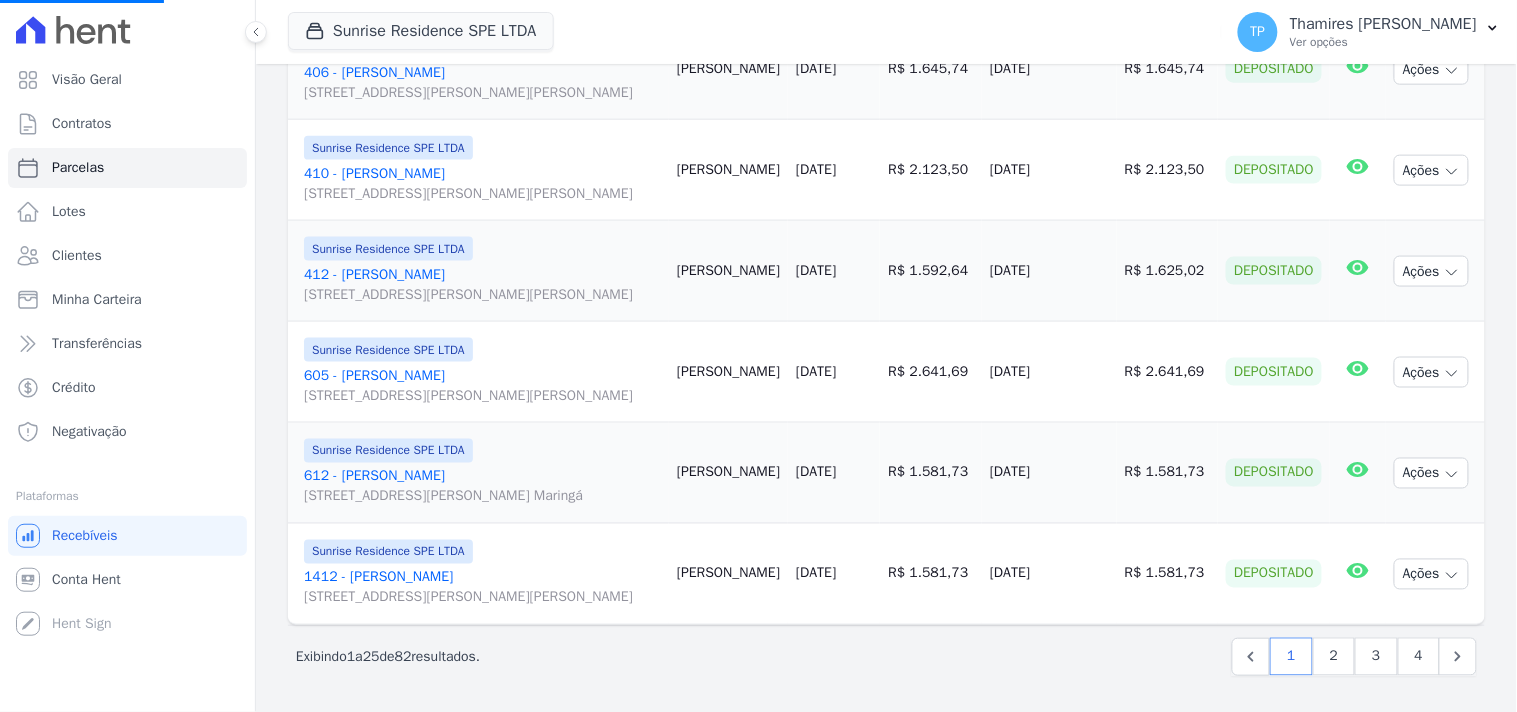 select 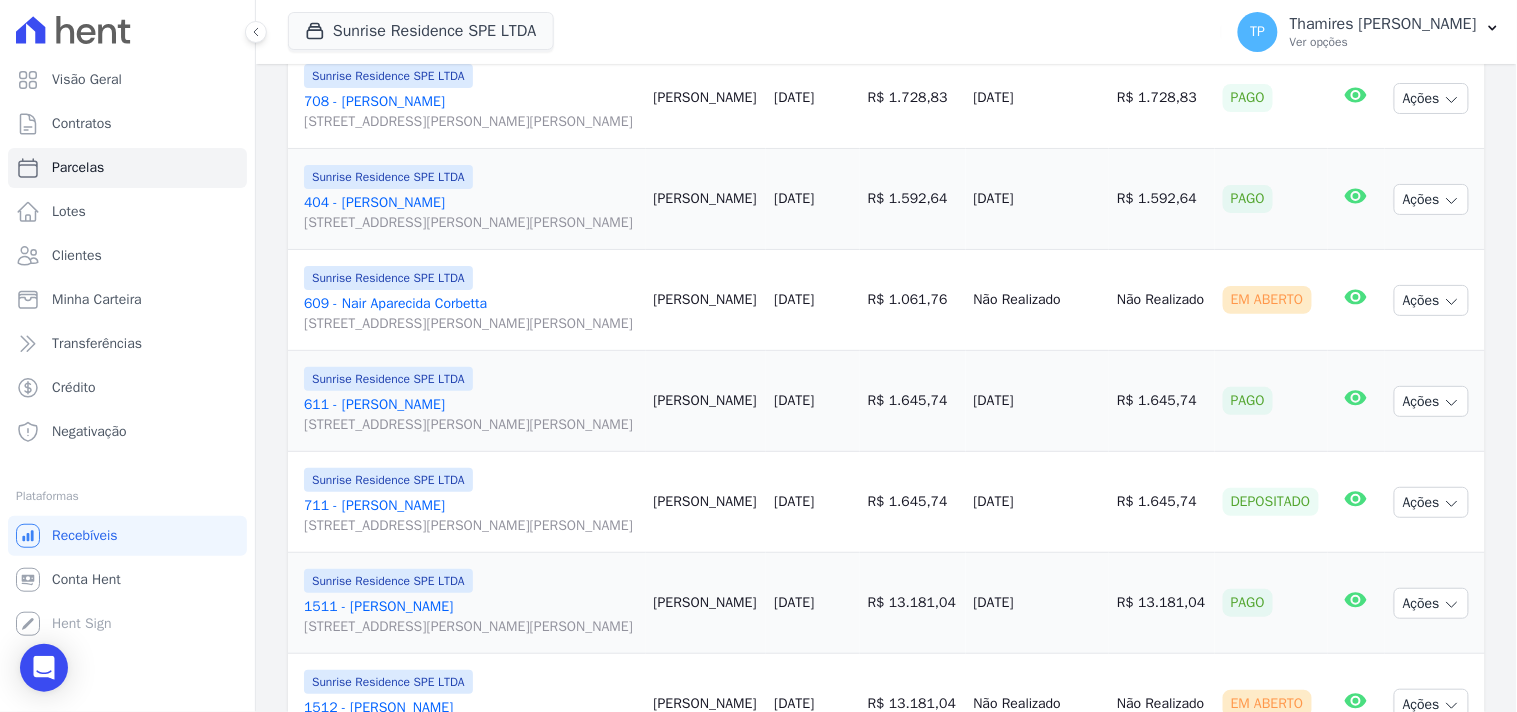scroll, scrollTop: 2000, scrollLeft: 0, axis: vertical 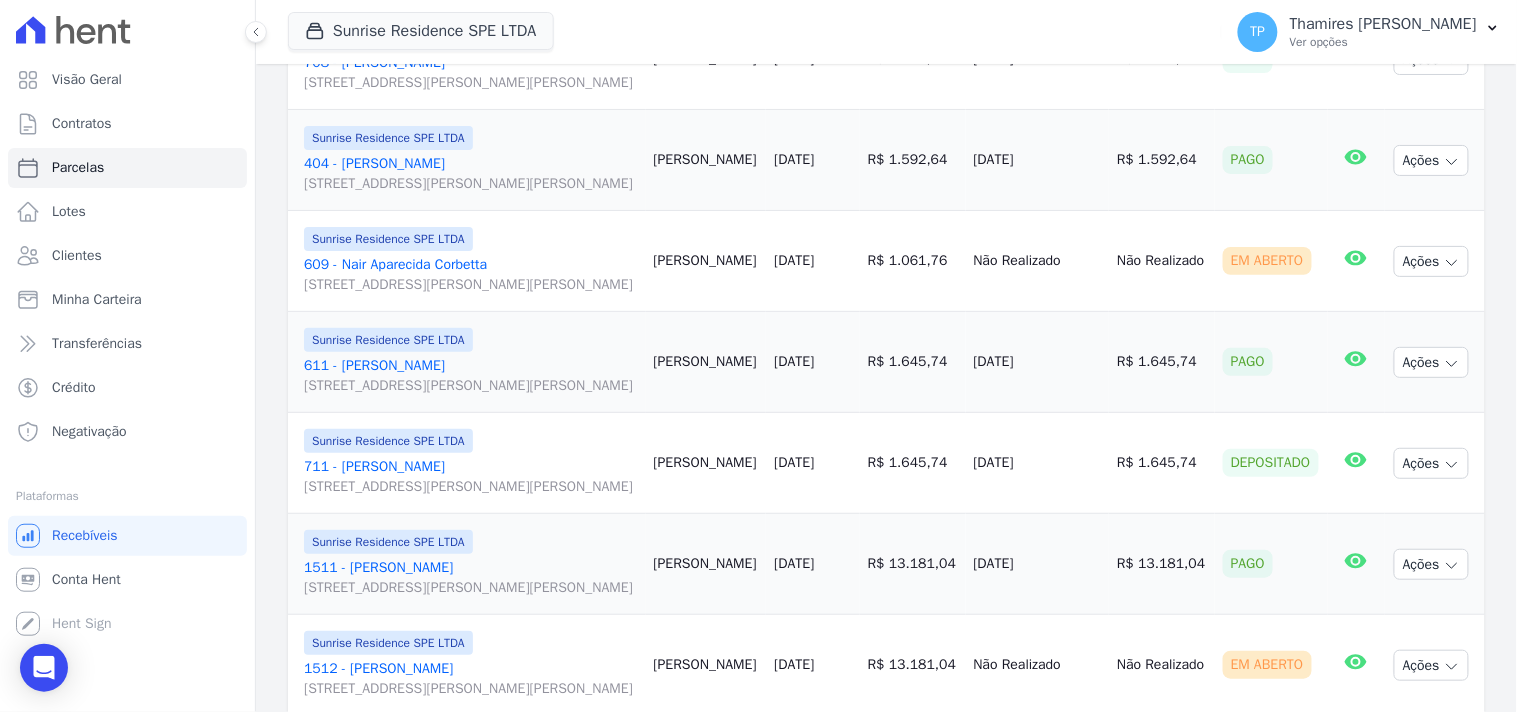 drag, startPoint x: 966, startPoint y: 386, endPoint x: 1057, endPoint y: 378, distance: 91.350975 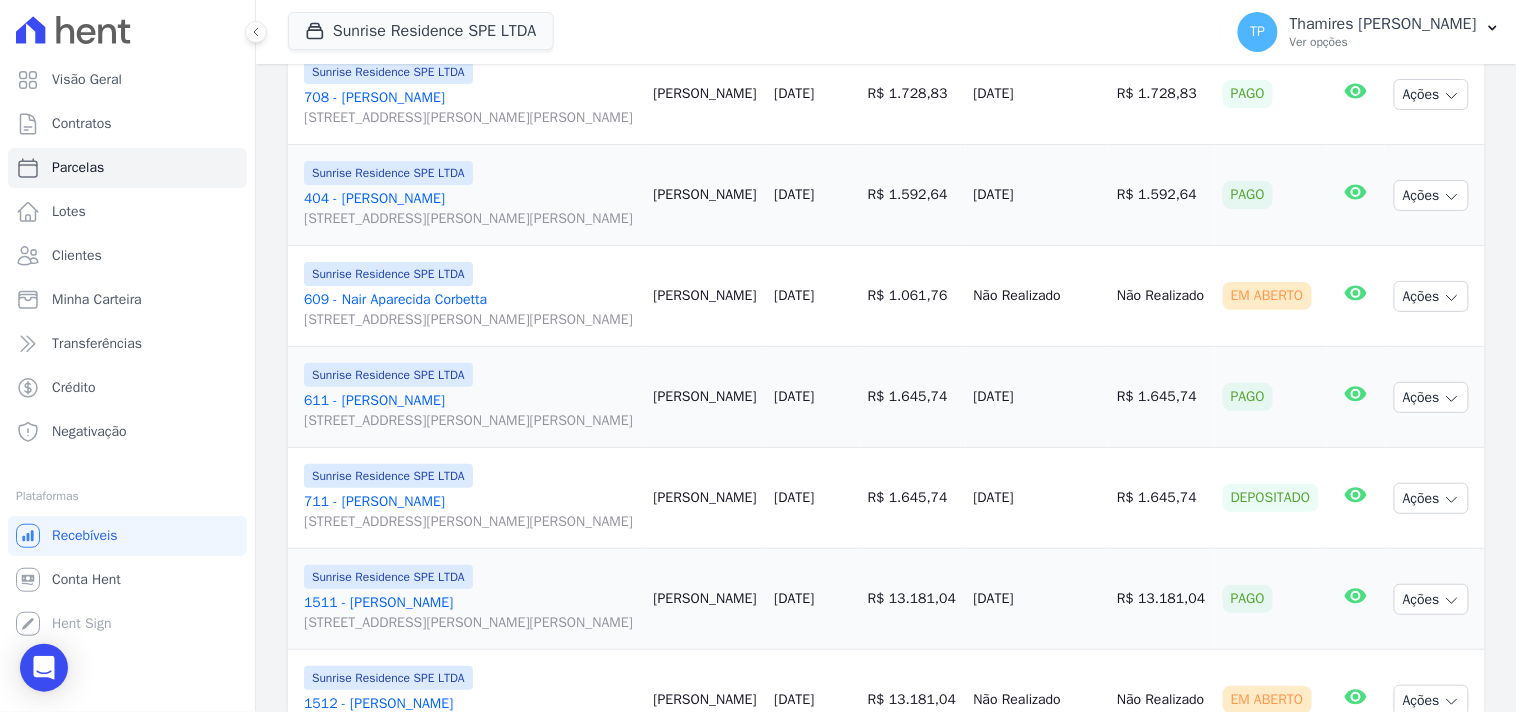scroll, scrollTop: 2000, scrollLeft: 0, axis: vertical 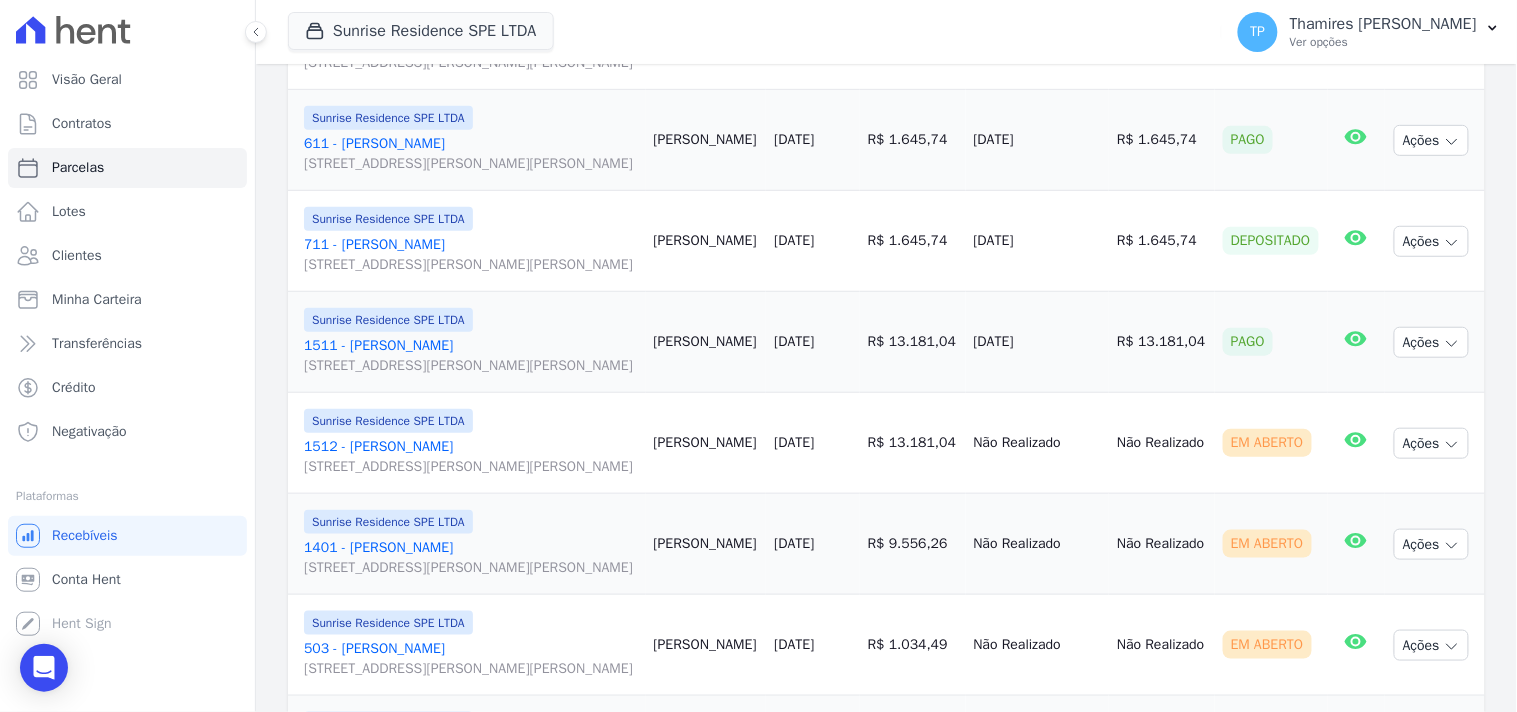 drag, startPoint x: 970, startPoint y: 277, endPoint x: 1077, endPoint y: 260, distance: 108.34205 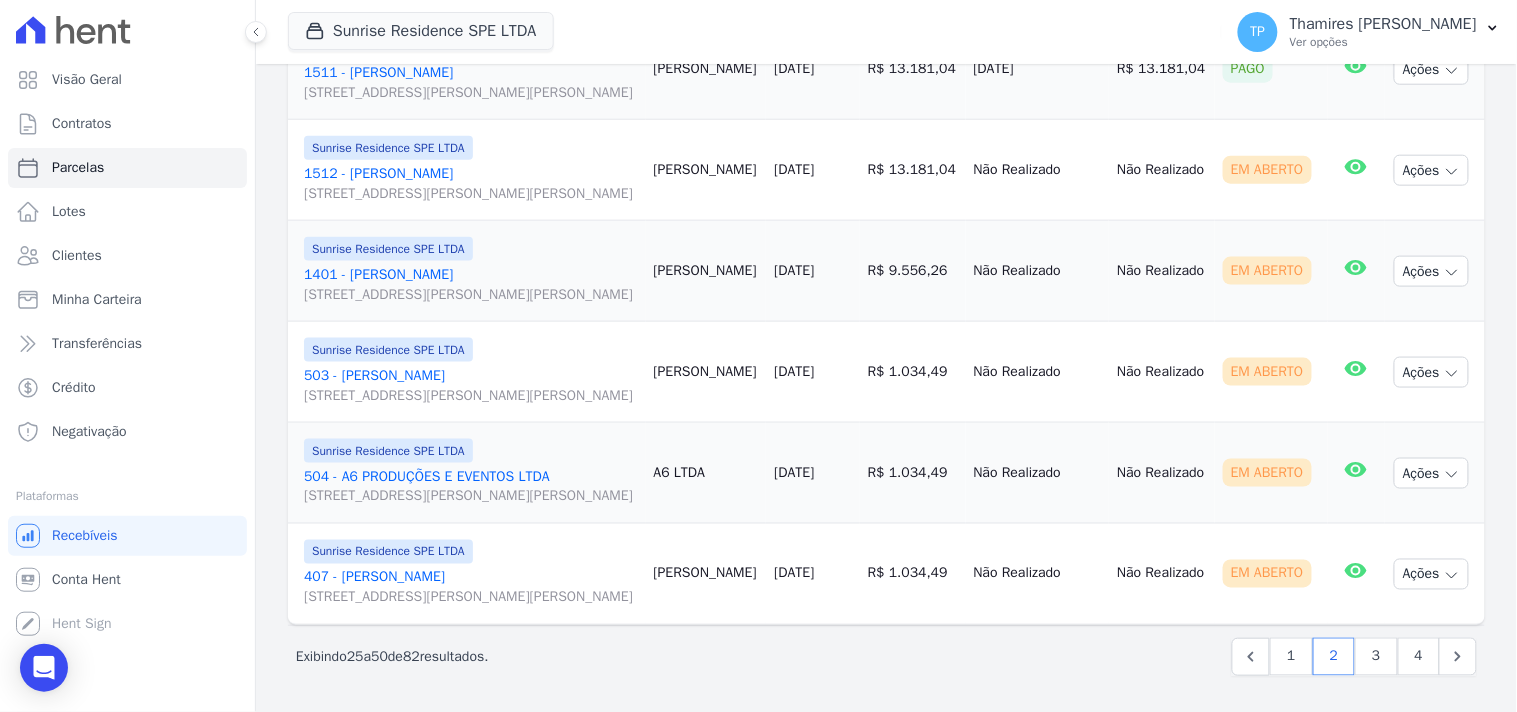 scroll, scrollTop: 2555, scrollLeft: 0, axis: vertical 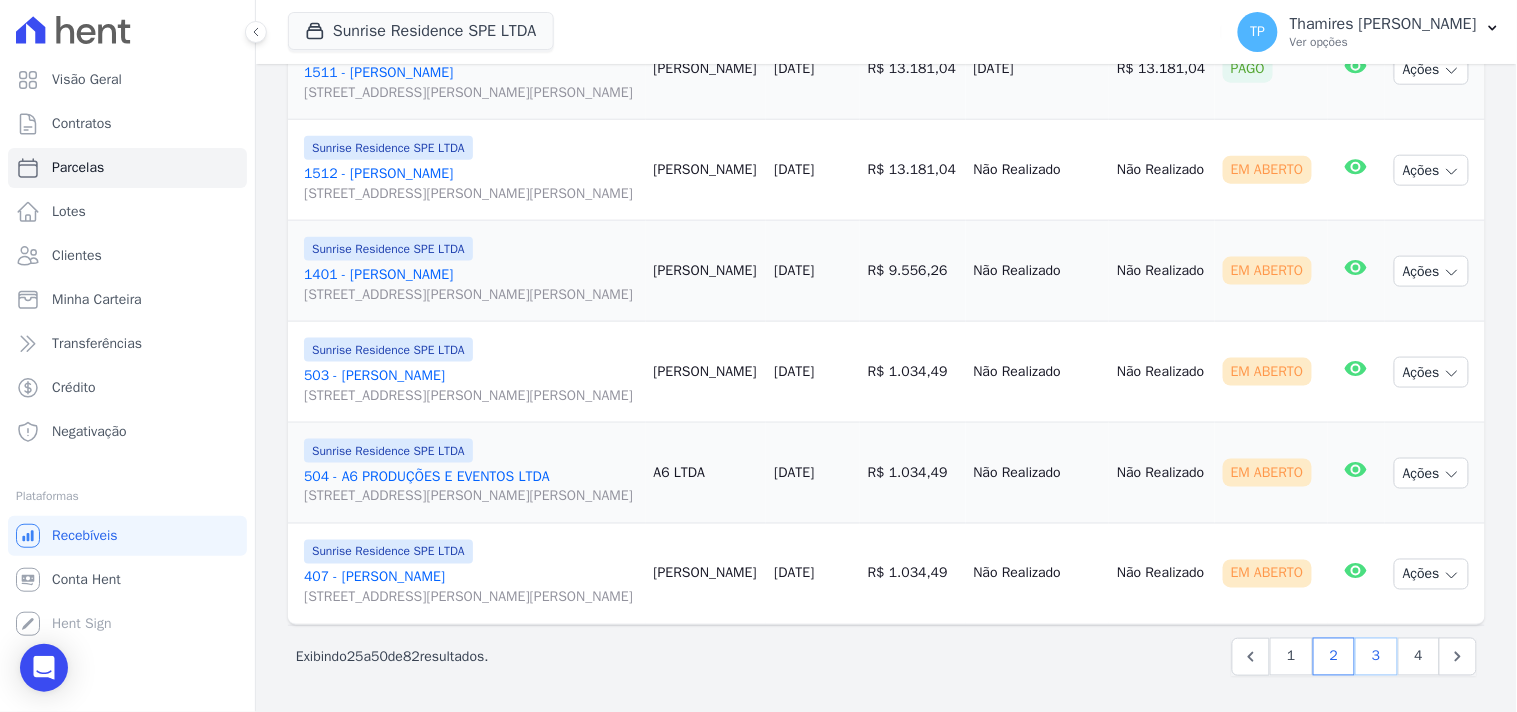 click on "3" at bounding box center (1376, 657) 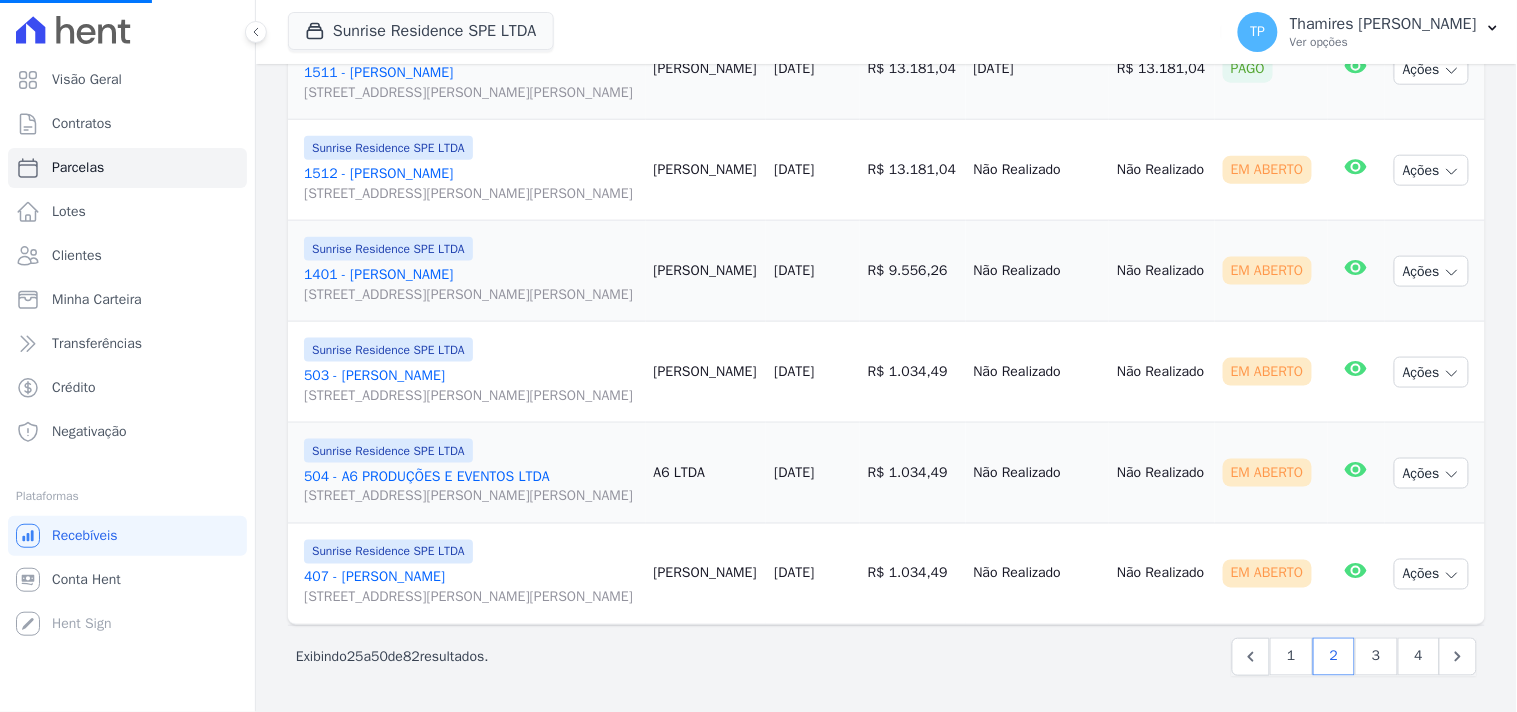 select 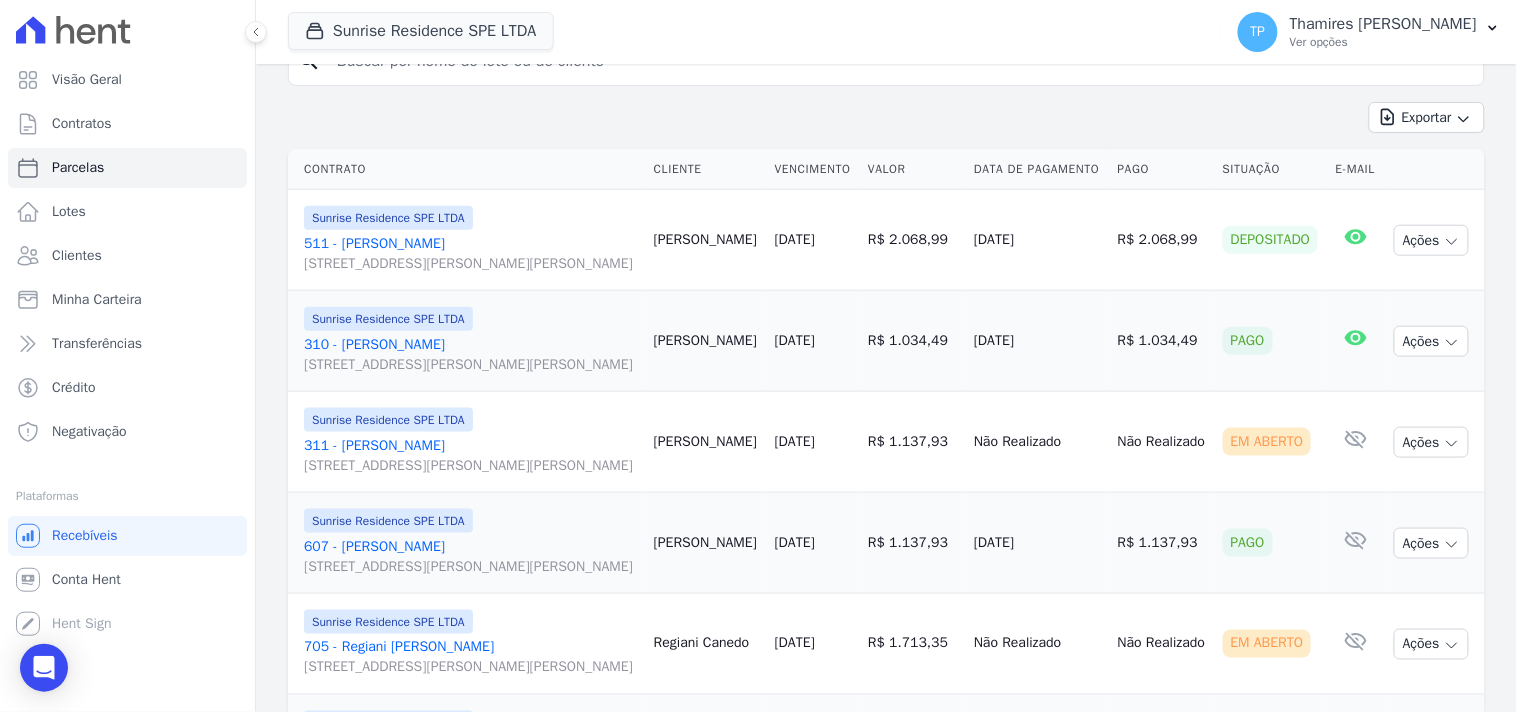 scroll, scrollTop: 444, scrollLeft: 0, axis: vertical 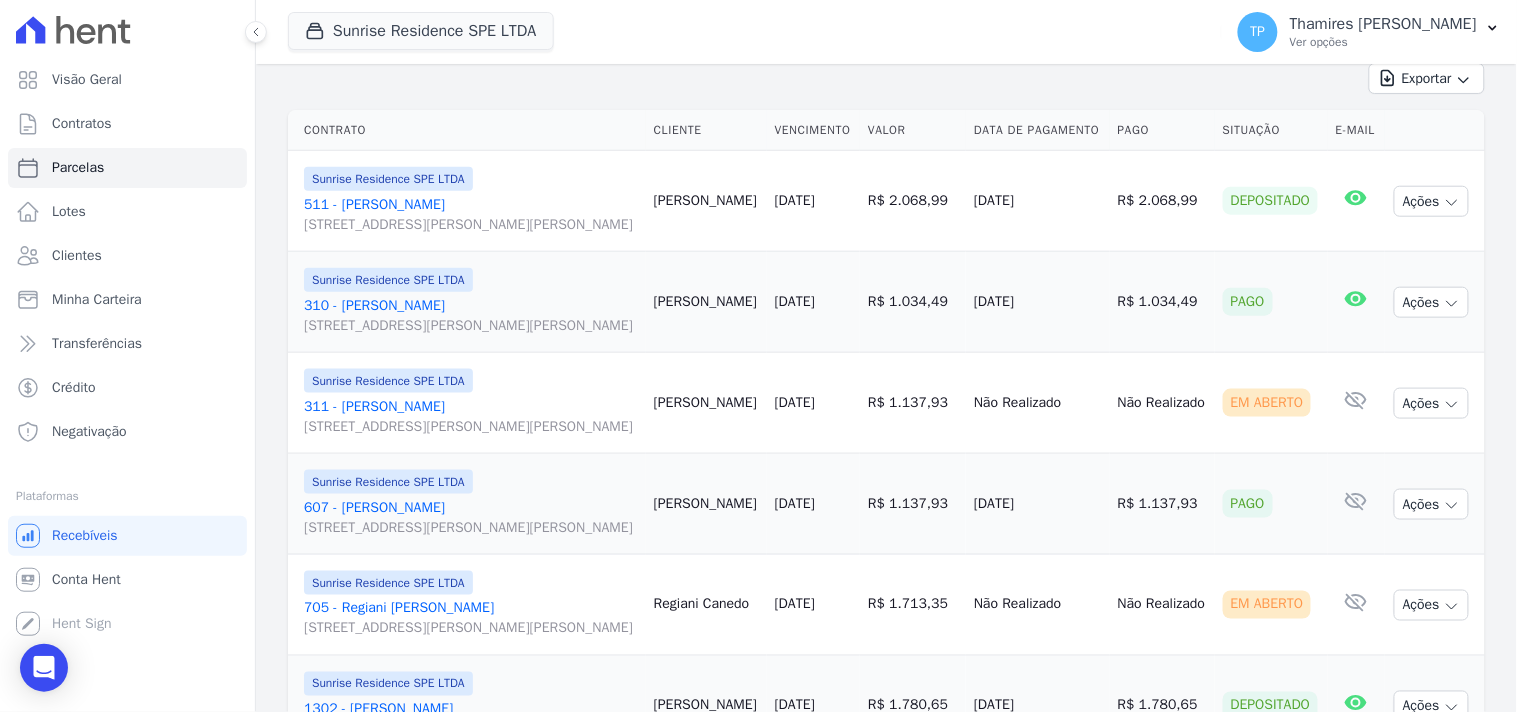 drag, startPoint x: 975, startPoint y: 355, endPoint x: 1063, endPoint y: 363, distance: 88.362885 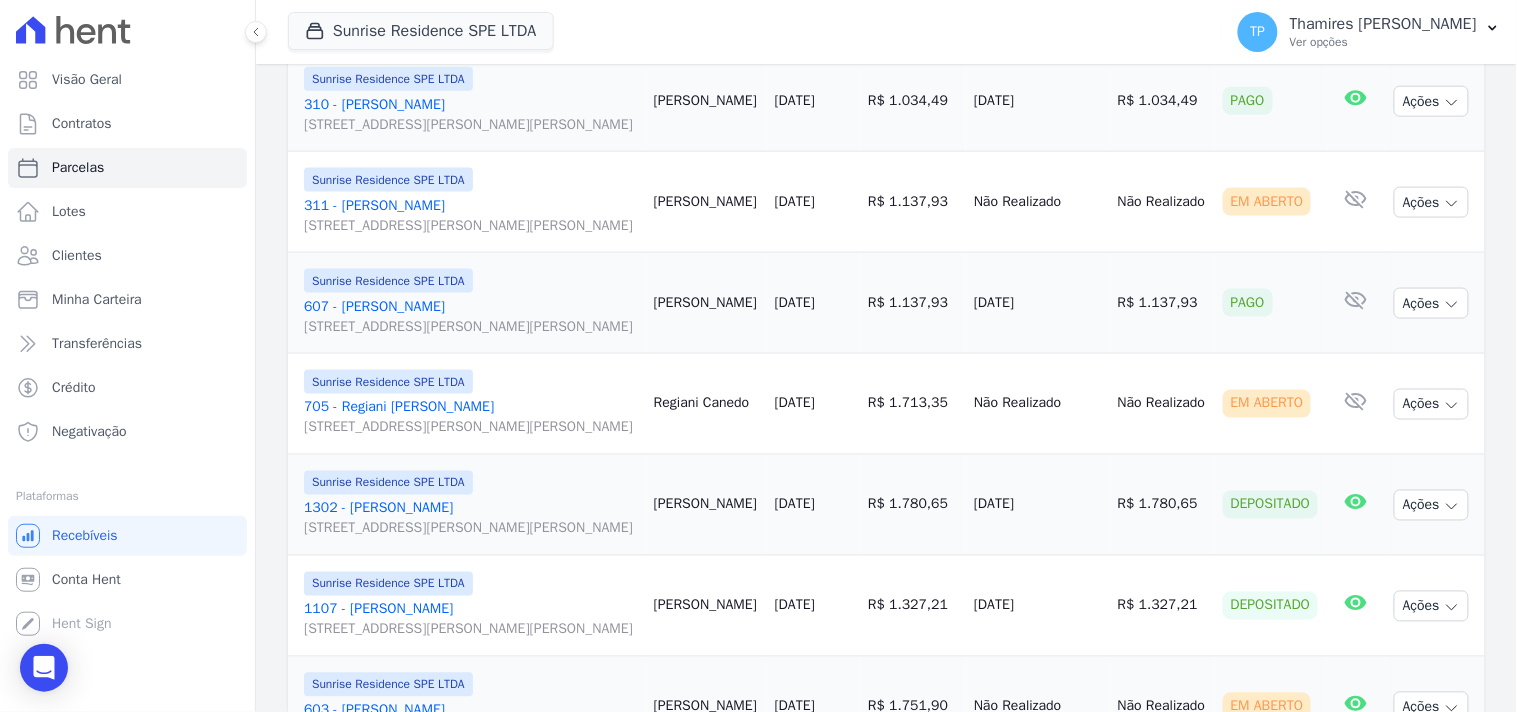 scroll, scrollTop: 666, scrollLeft: 0, axis: vertical 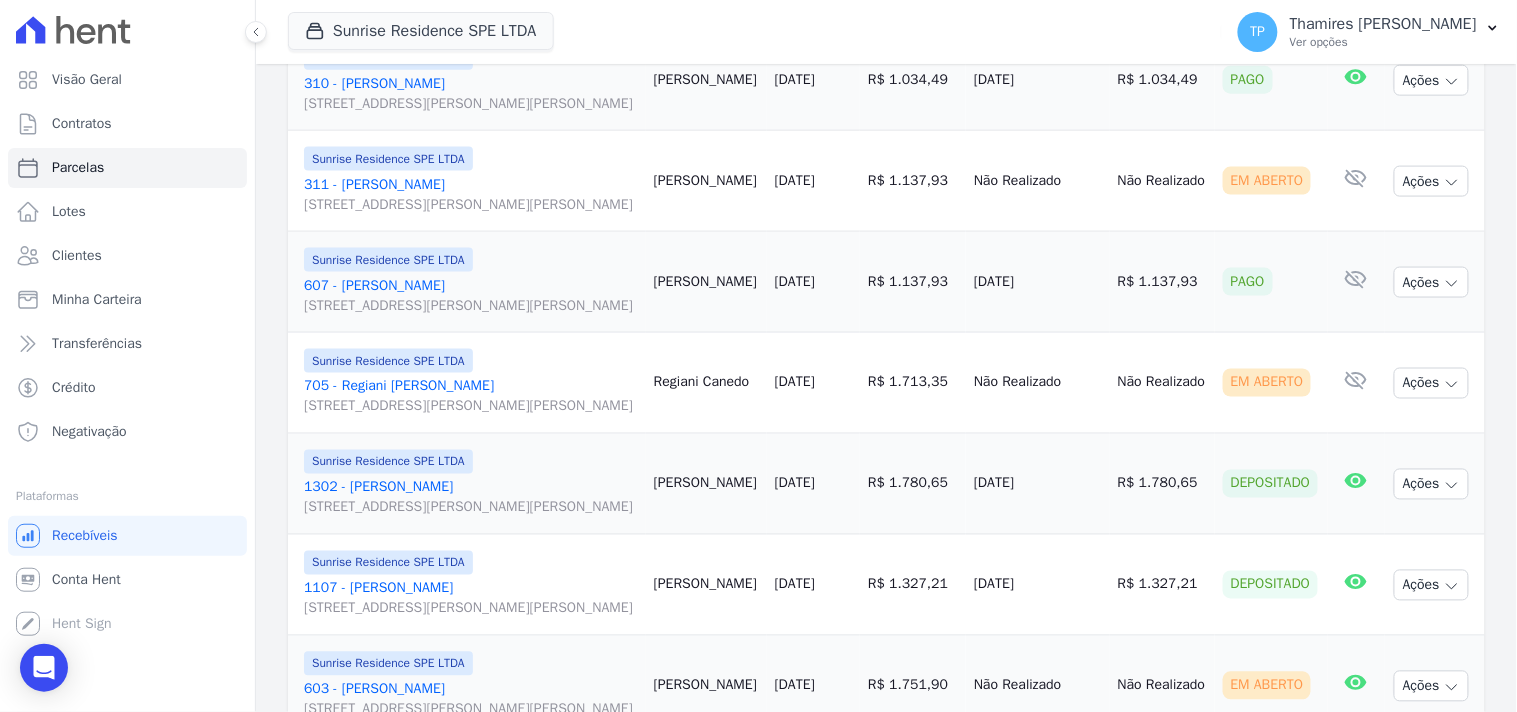 drag, startPoint x: 966, startPoint y: 371, endPoint x: 1057, endPoint y: 370, distance: 91.00549 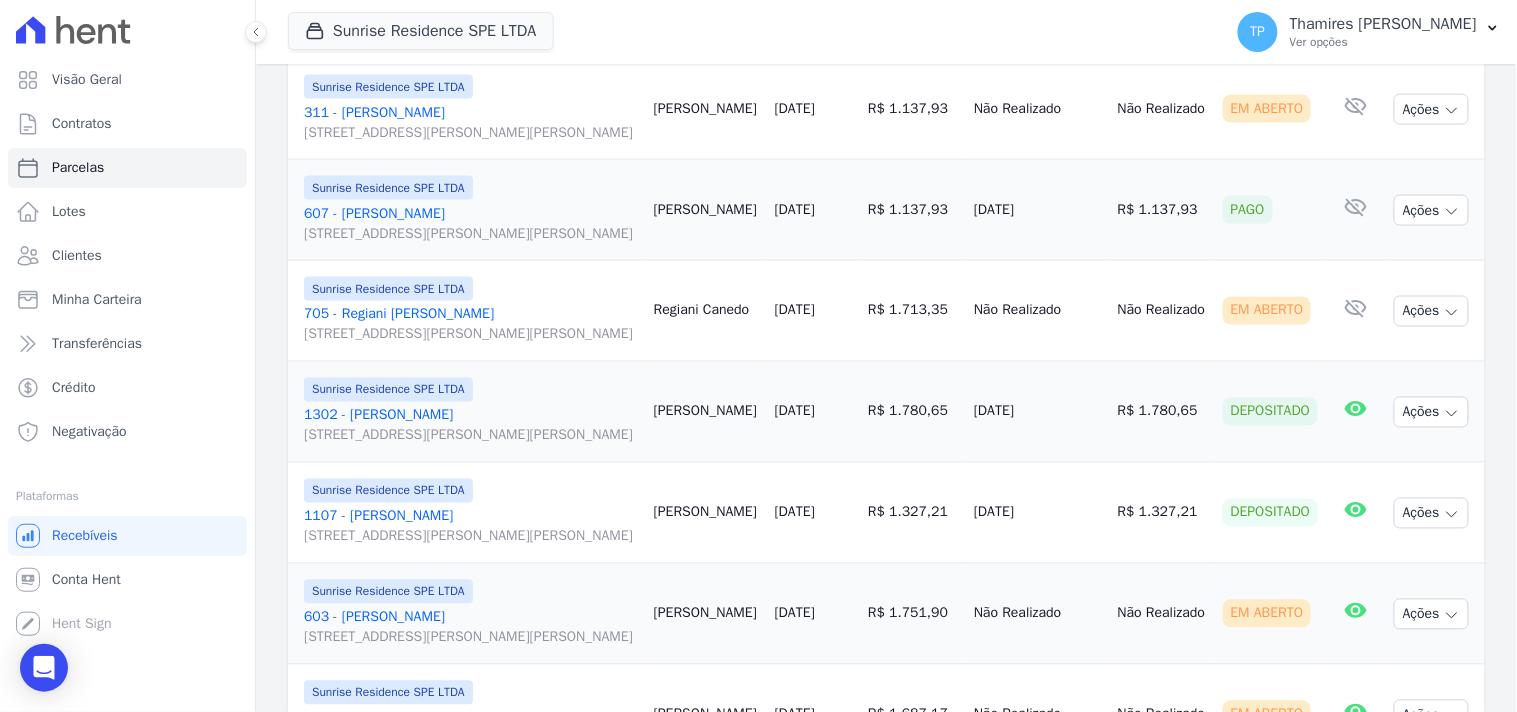 scroll, scrollTop: 777, scrollLeft: 0, axis: vertical 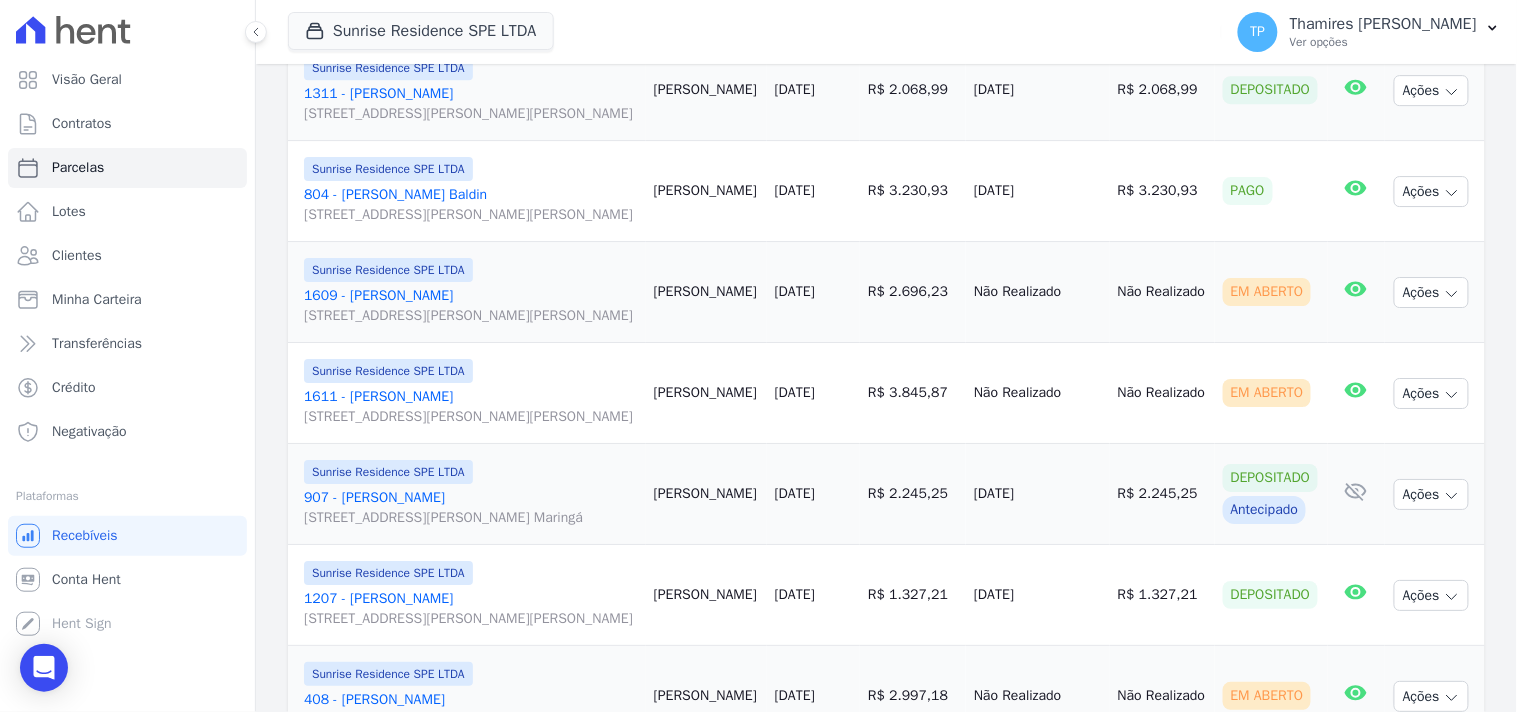 drag, startPoint x: 968, startPoint y: 468, endPoint x: 1094, endPoint y: 468, distance: 126 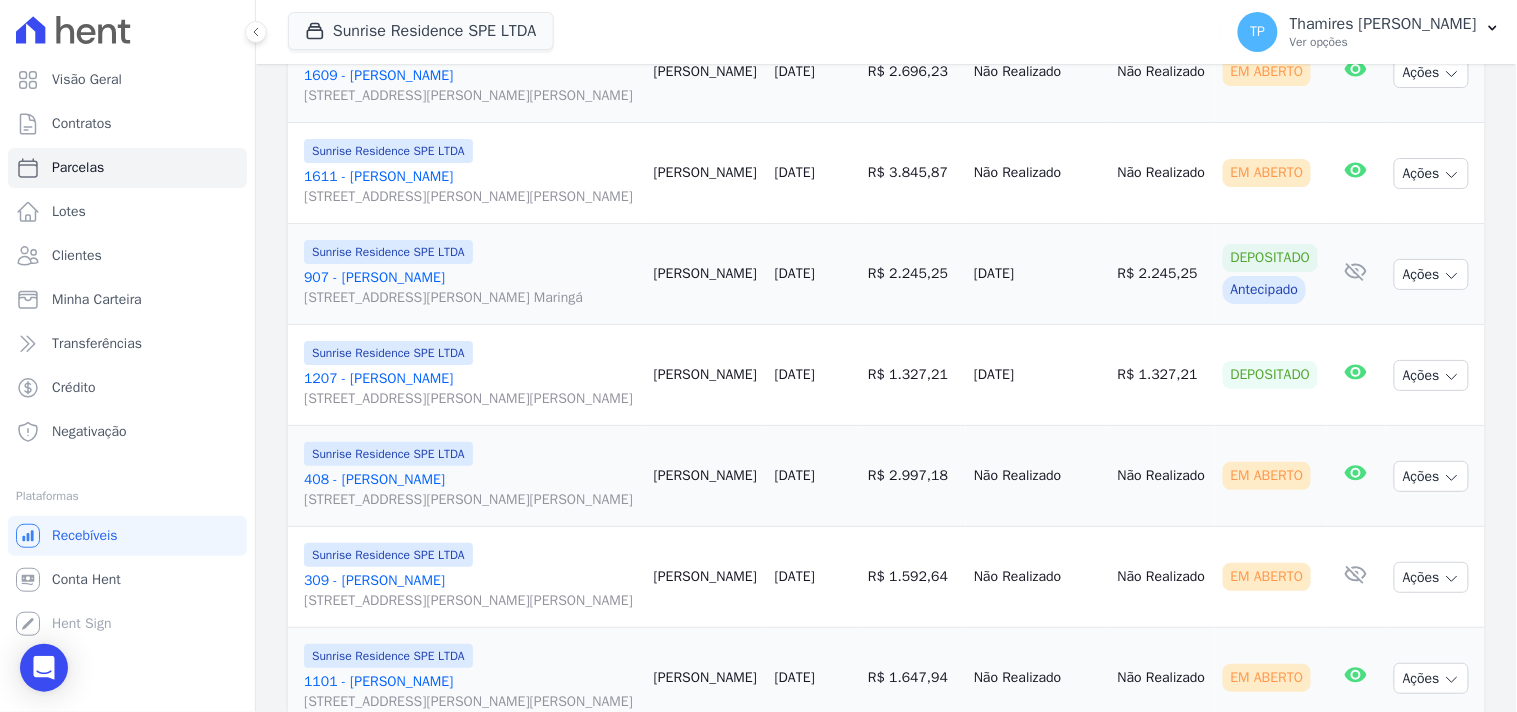 scroll, scrollTop: 1888, scrollLeft: 0, axis: vertical 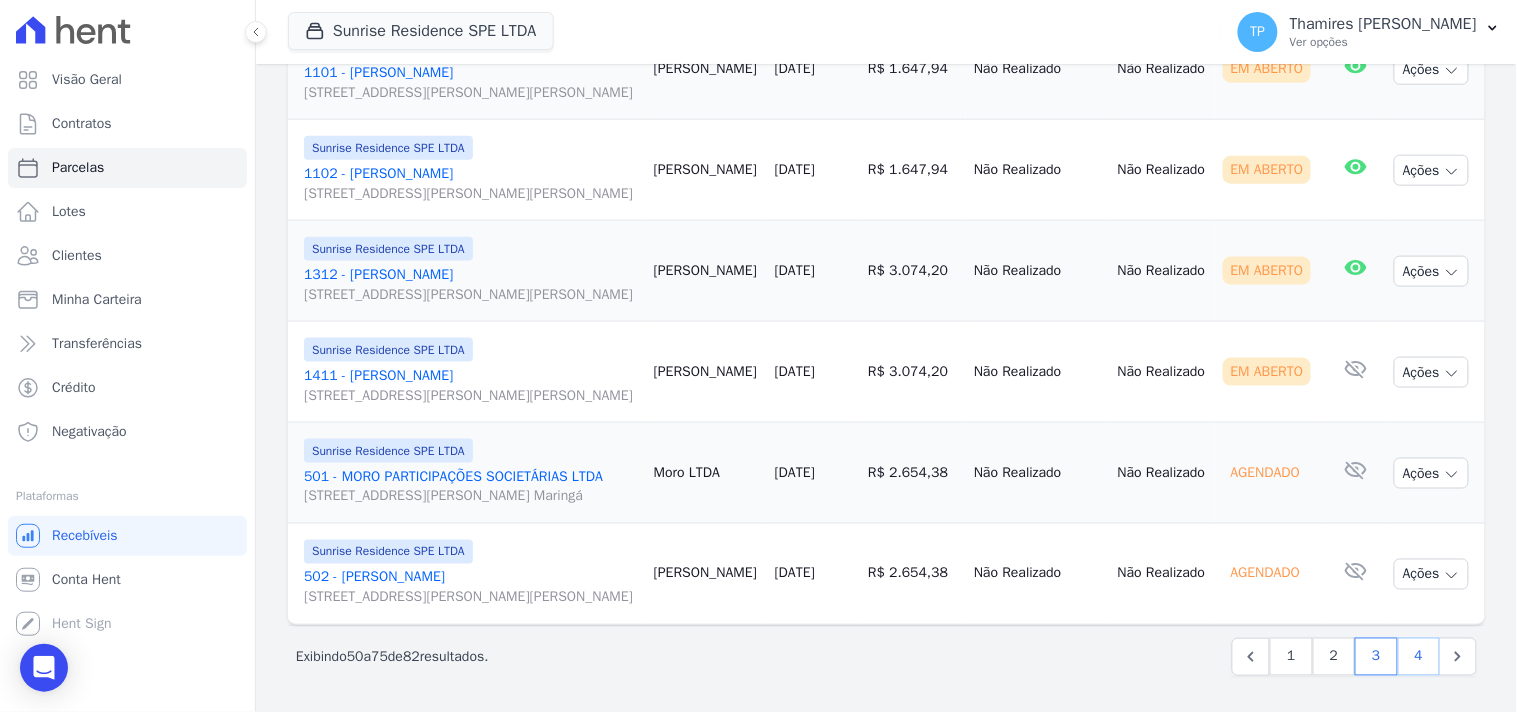 click on "4" at bounding box center (1419, 657) 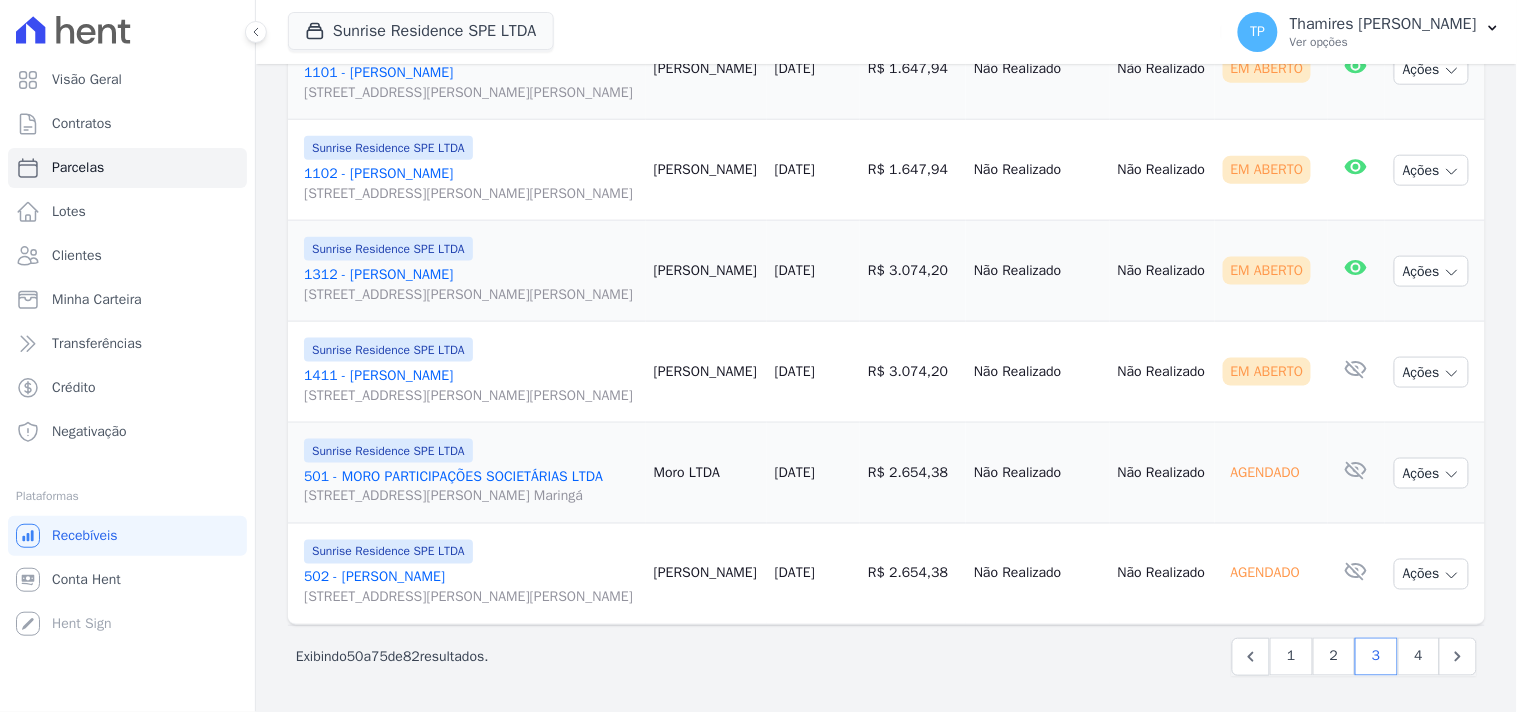 select 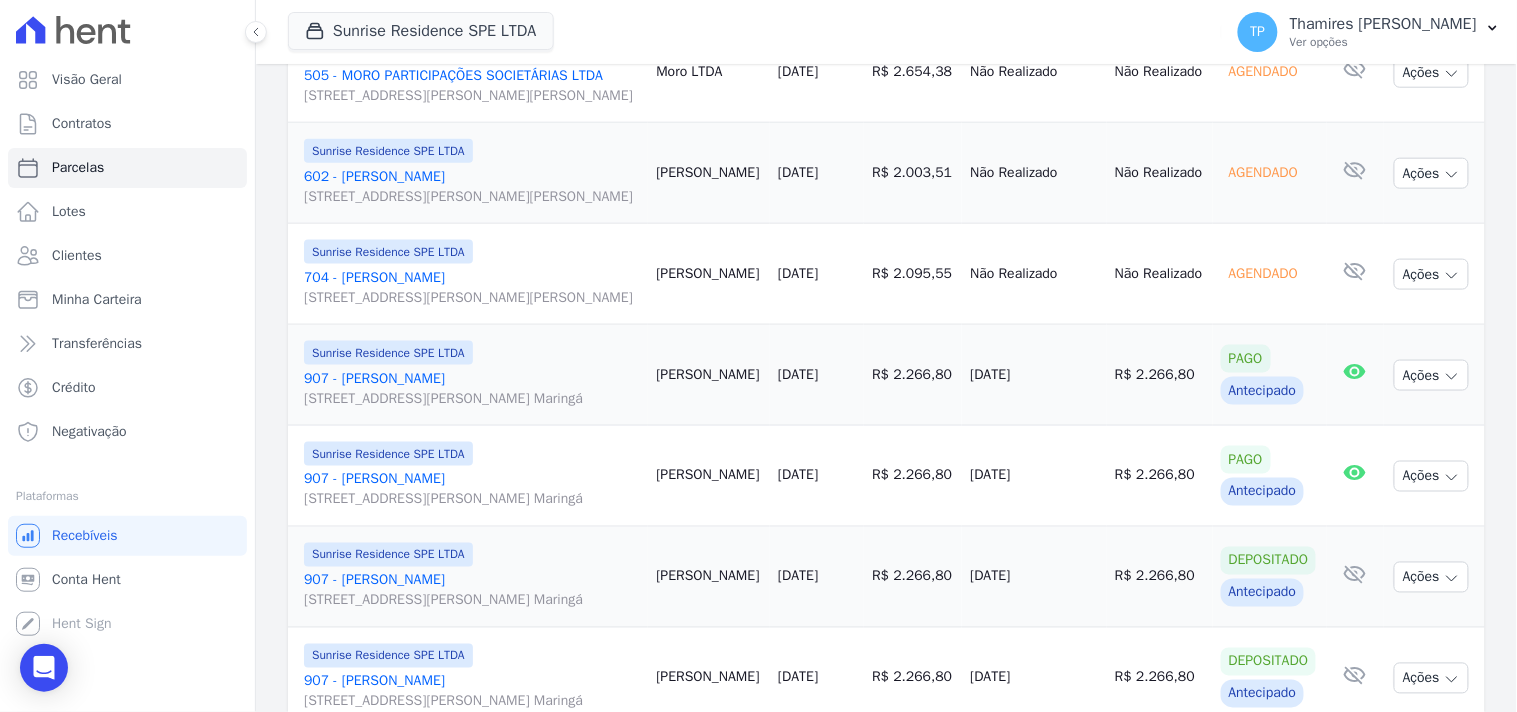 scroll, scrollTop: 612, scrollLeft: 0, axis: vertical 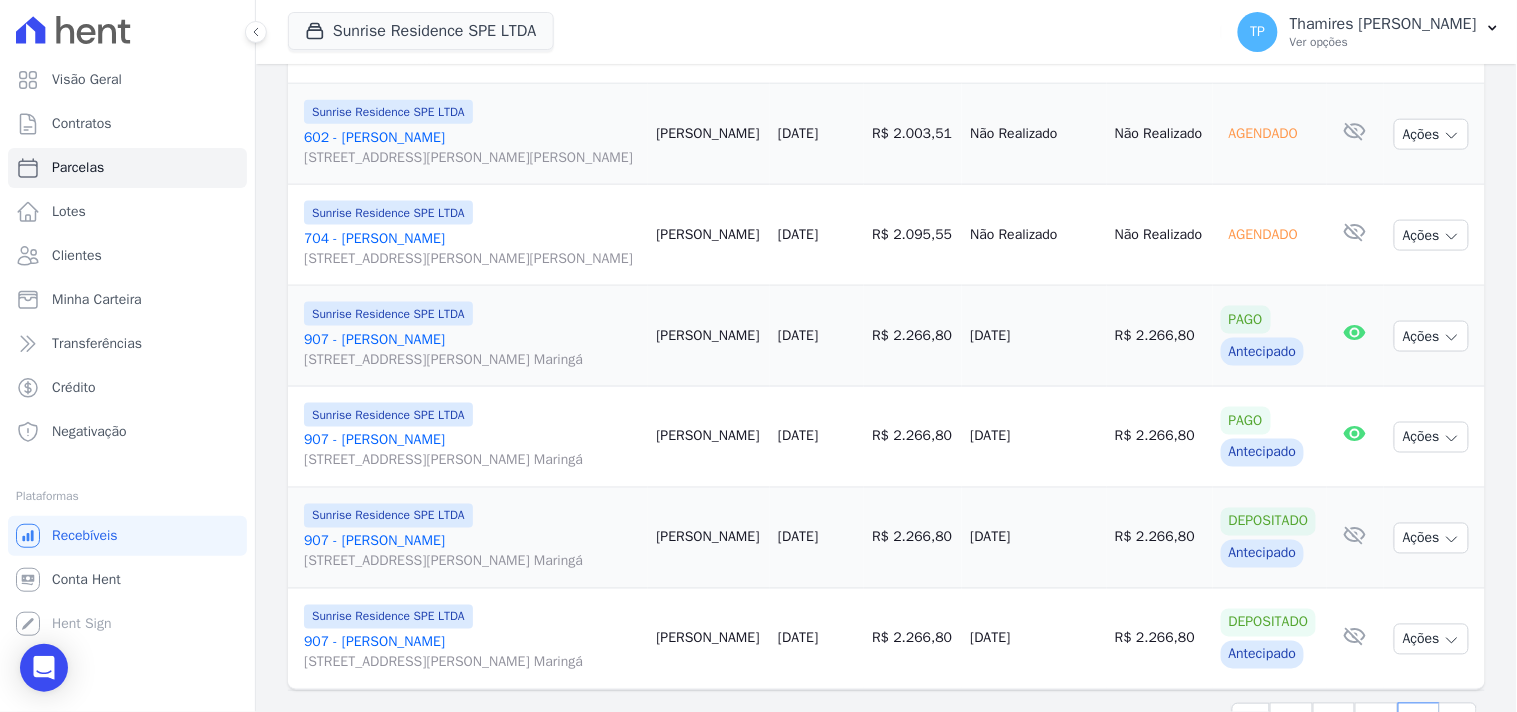 drag, startPoint x: 773, startPoint y: 430, endPoint x: 867, endPoint y: 432, distance: 94.02127 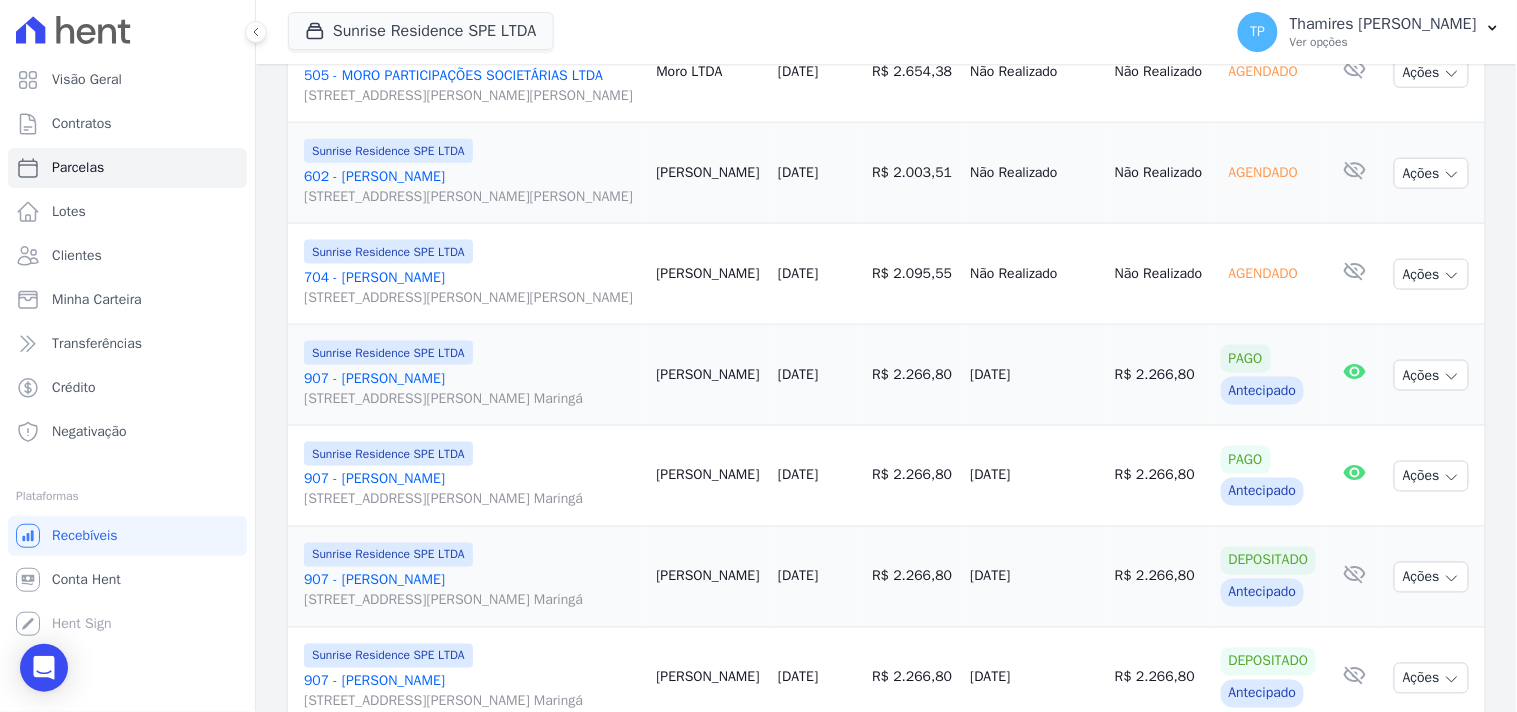 scroll, scrollTop: 612, scrollLeft: 0, axis: vertical 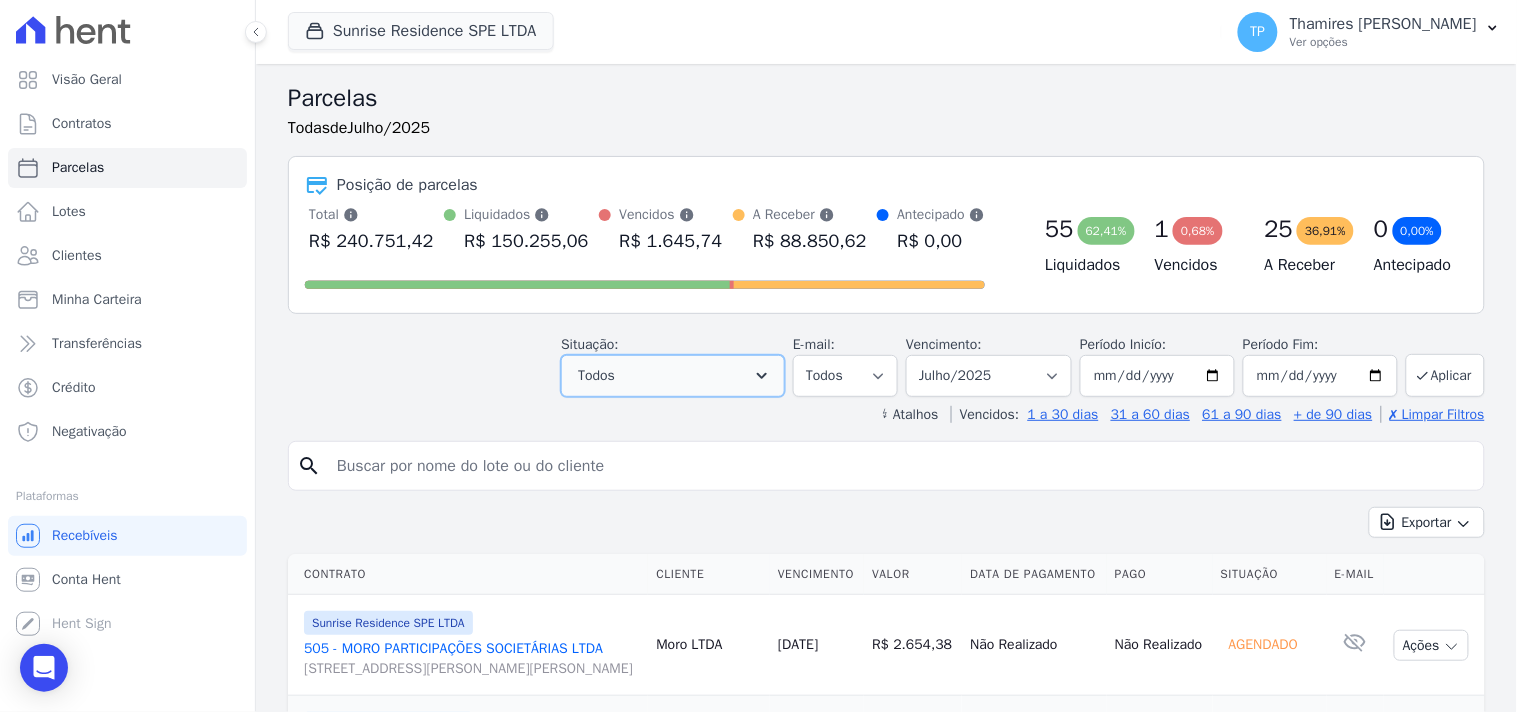 click on "Todos" at bounding box center (673, 376) 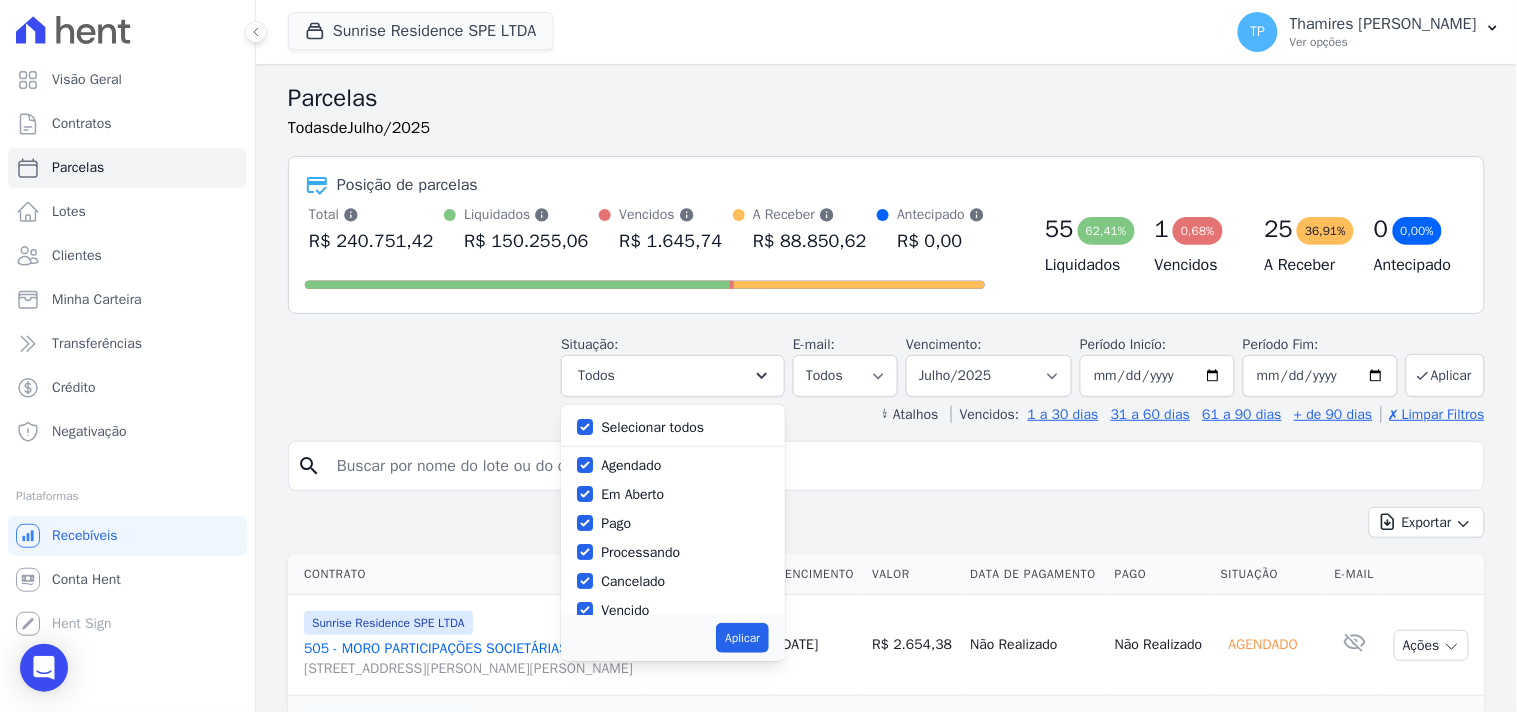 click on "Selecionar todos" at bounding box center (652, 427) 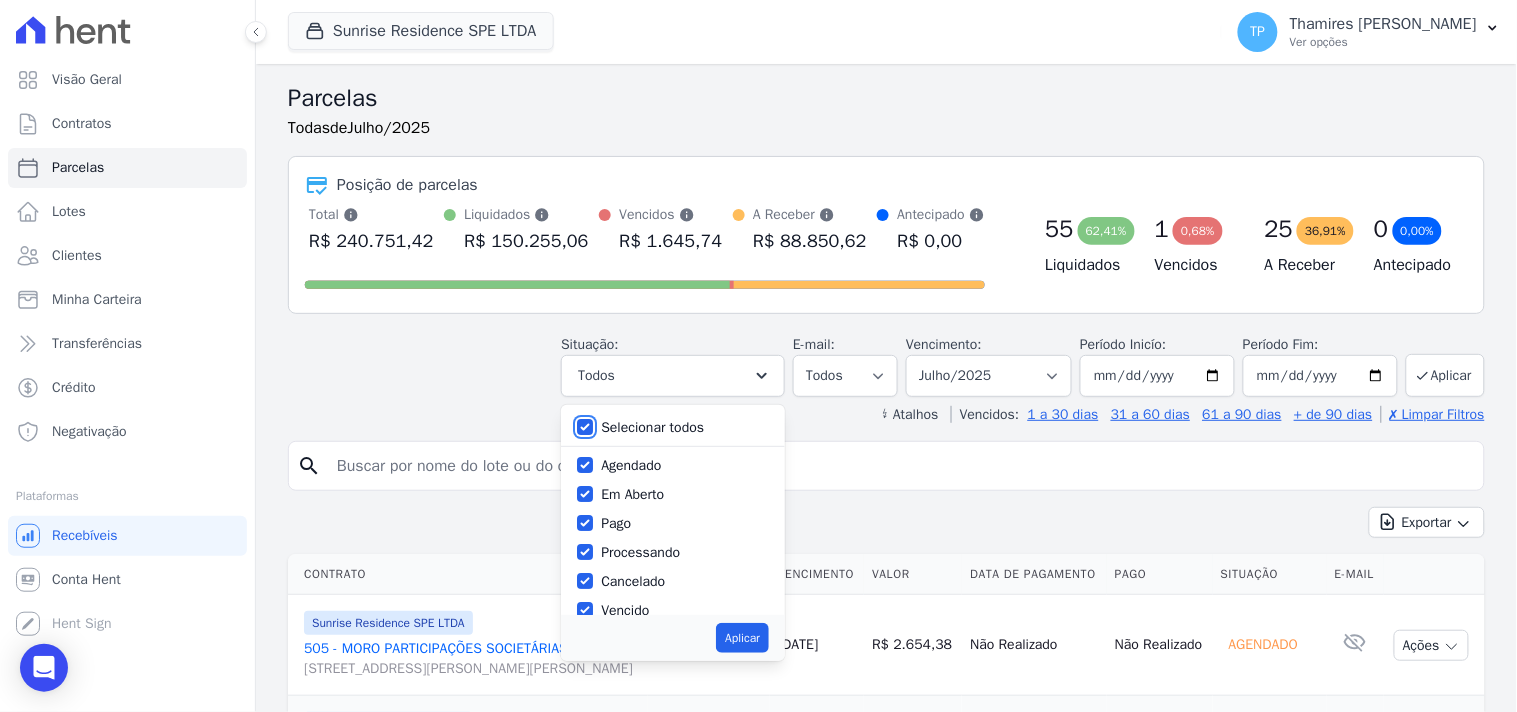 click on "Selecionar todos" at bounding box center [585, 427] 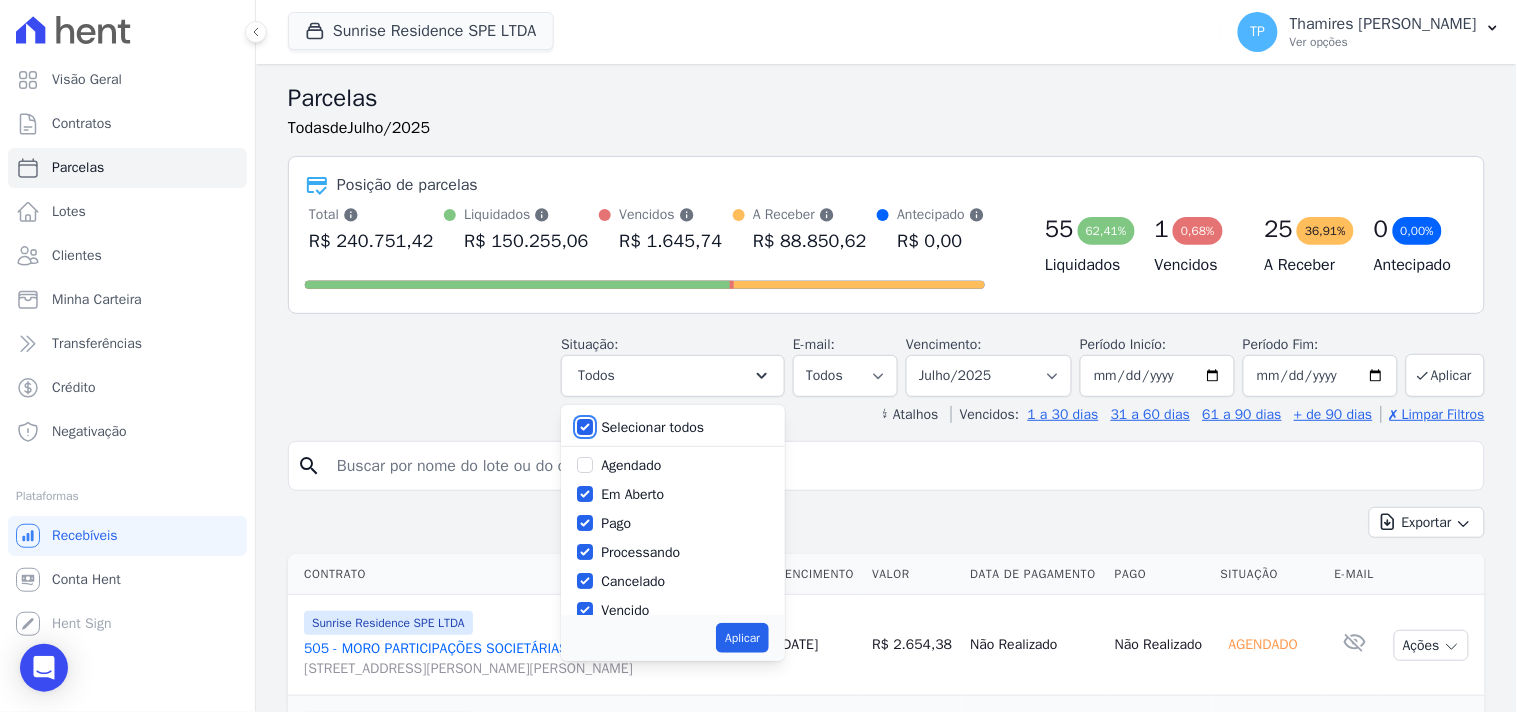 checkbox on "false" 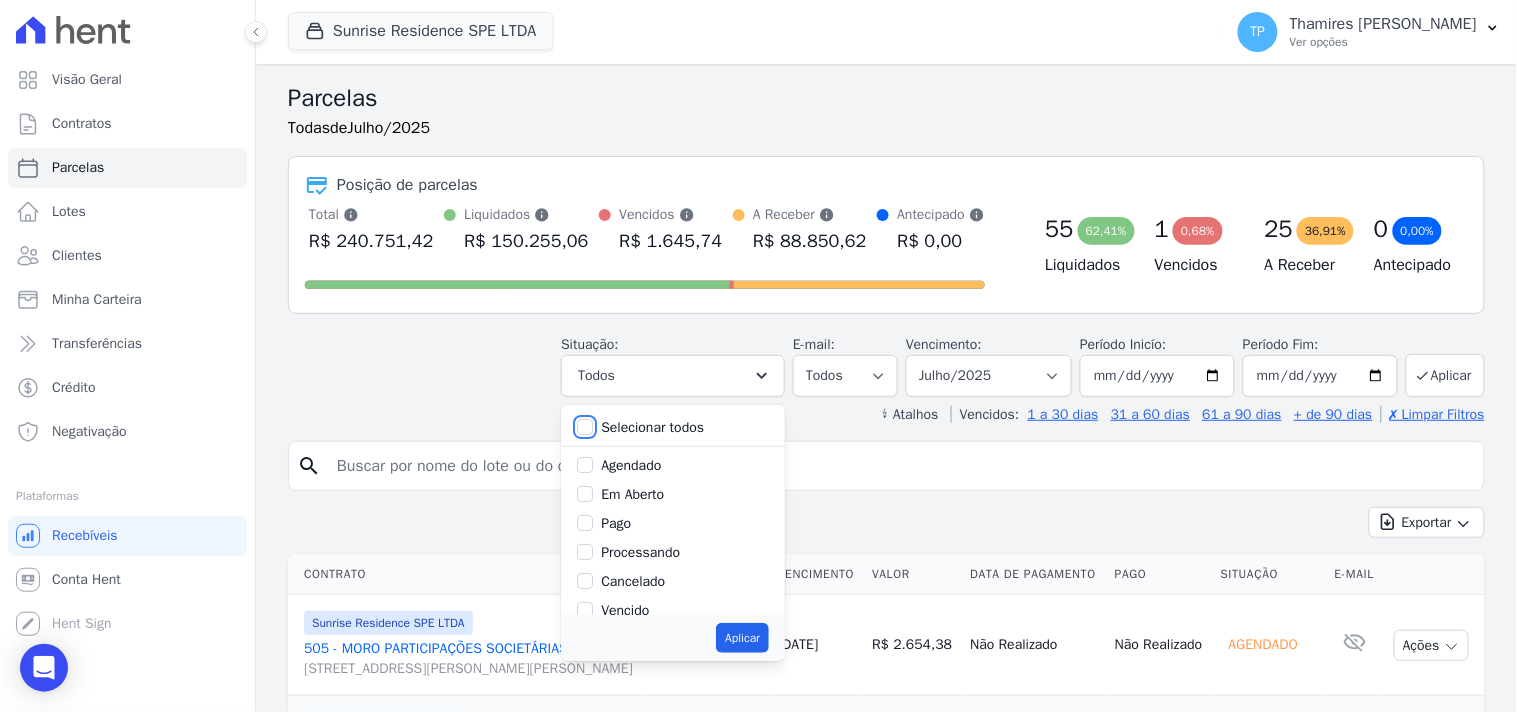 checkbox on "false" 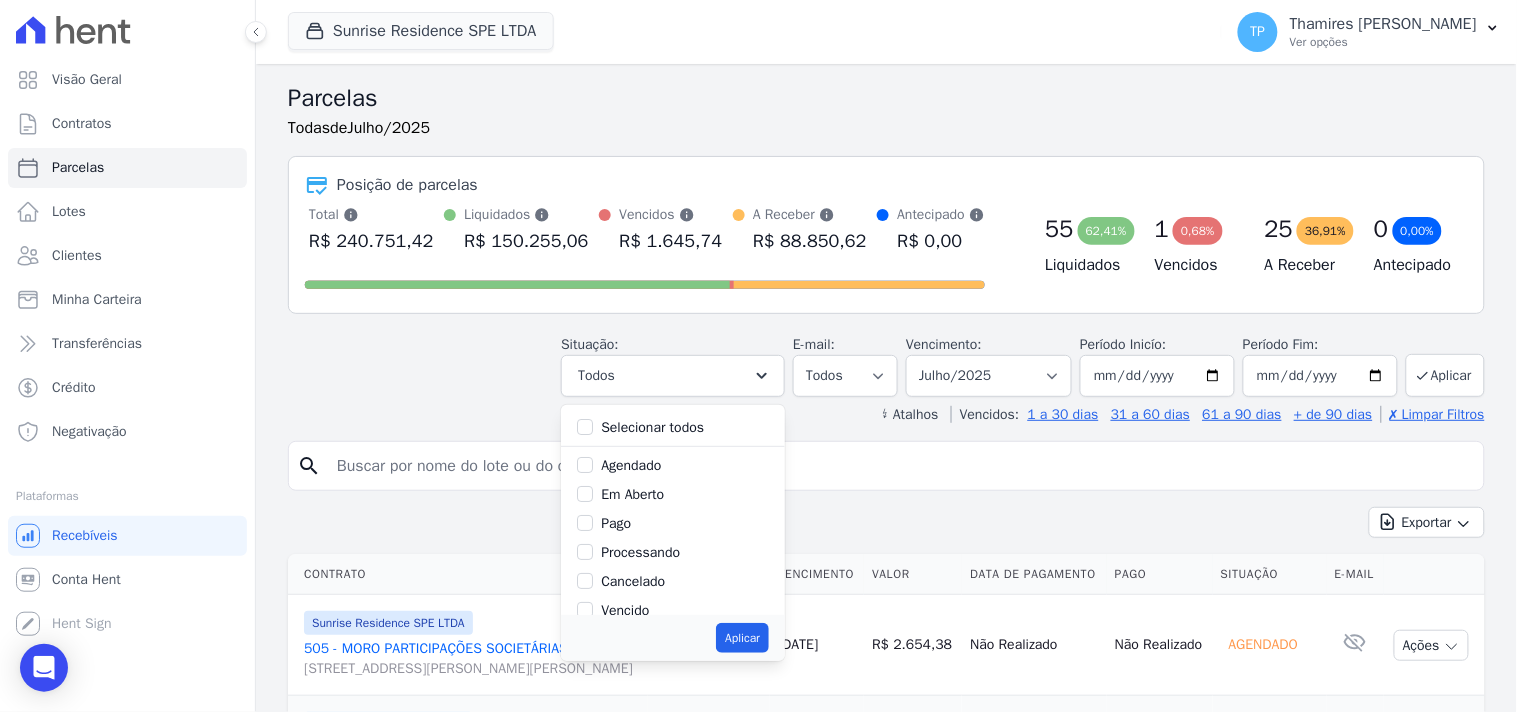 click on "Pago" at bounding box center (616, 523) 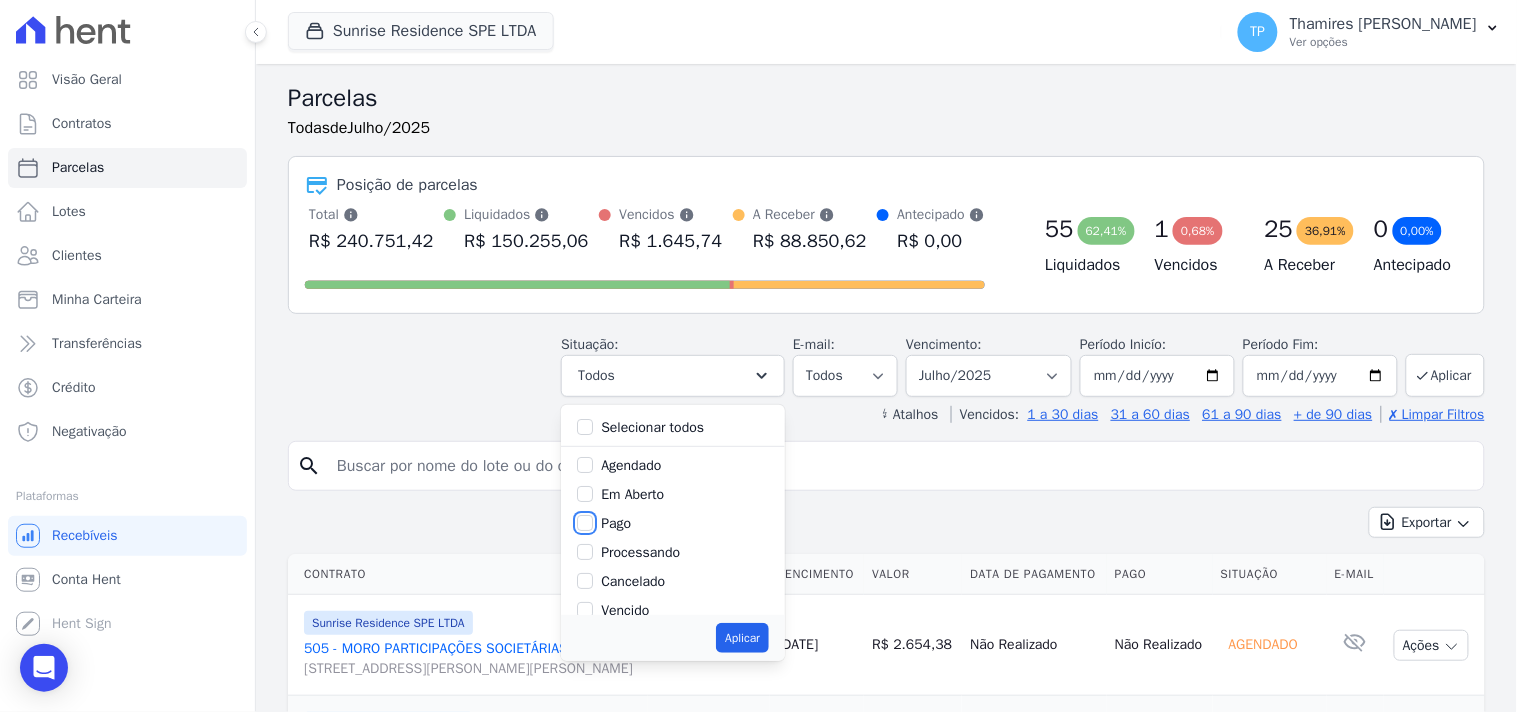 checkbox on "true" 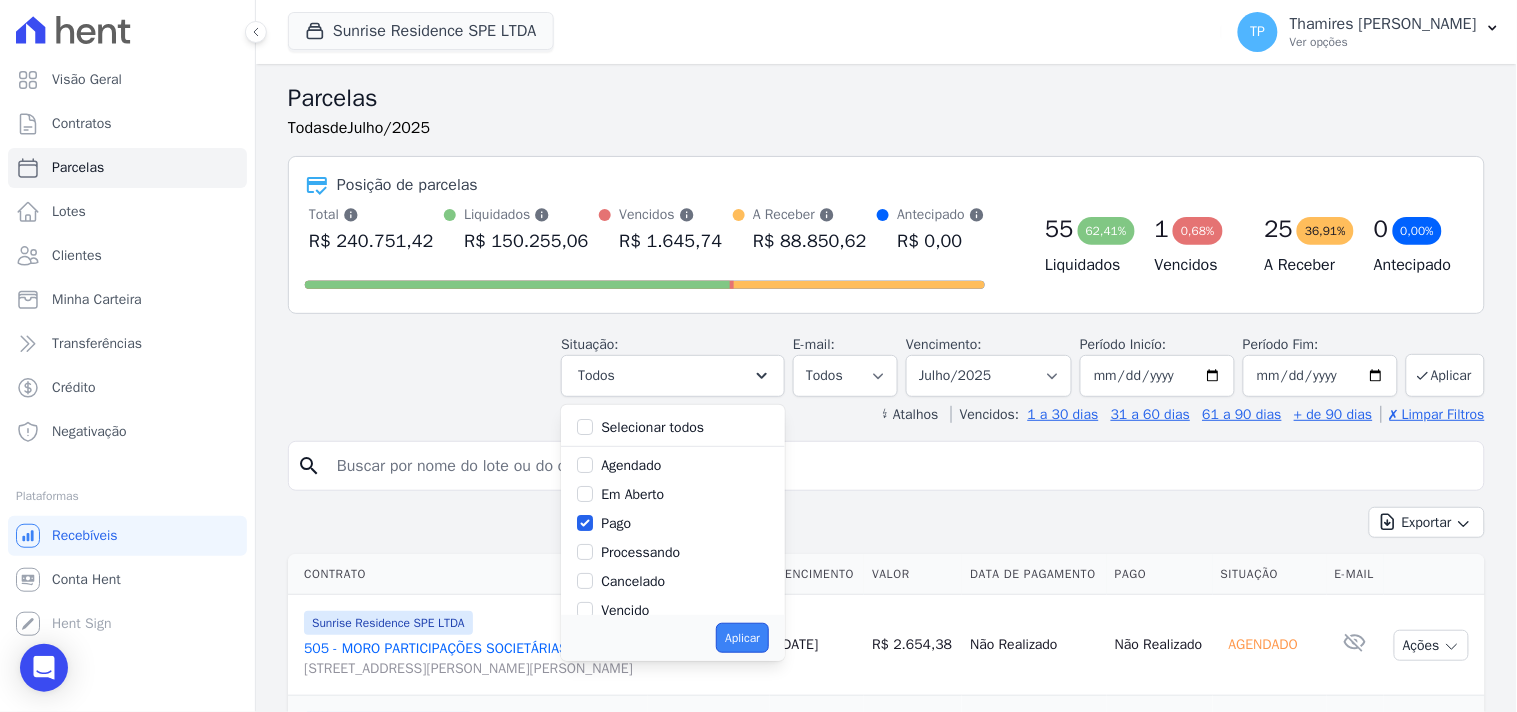 click on "Aplicar" at bounding box center (742, 638) 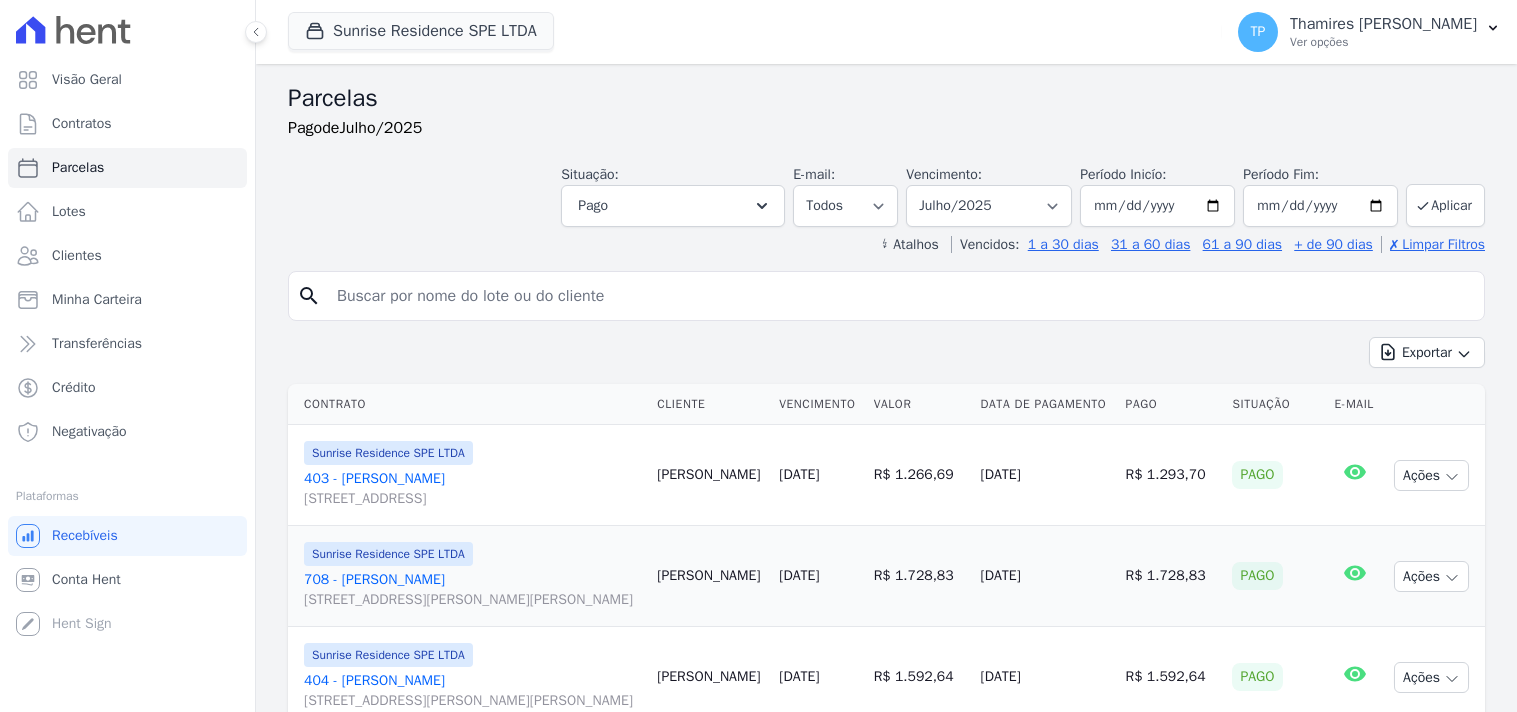select 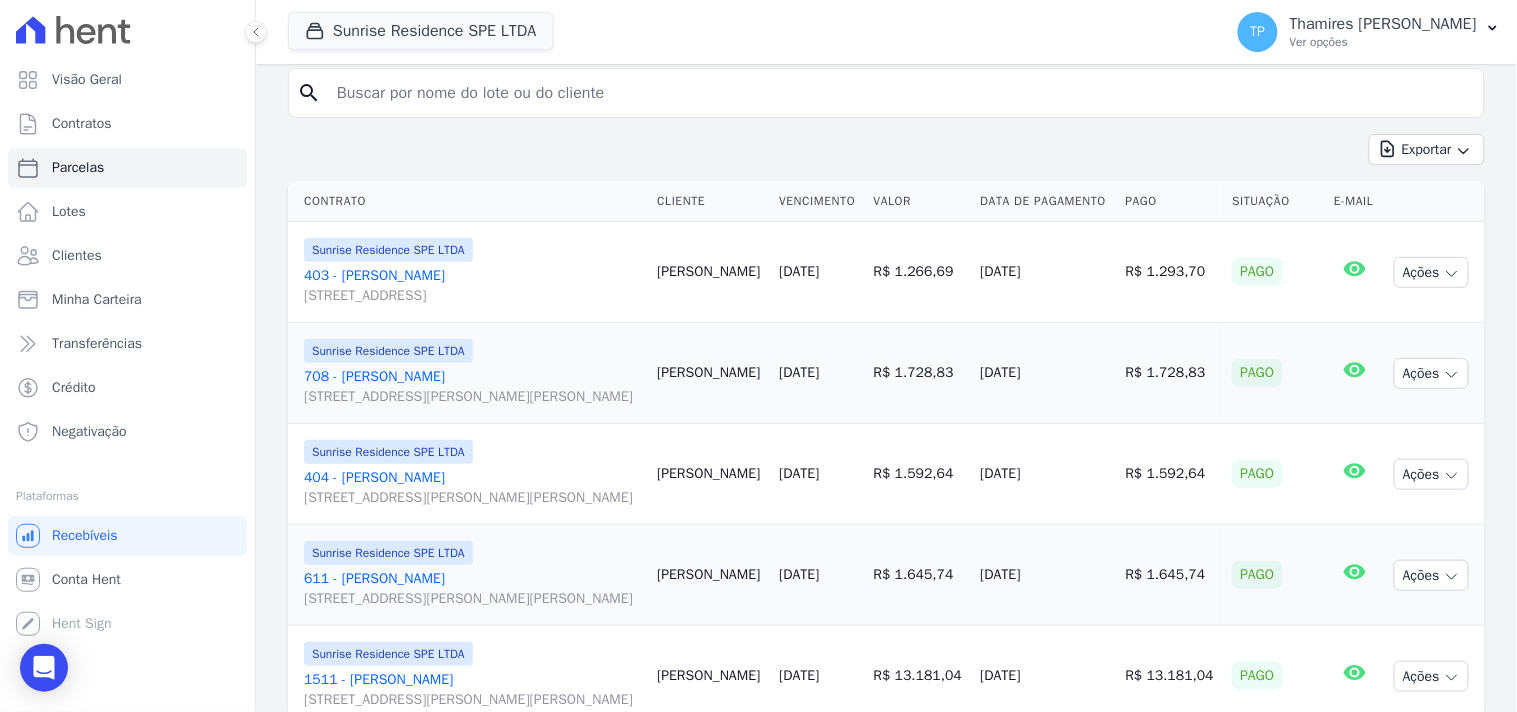 scroll, scrollTop: 0, scrollLeft: 0, axis: both 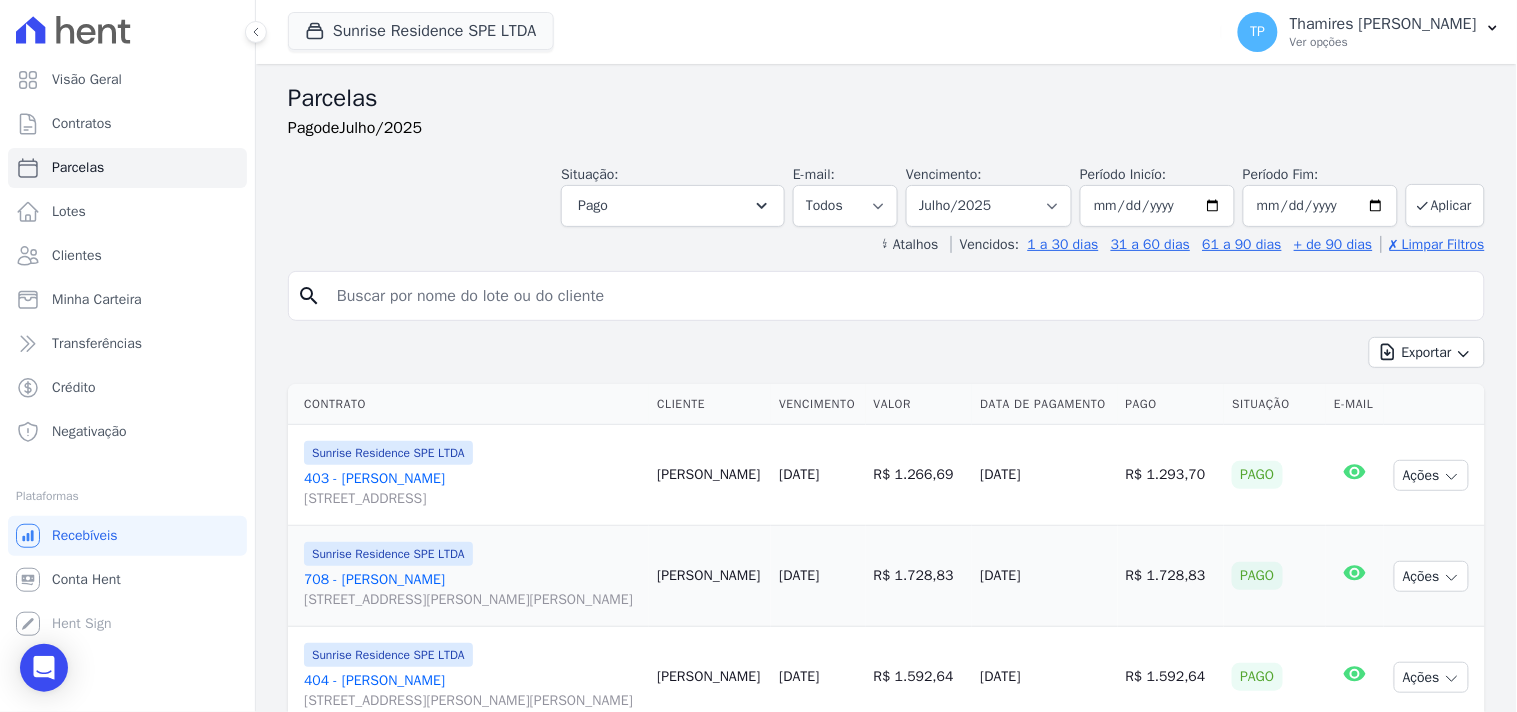 click on "Sunrise Residence SPE LTDA
Mondeo
Audace Home Studio
Audace Mondeo
Edíficio Residencial Grevílea Park
Edíficio Residencial Grevílea Park - LBA" at bounding box center [751, 32] 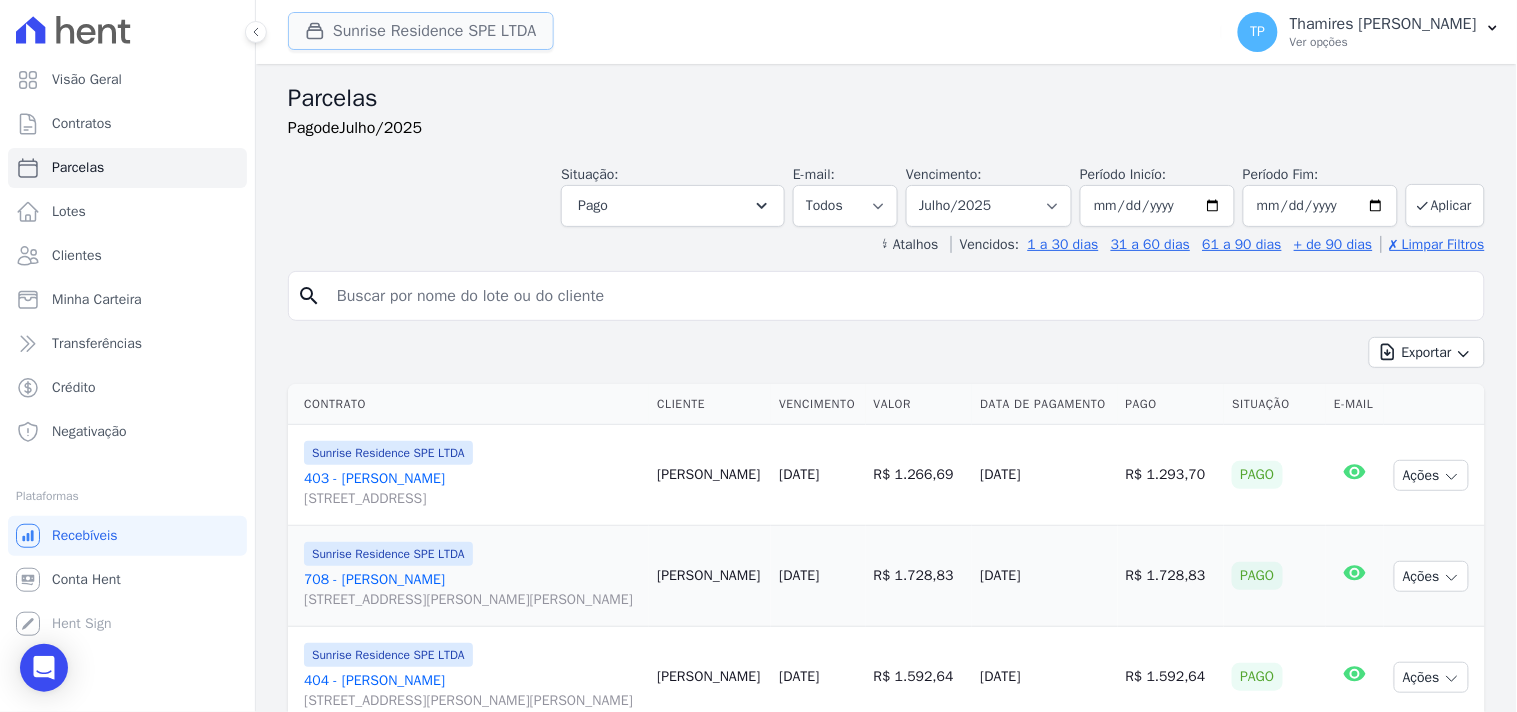 click on "Sunrise Residence SPE LTDA" at bounding box center [421, 31] 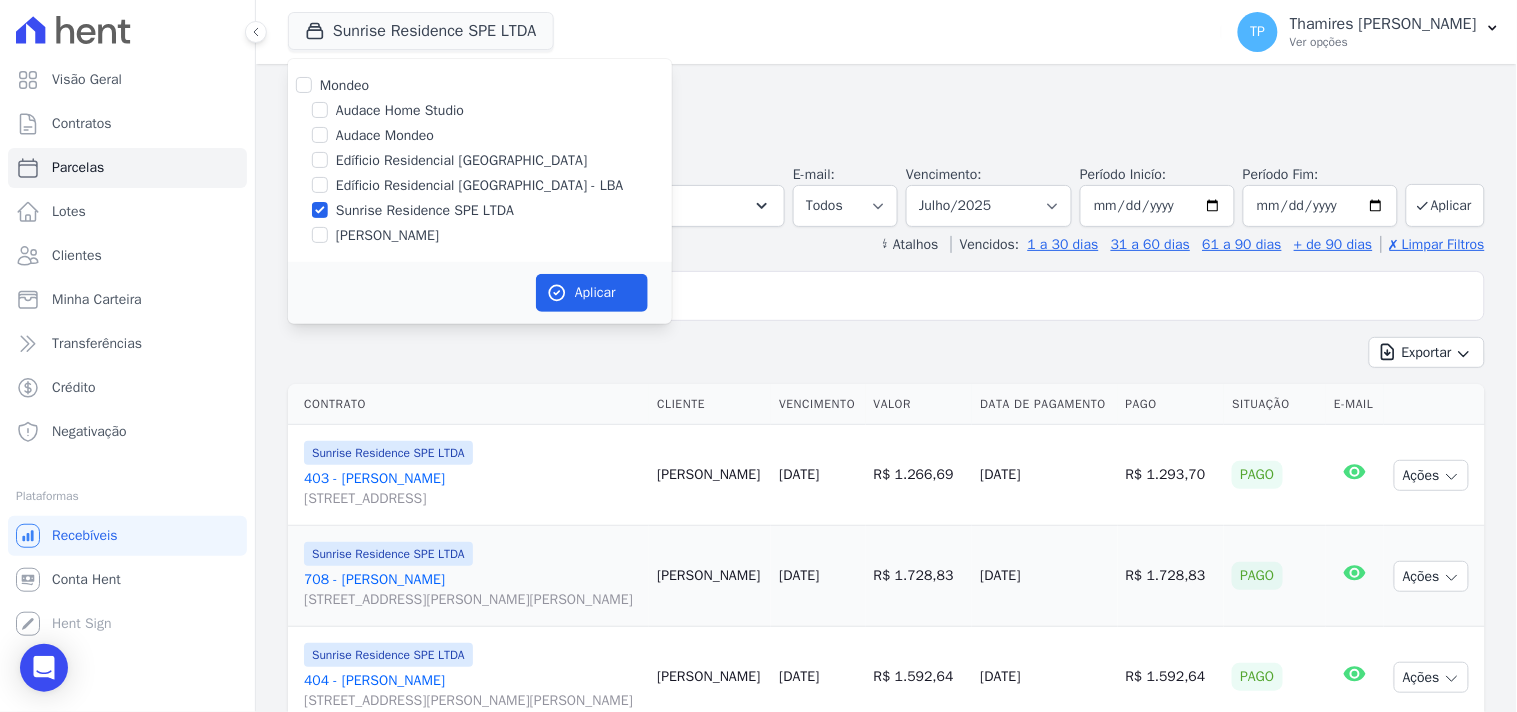 click on "[PERSON_NAME]" at bounding box center [387, 235] 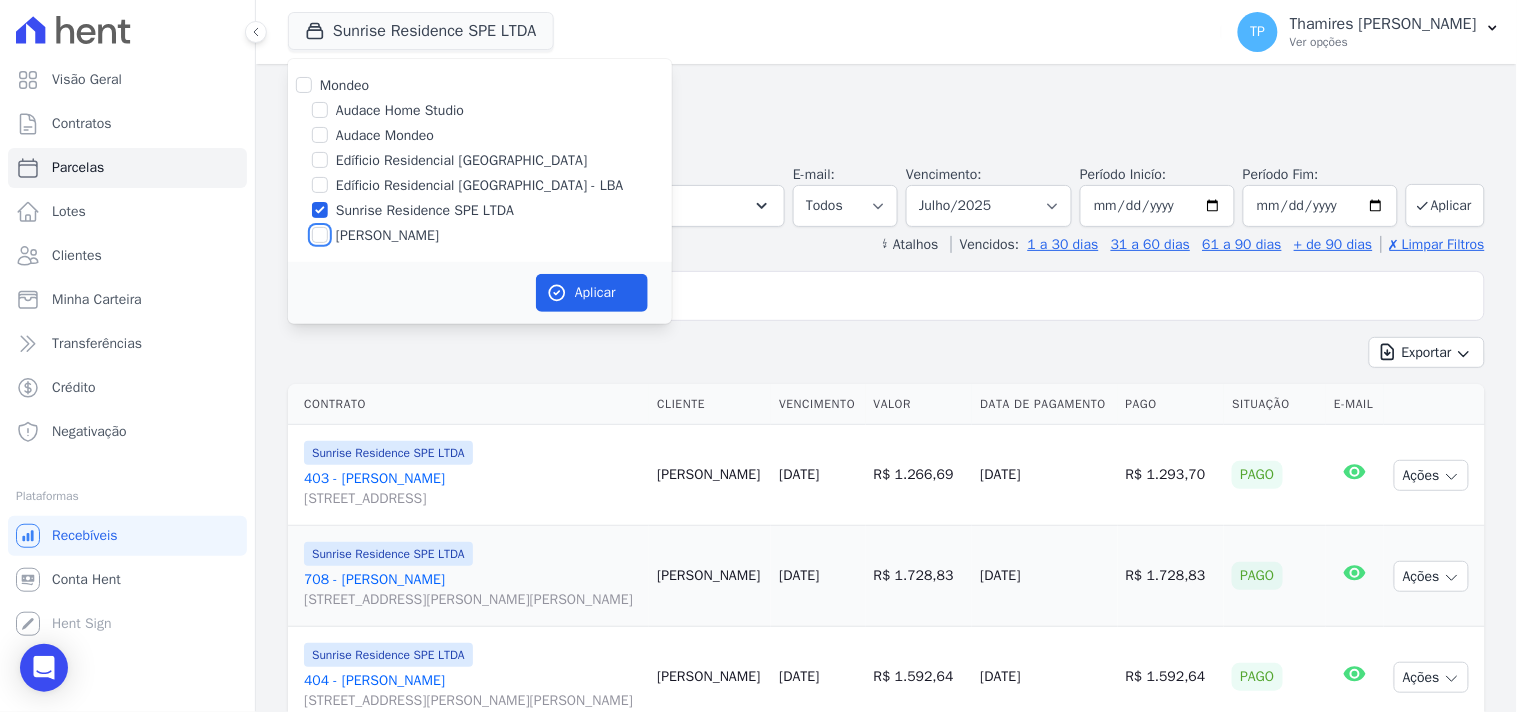 click on "[PERSON_NAME]" at bounding box center (320, 235) 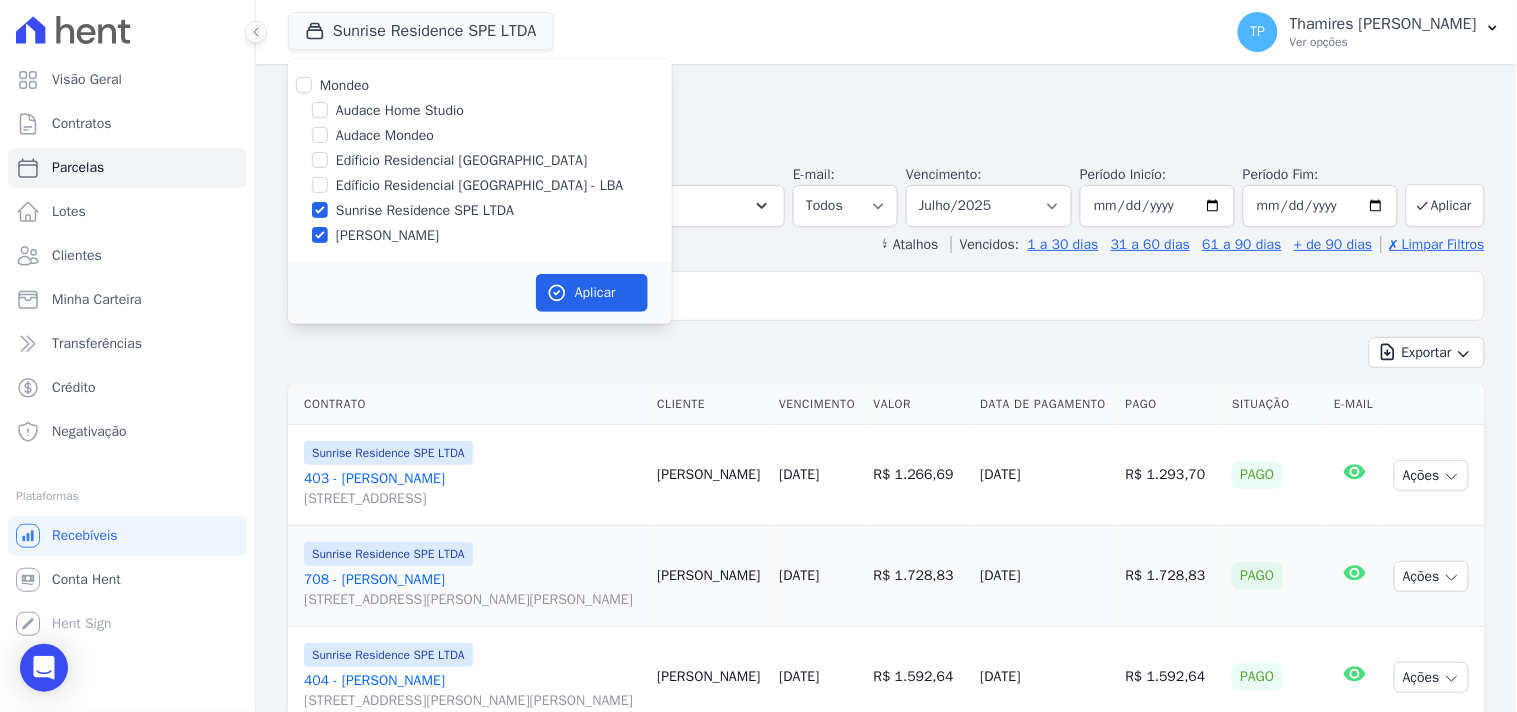 click on "Sunrise Residence SPE LTDA" at bounding box center [425, 210] 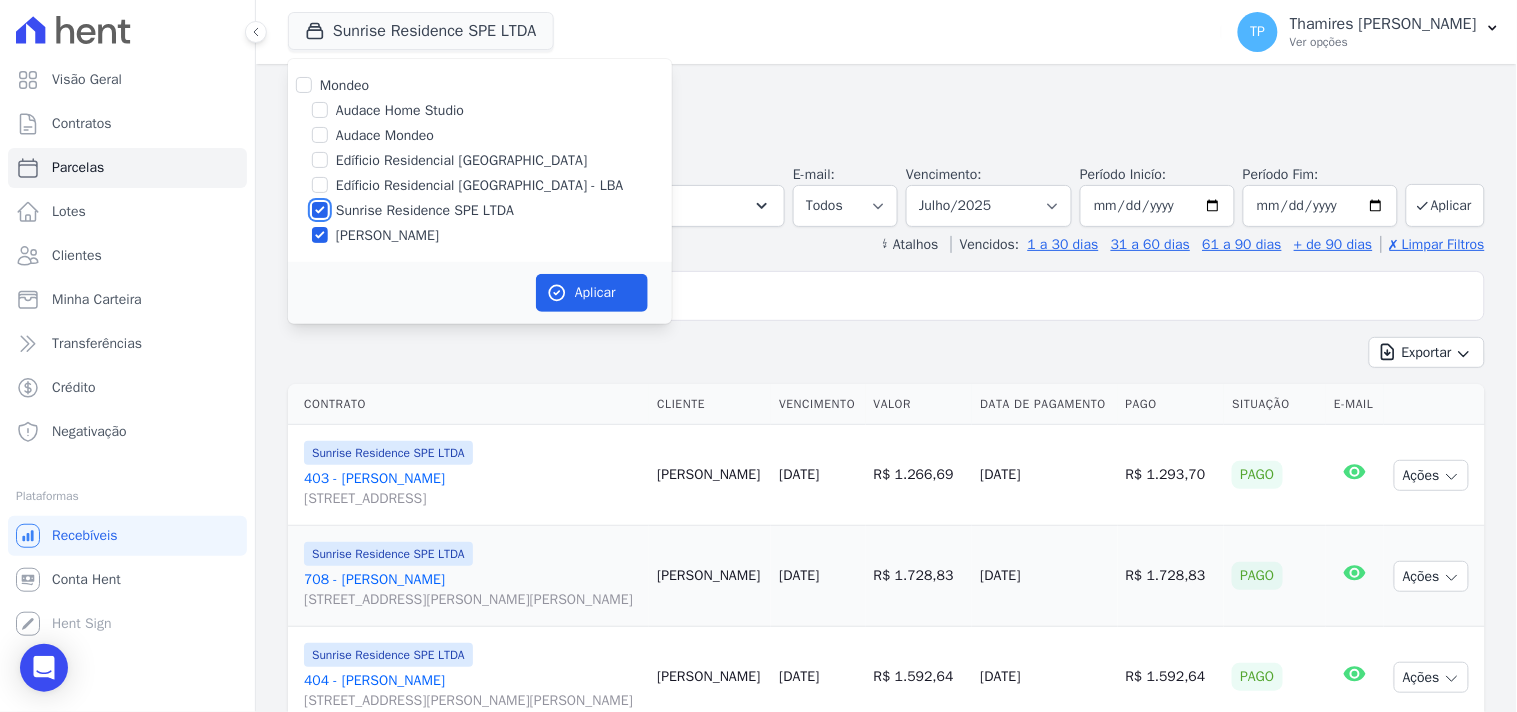 click on "Sunrise Residence SPE LTDA" at bounding box center (320, 210) 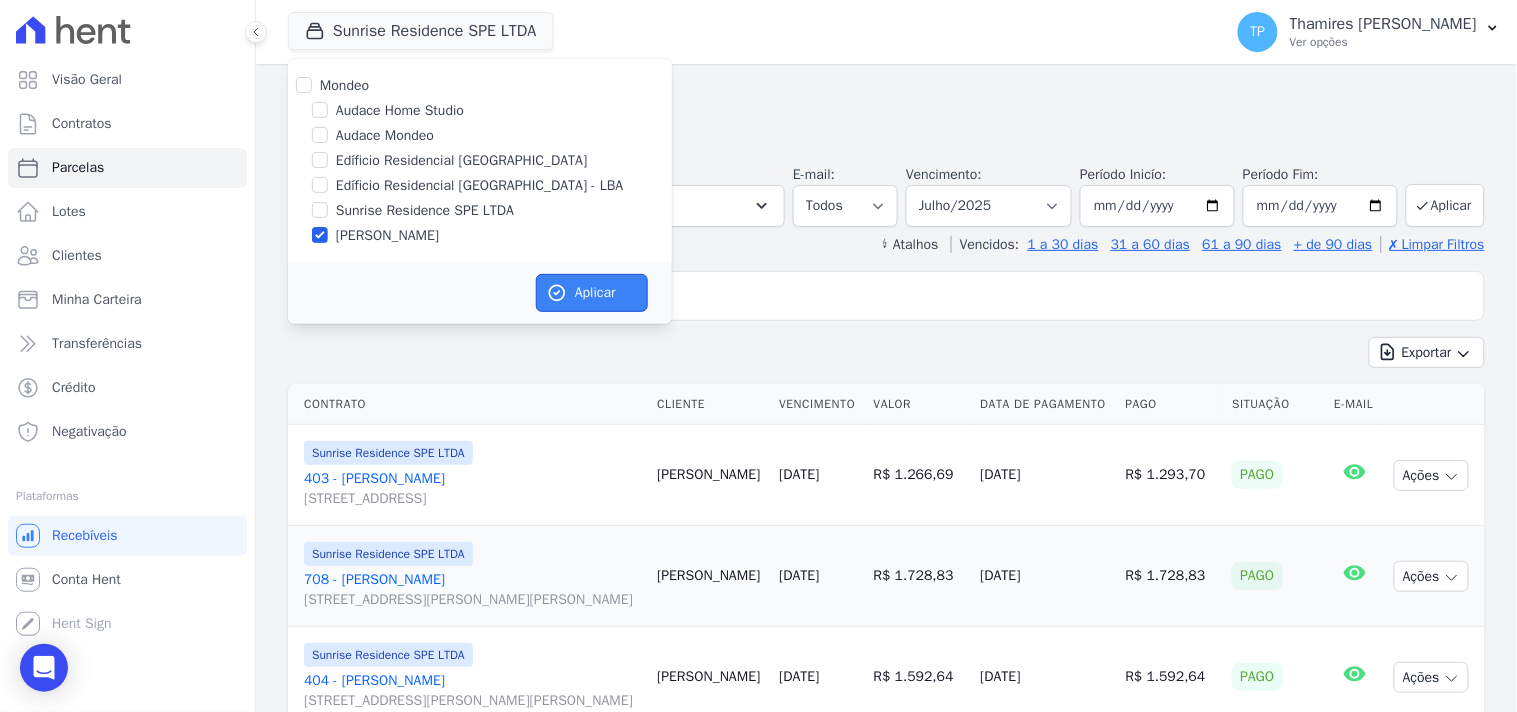 click on "Aplicar" at bounding box center [592, 293] 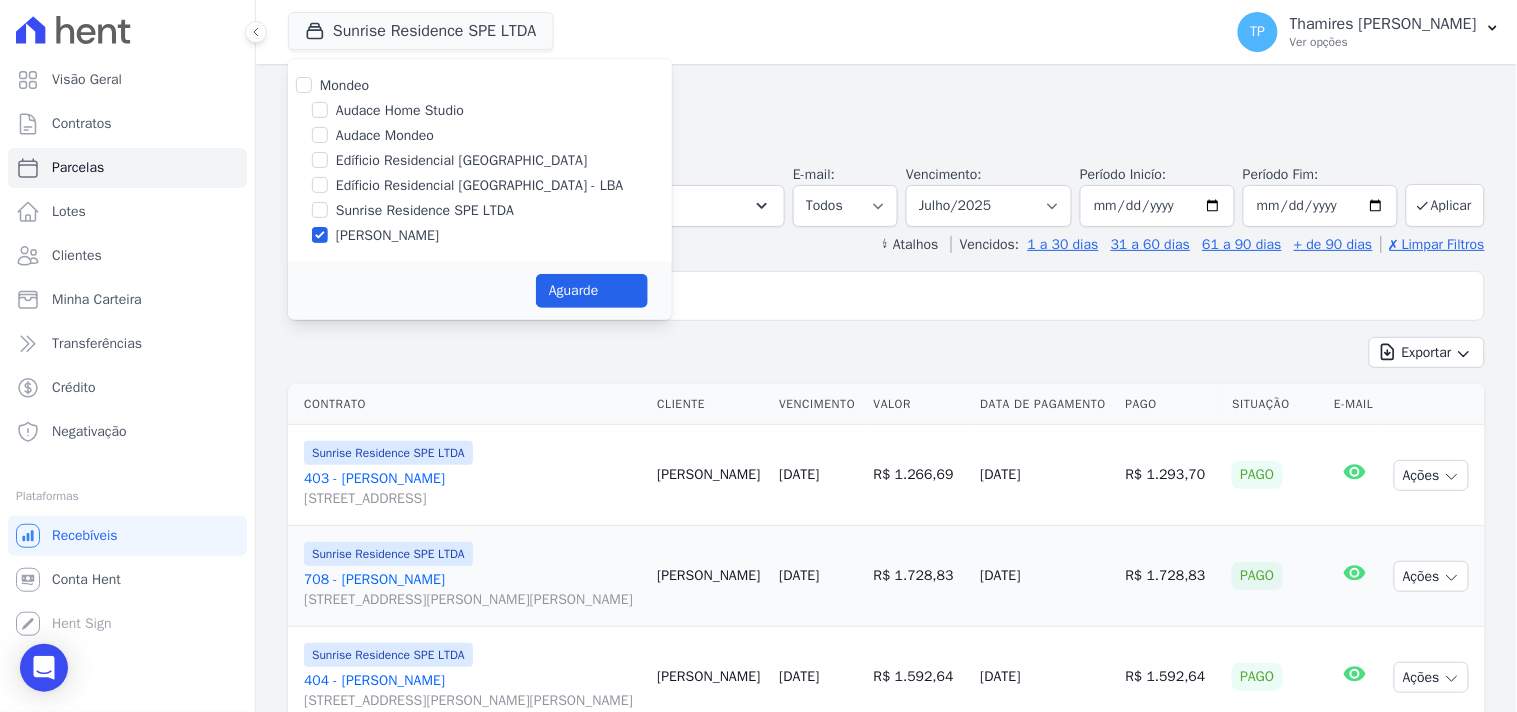 select 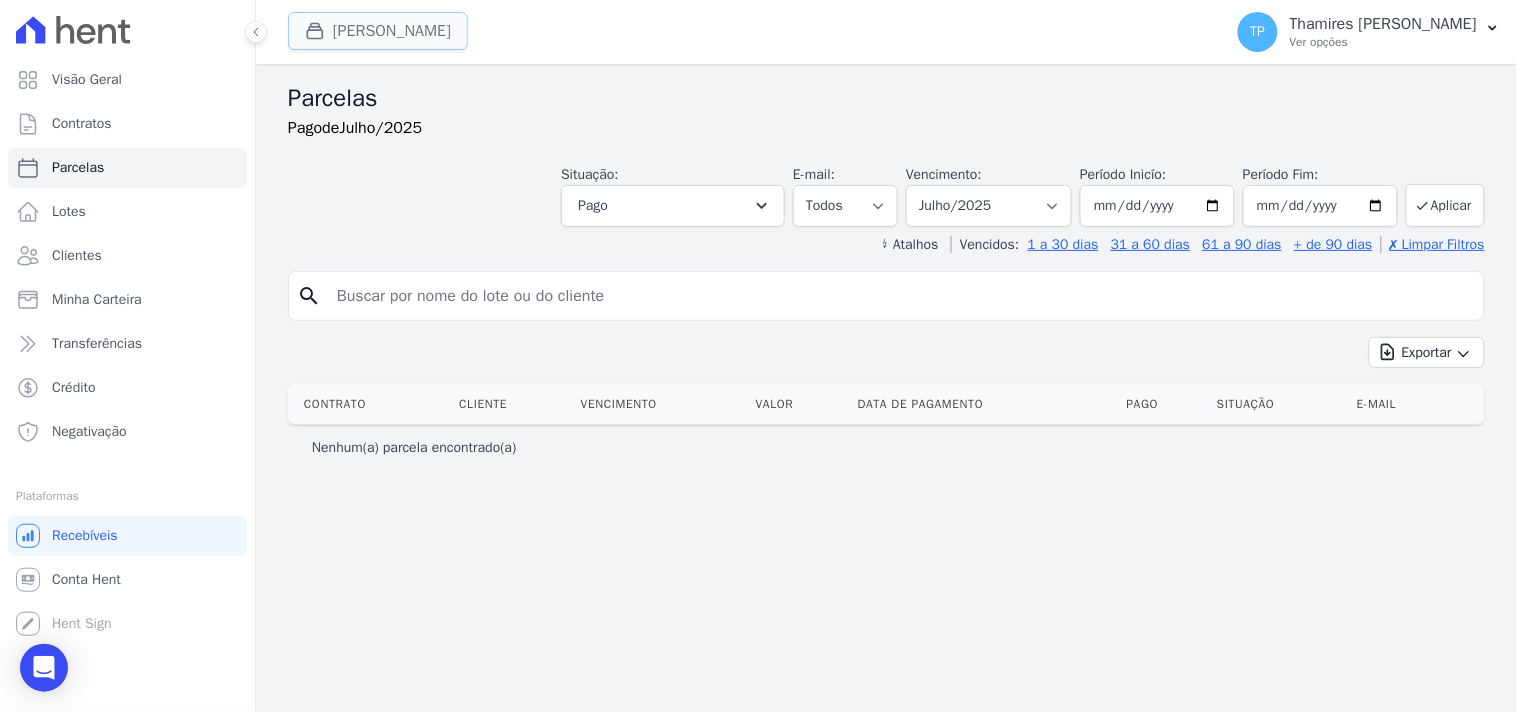 click on "Terreno De Goioerê" at bounding box center (378, 31) 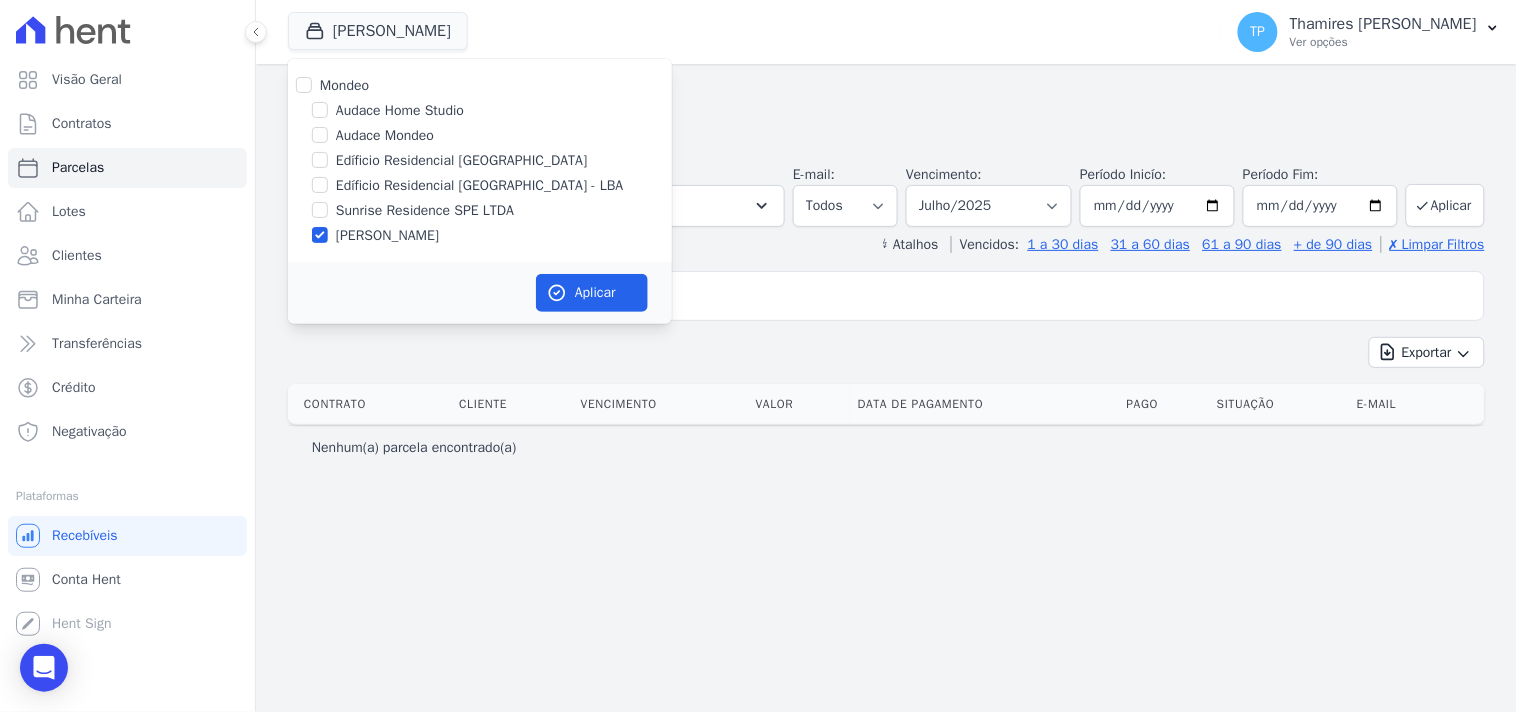 click on "Sunrise Residence SPE LTDA" at bounding box center [425, 210] 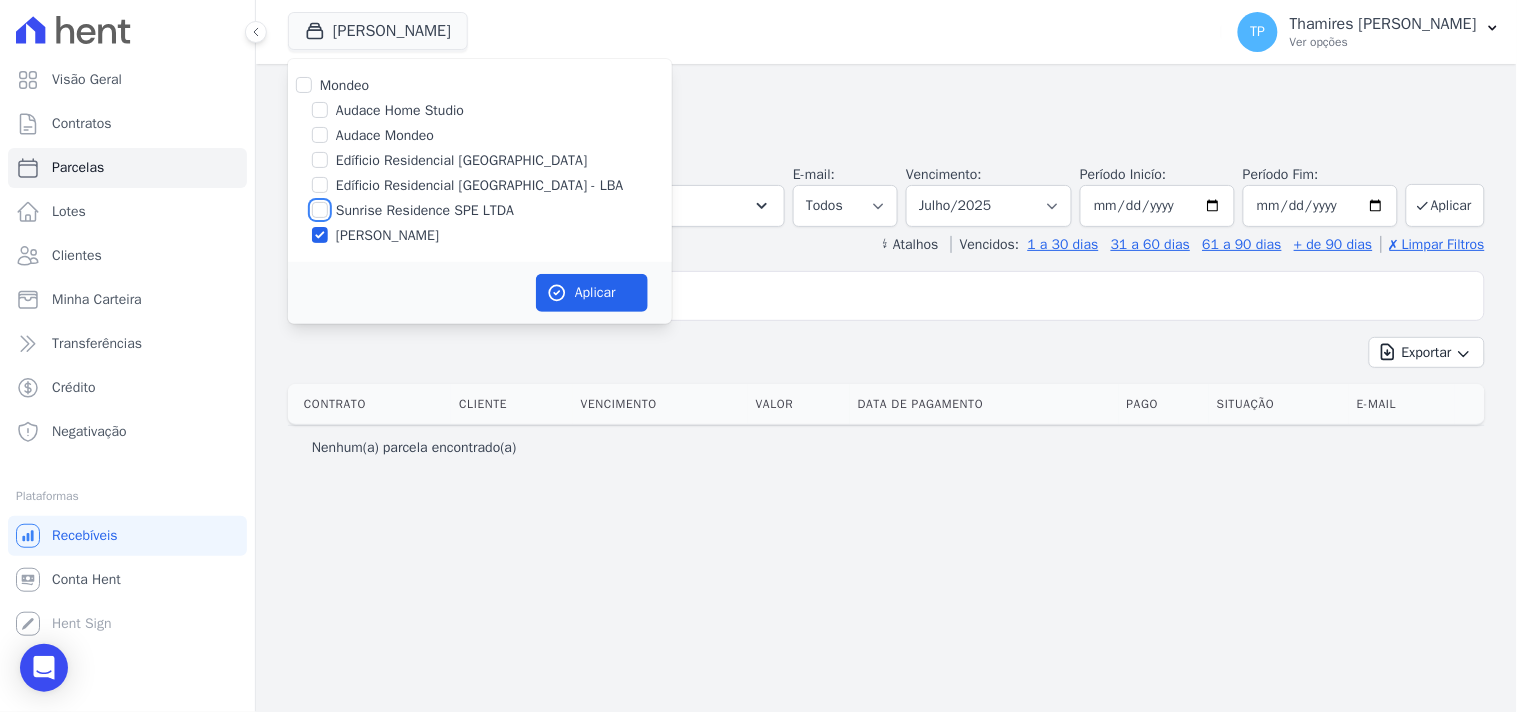 click on "Sunrise Residence SPE LTDA" at bounding box center (320, 210) 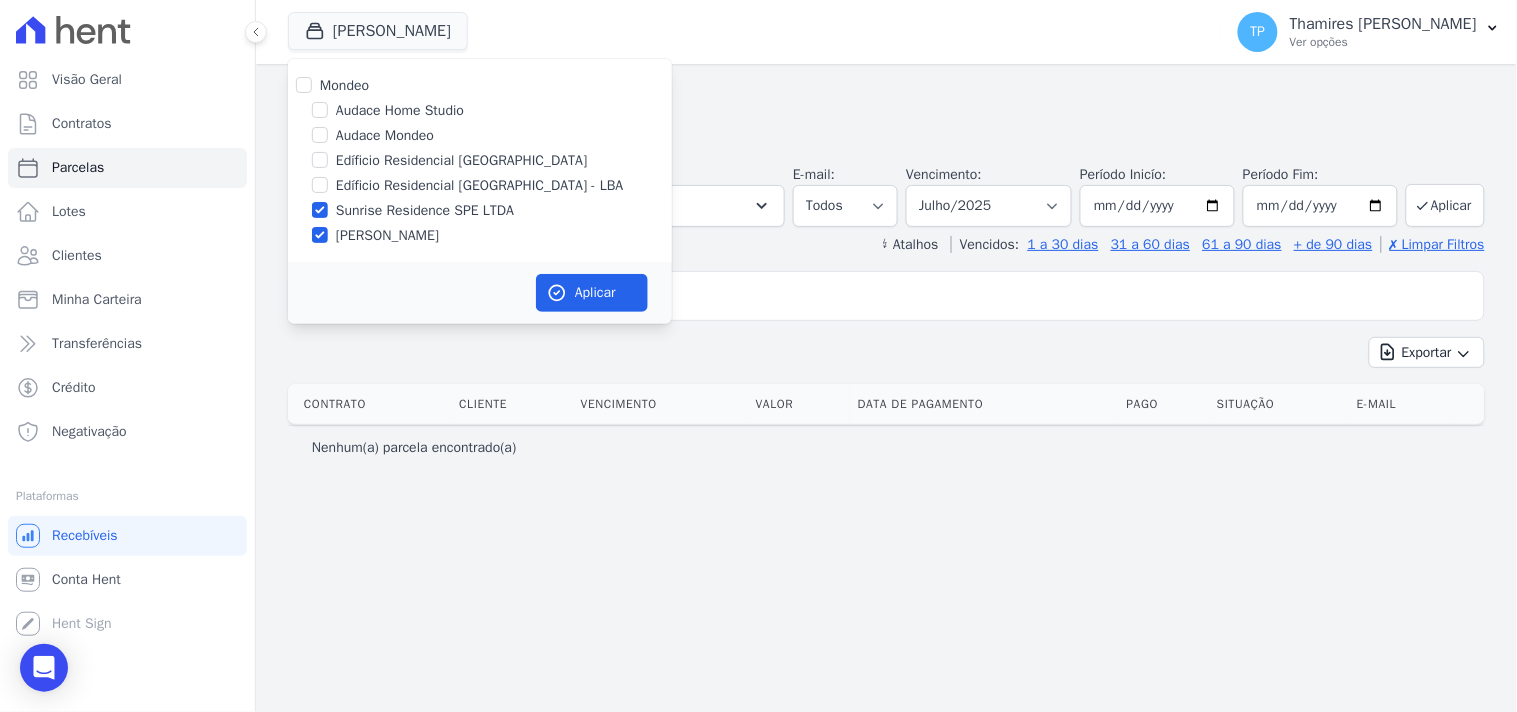 click on "[PERSON_NAME]" at bounding box center [387, 235] 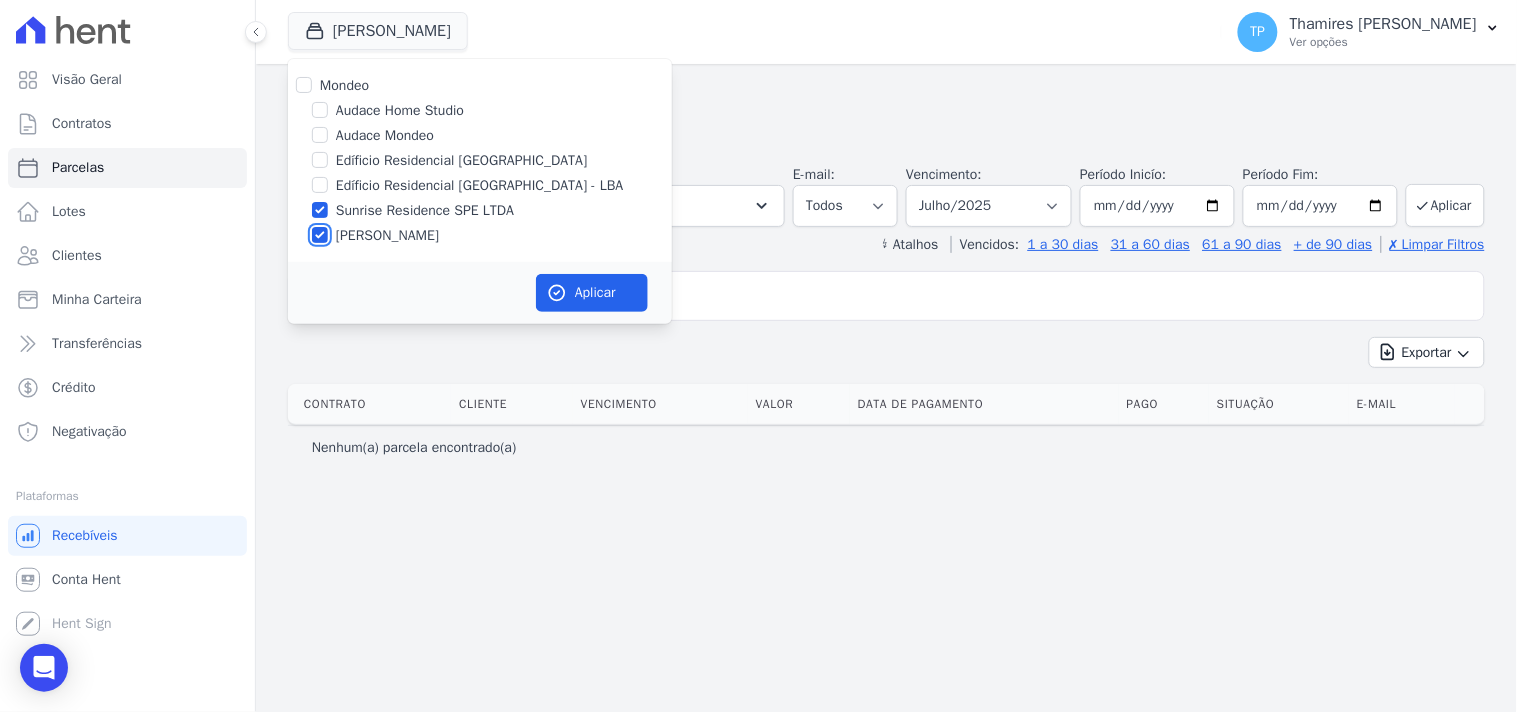 checkbox on "false" 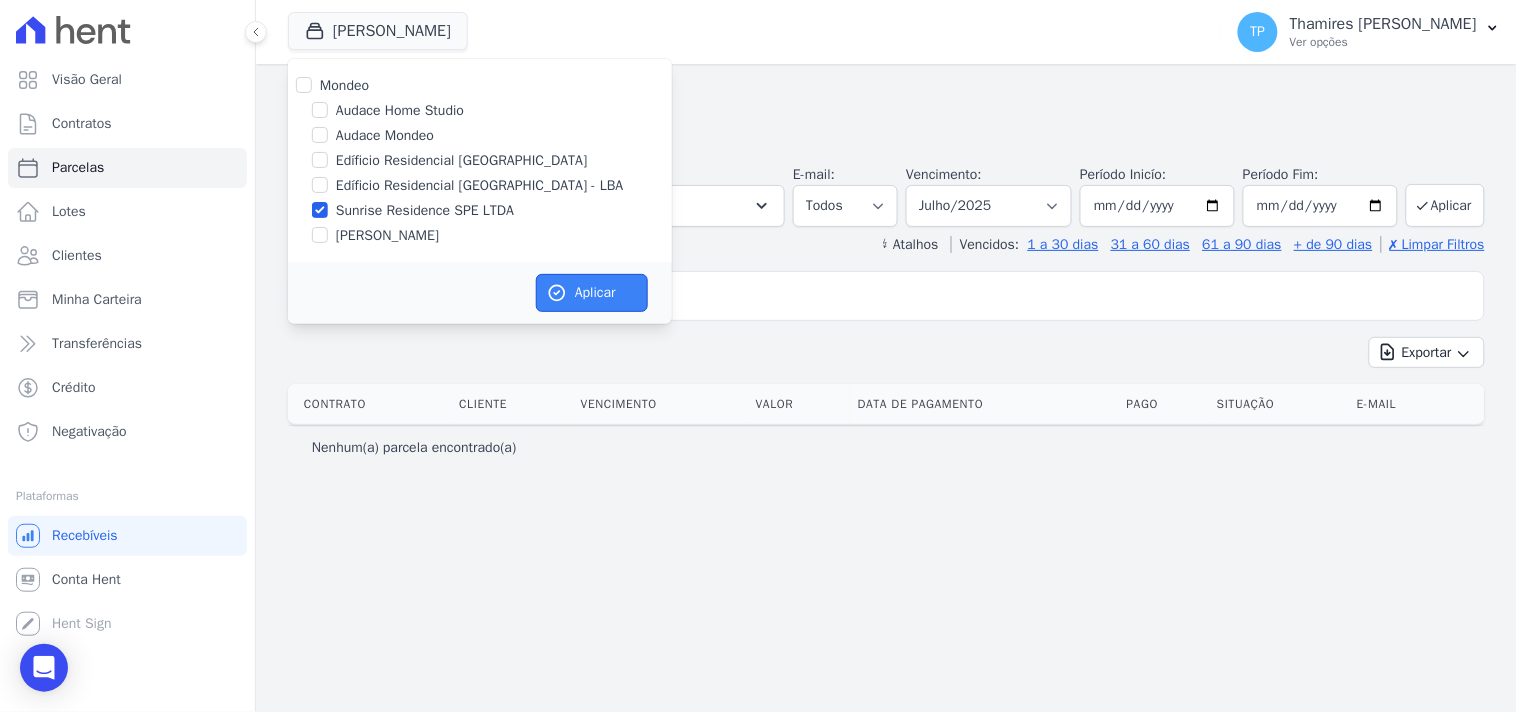 click on "Aplicar" at bounding box center [592, 293] 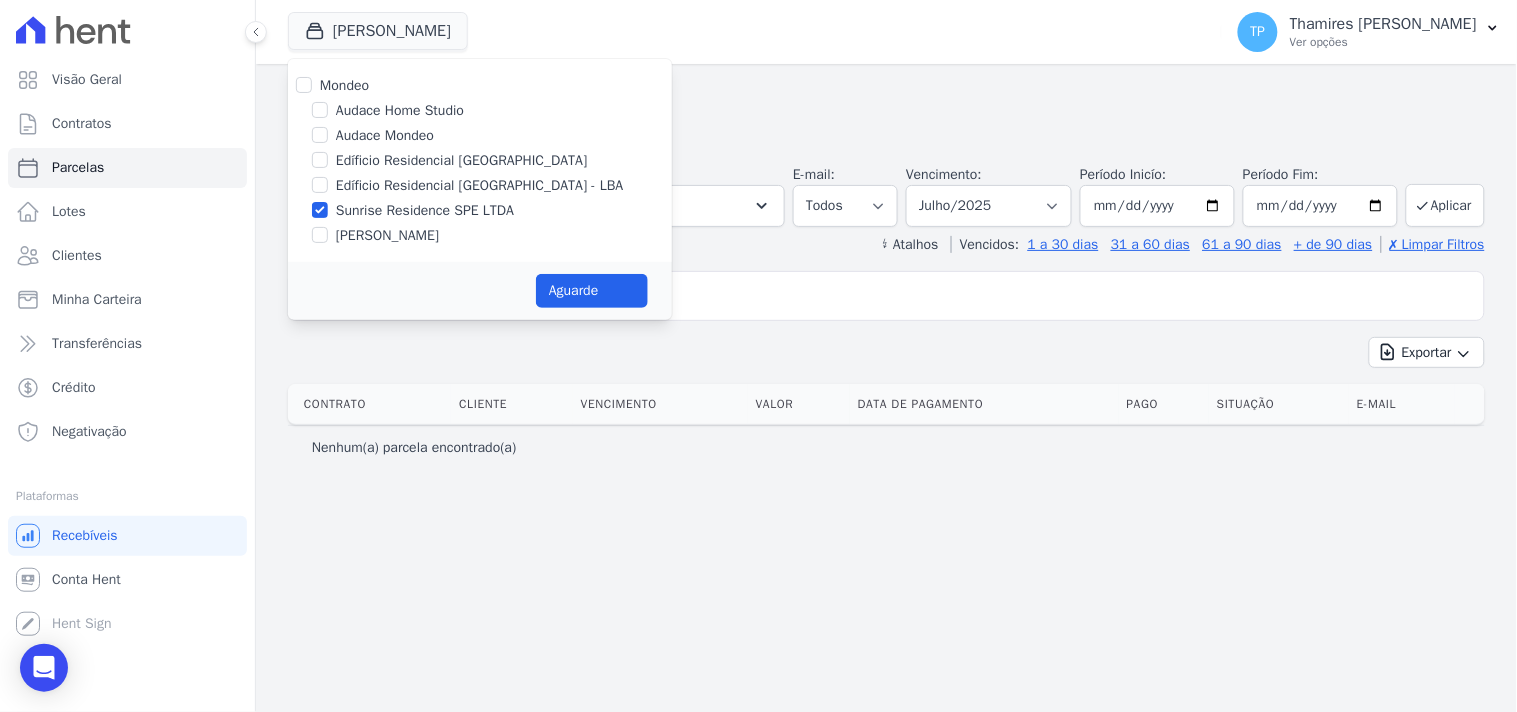 select 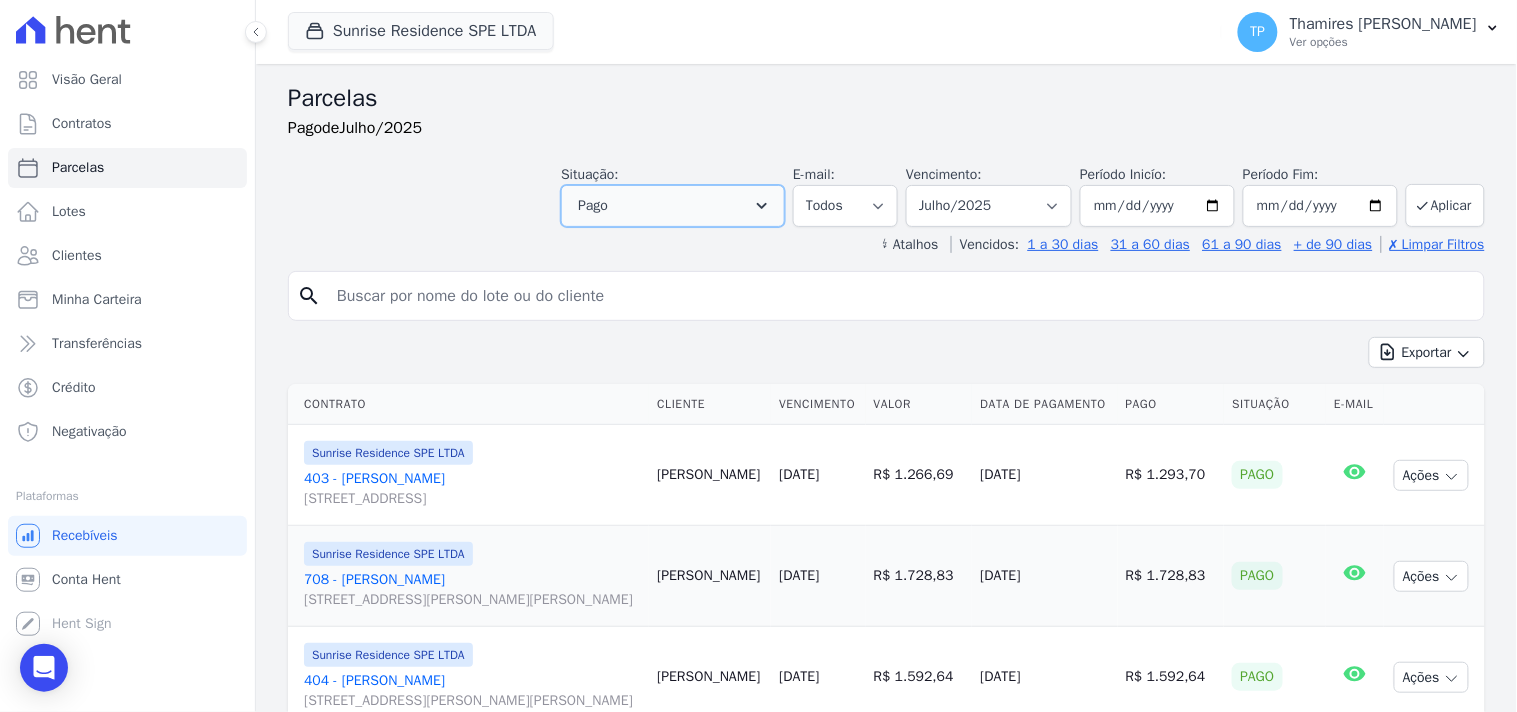click on "Pago" at bounding box center (673, 206) 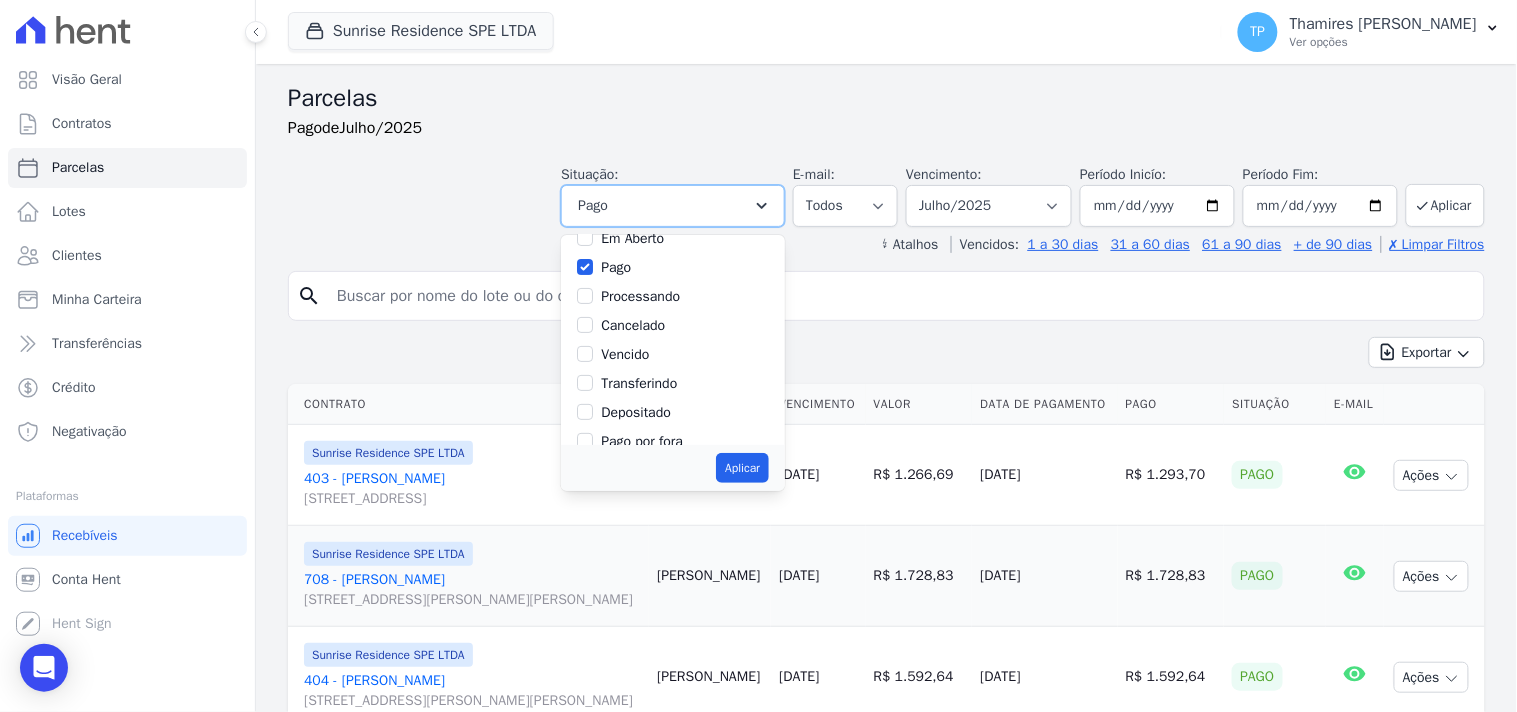 scroll, scrollTop: 111, scrollLeft: 0, axis: vertical 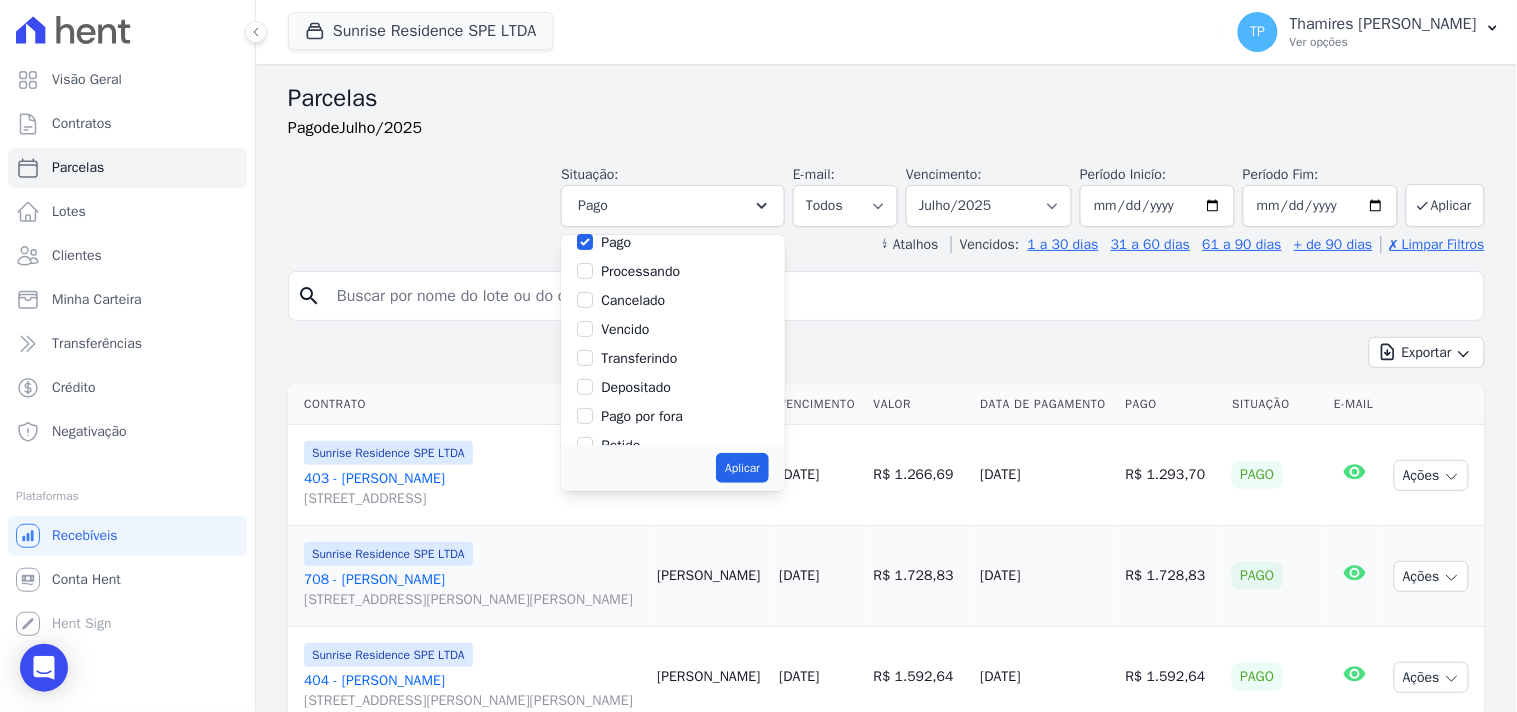 click on "Vencido" at bounding box center [625, 329] 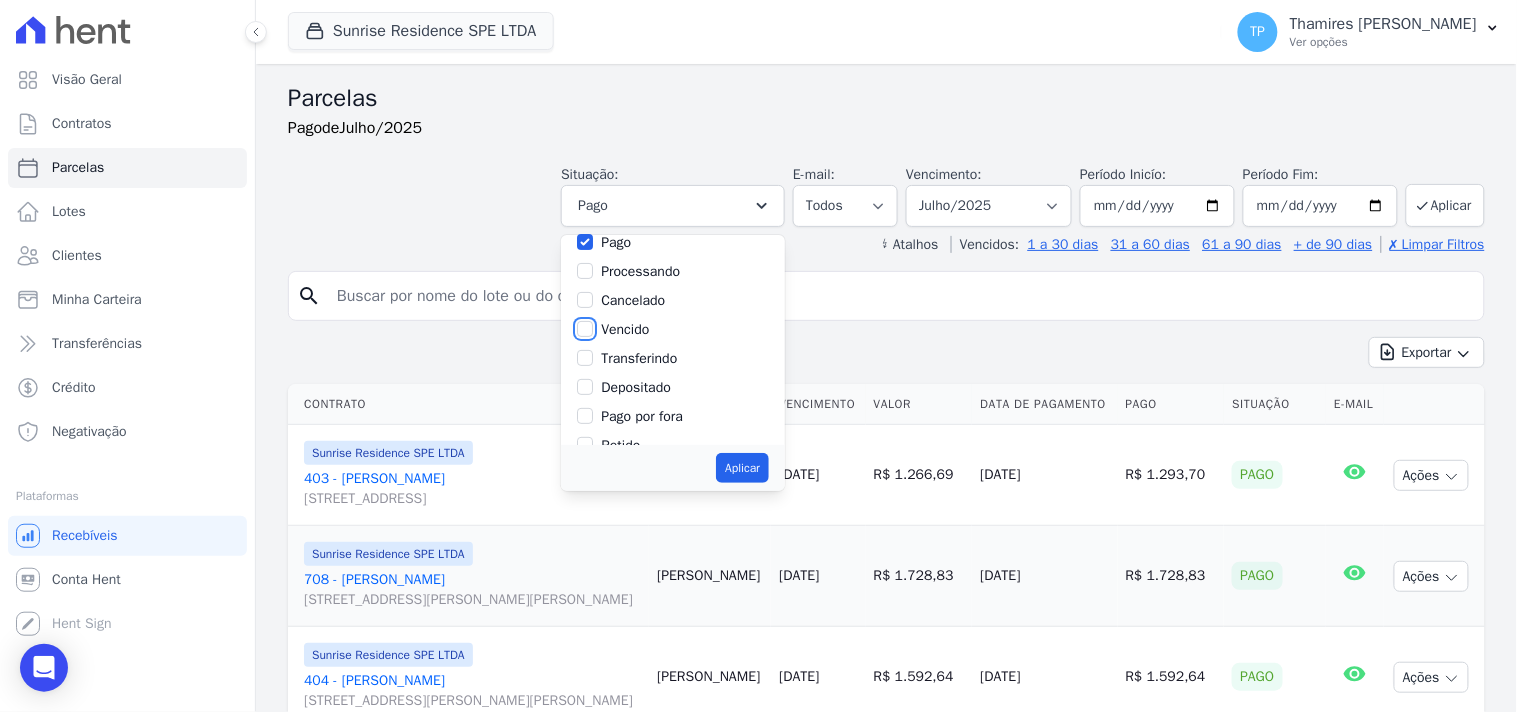 click on "Vencido" at bounding box center [585, 329] 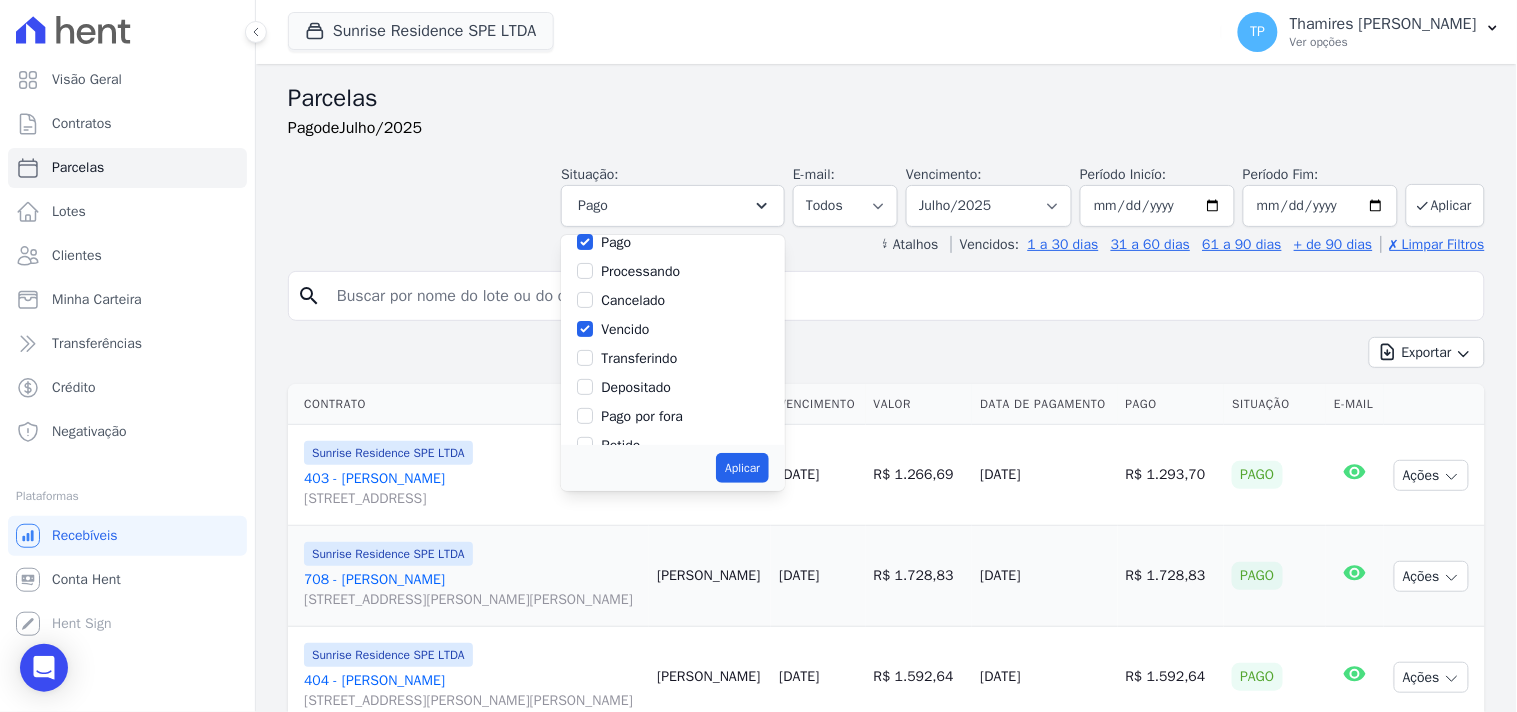 click on "Pago" at bounding box center (616, 242) 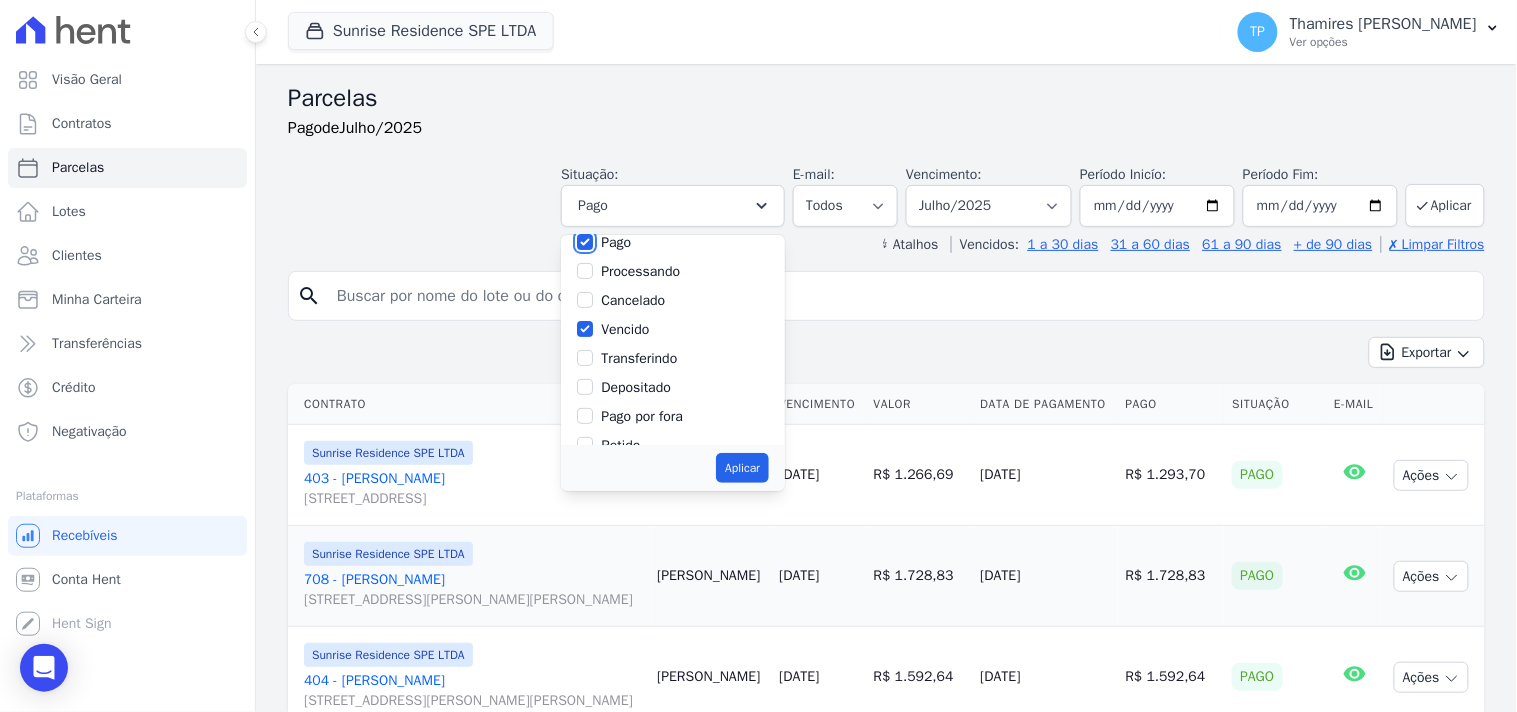 click on "Pago" at bounding box center [585, 242] 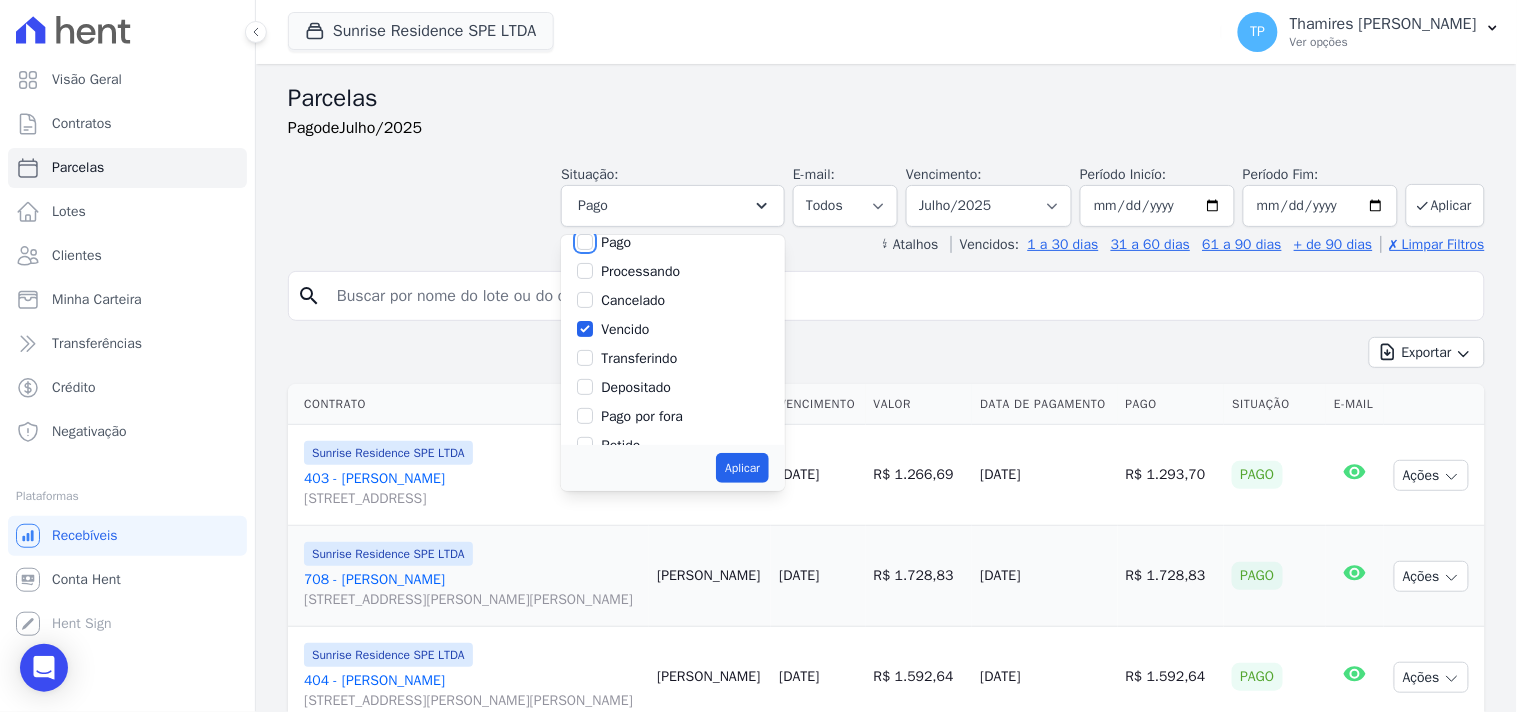 scroll, scrollTop: 110, scrollLeft: 0, axis: vertical 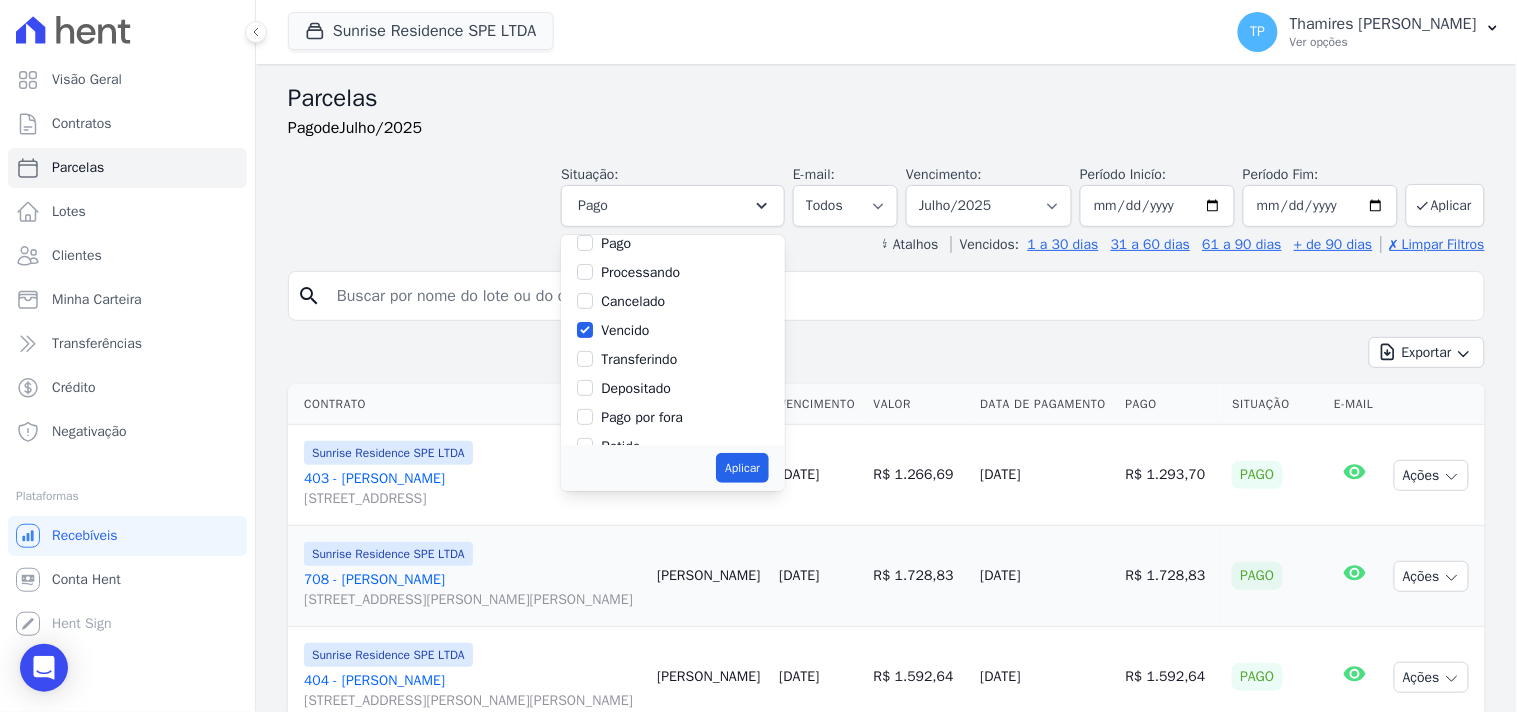 click on "[PERSON_NAME]" at bounding box center [710, 475] 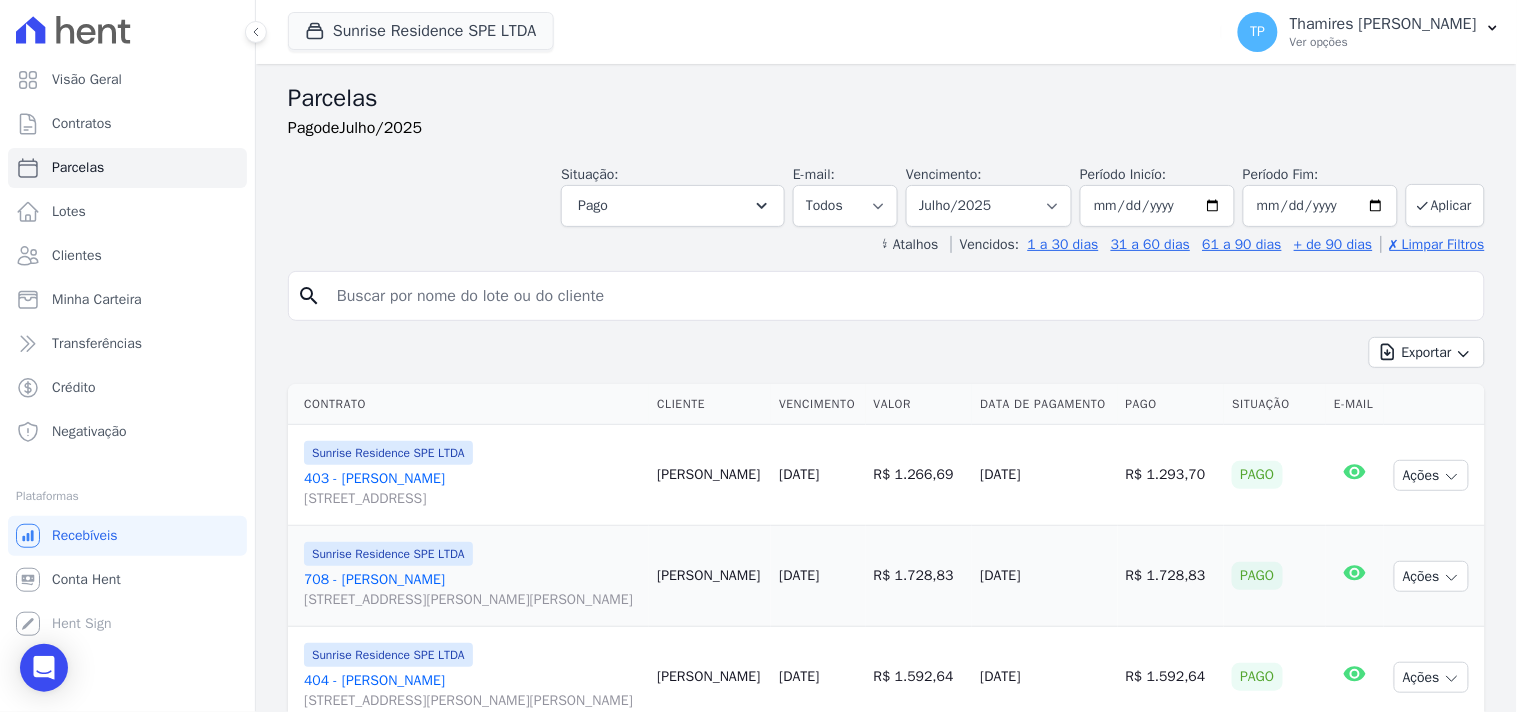 click on "[PERSON_NAME]" at bounding box center (710, 475) 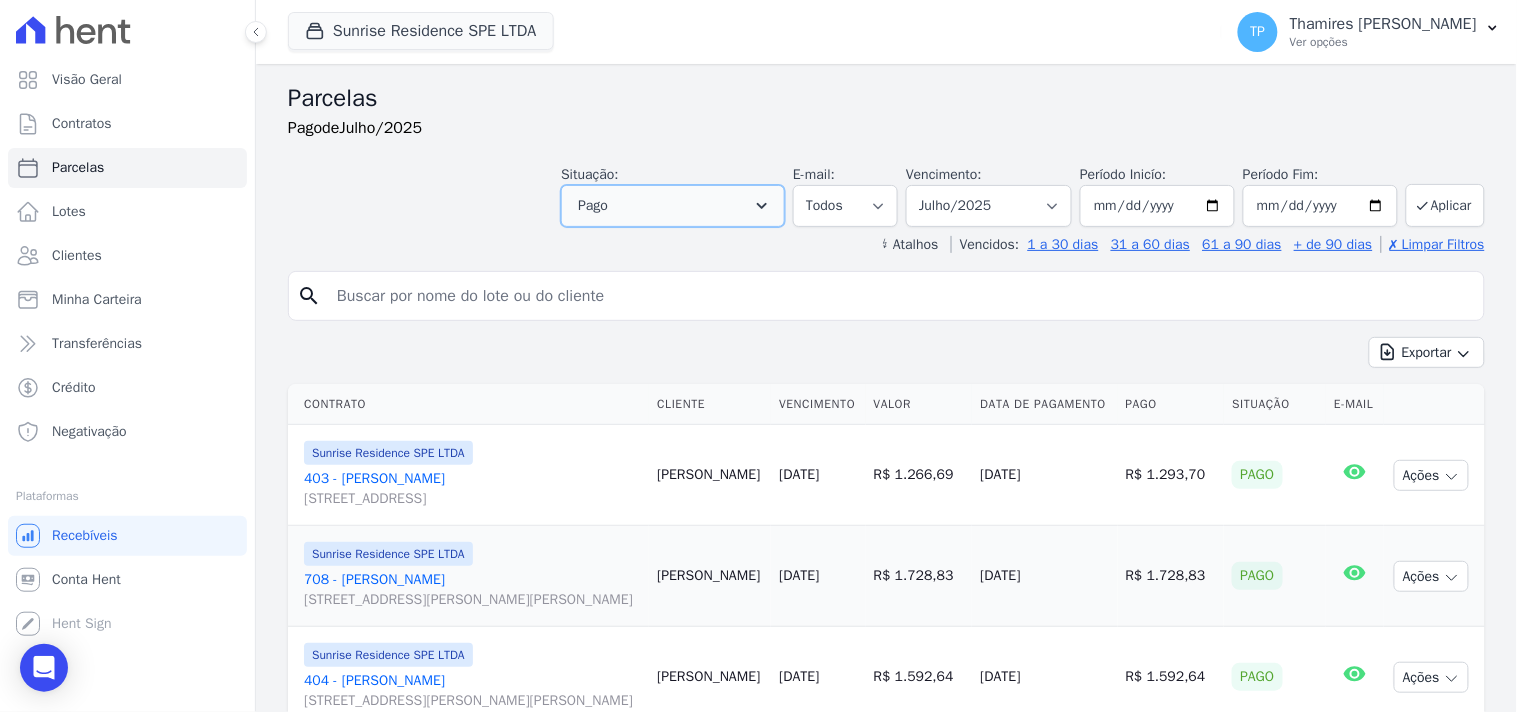 click on "Pago" at bounding box center (673, 206) 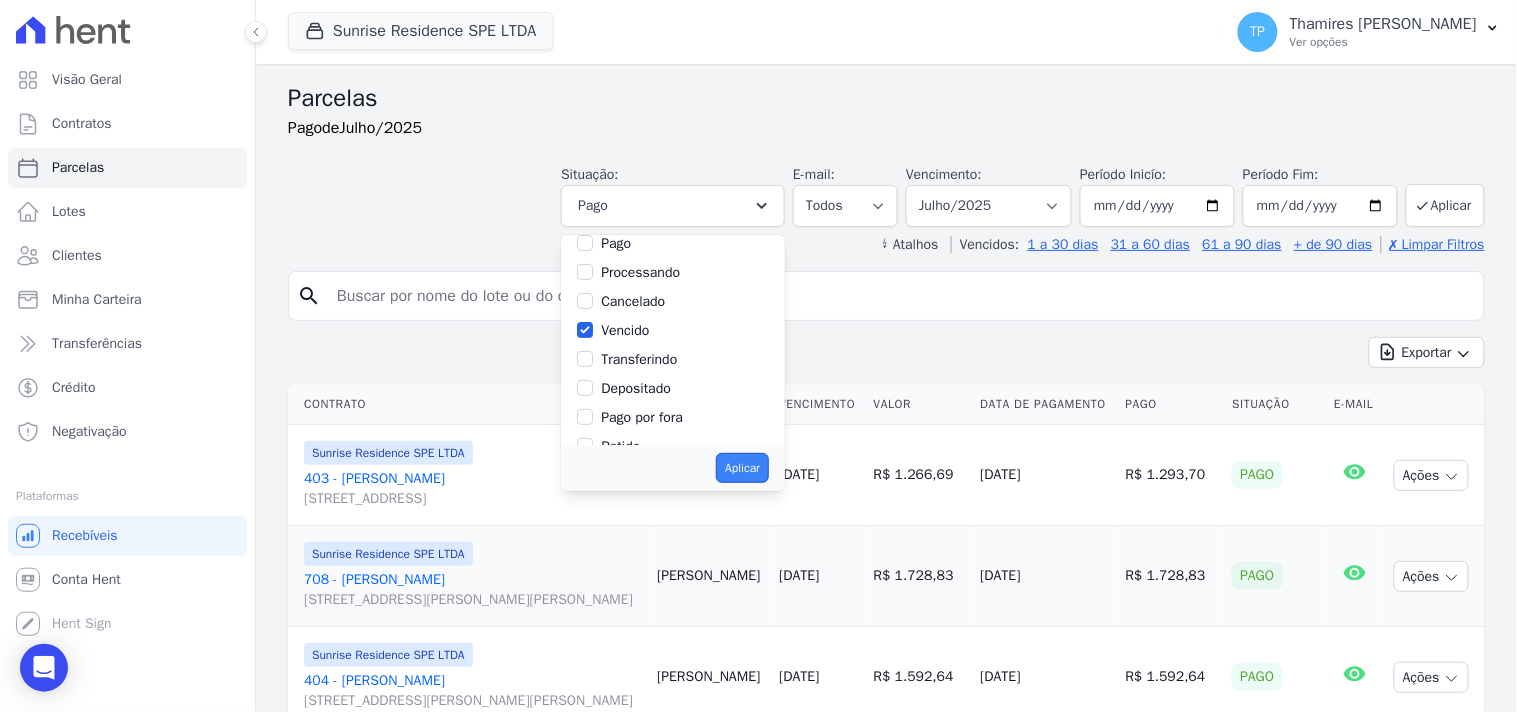 click on "Aplicar" at bounding box center [742, 468] 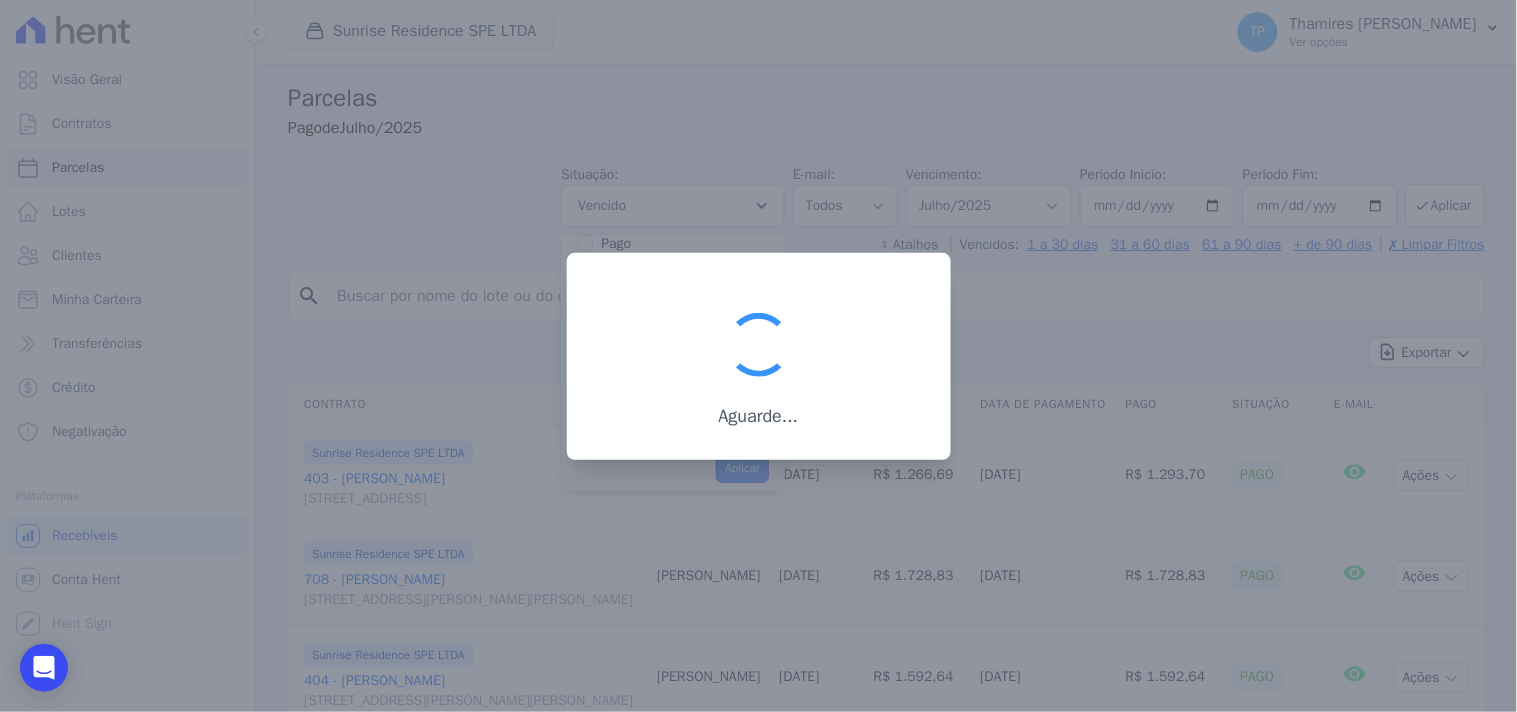 scroll, scrollTop: 38, scrollLeft: 0, axis: vertical 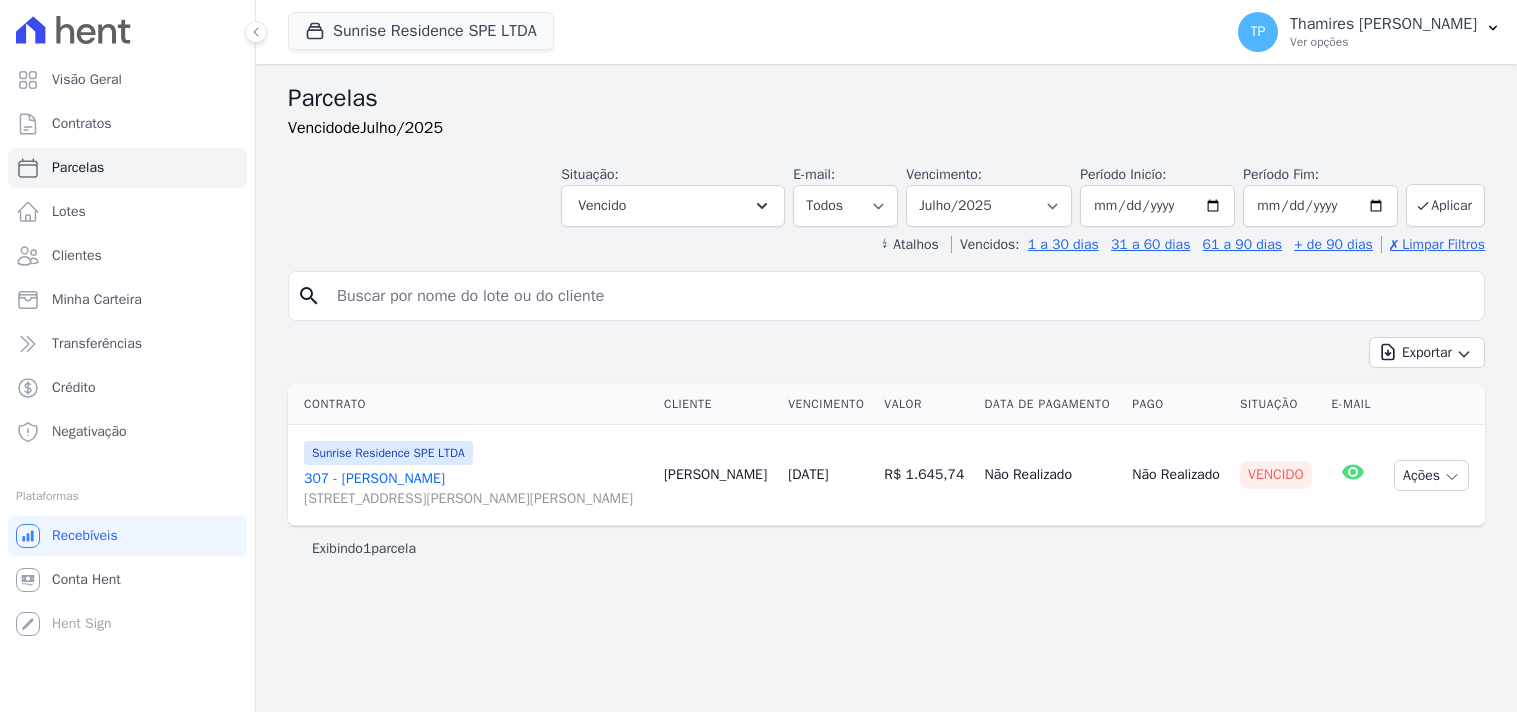 select 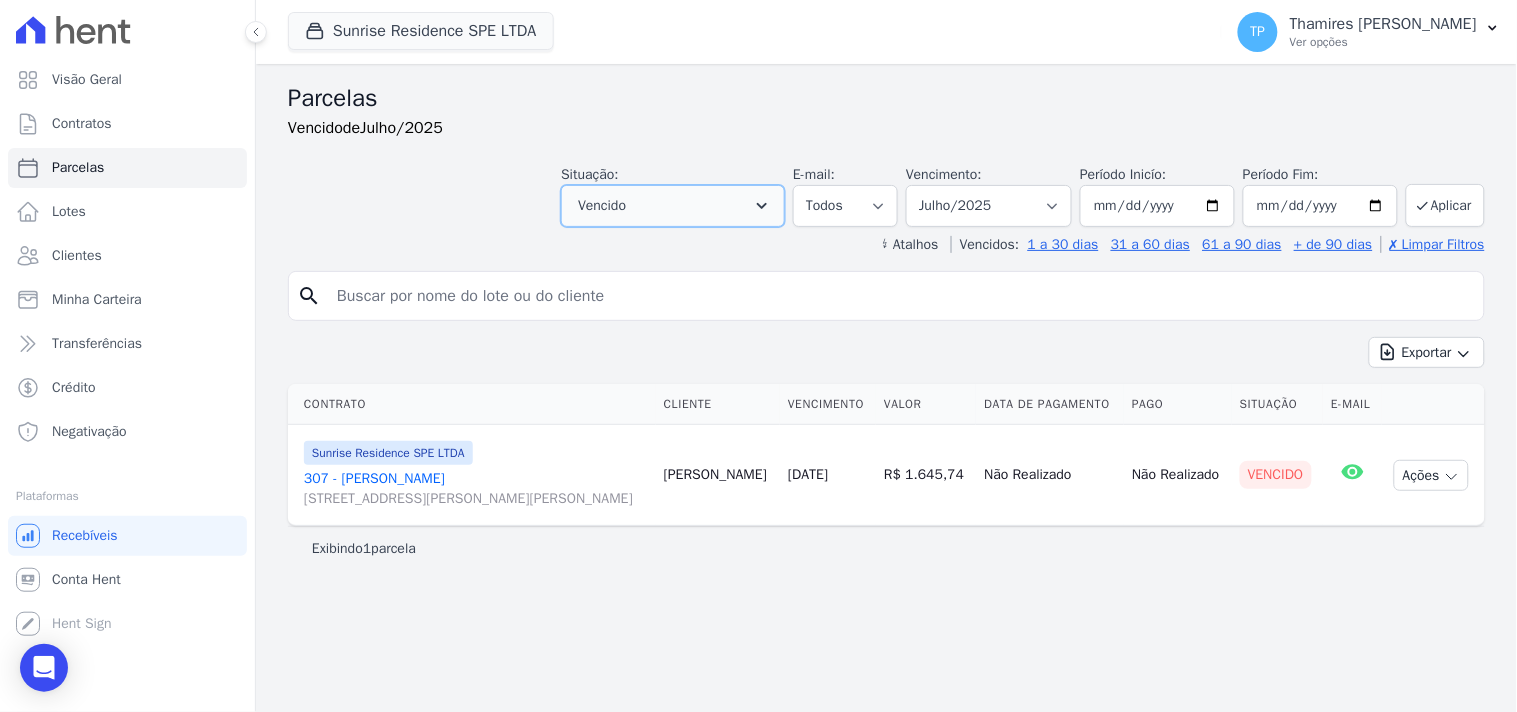 click on "Vencido" at bounding box center [673, 206] 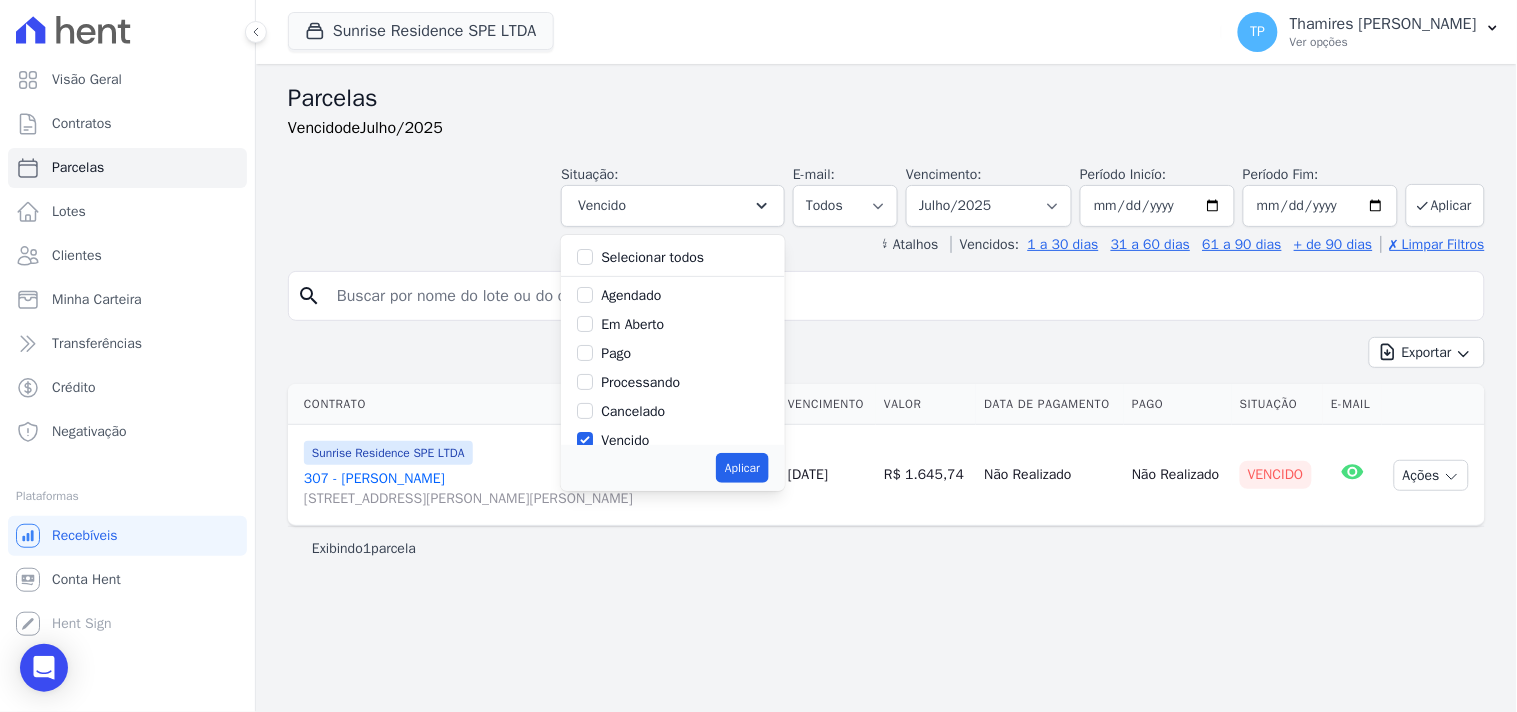 click on "Selecionar todos" at bounding box center (652, 257) 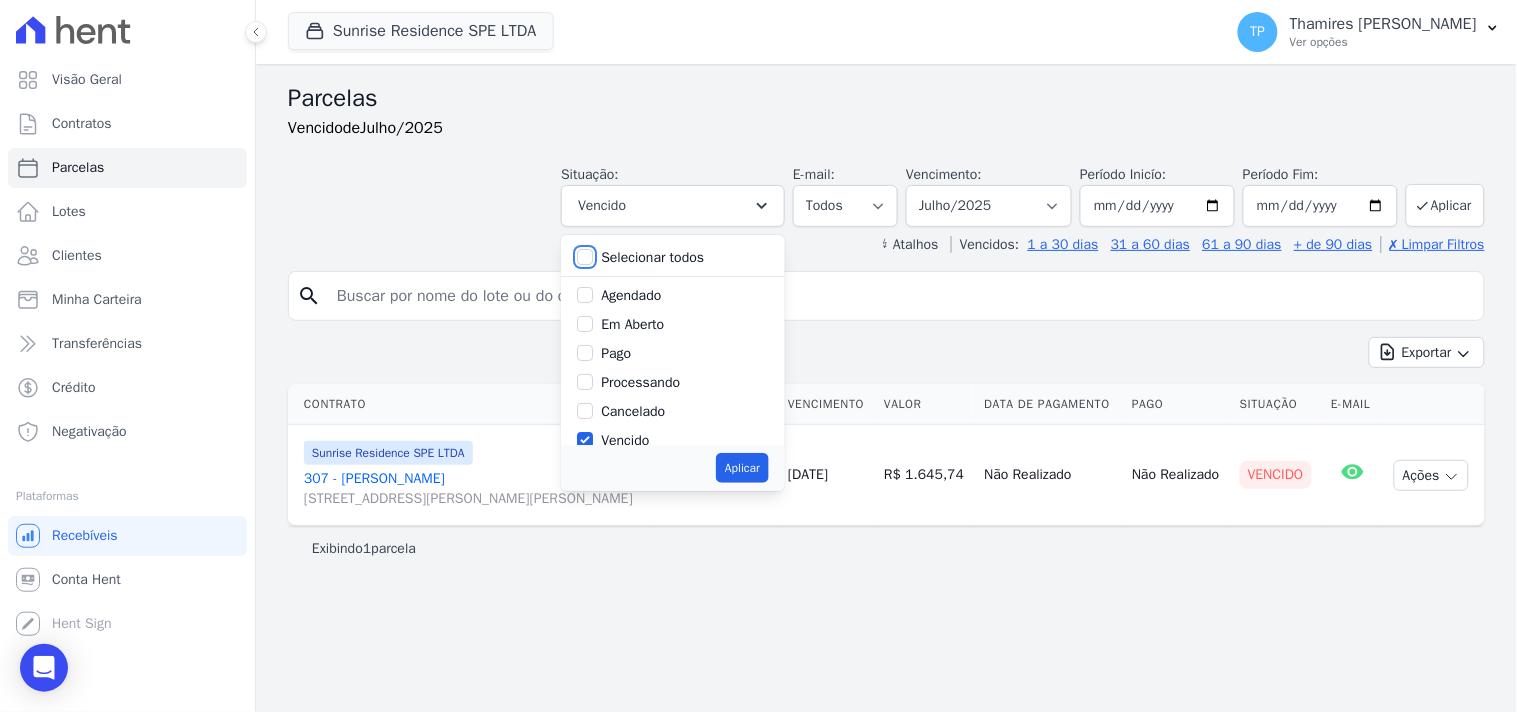 click on "Selecionar todos" at bounding box center [585, 257] 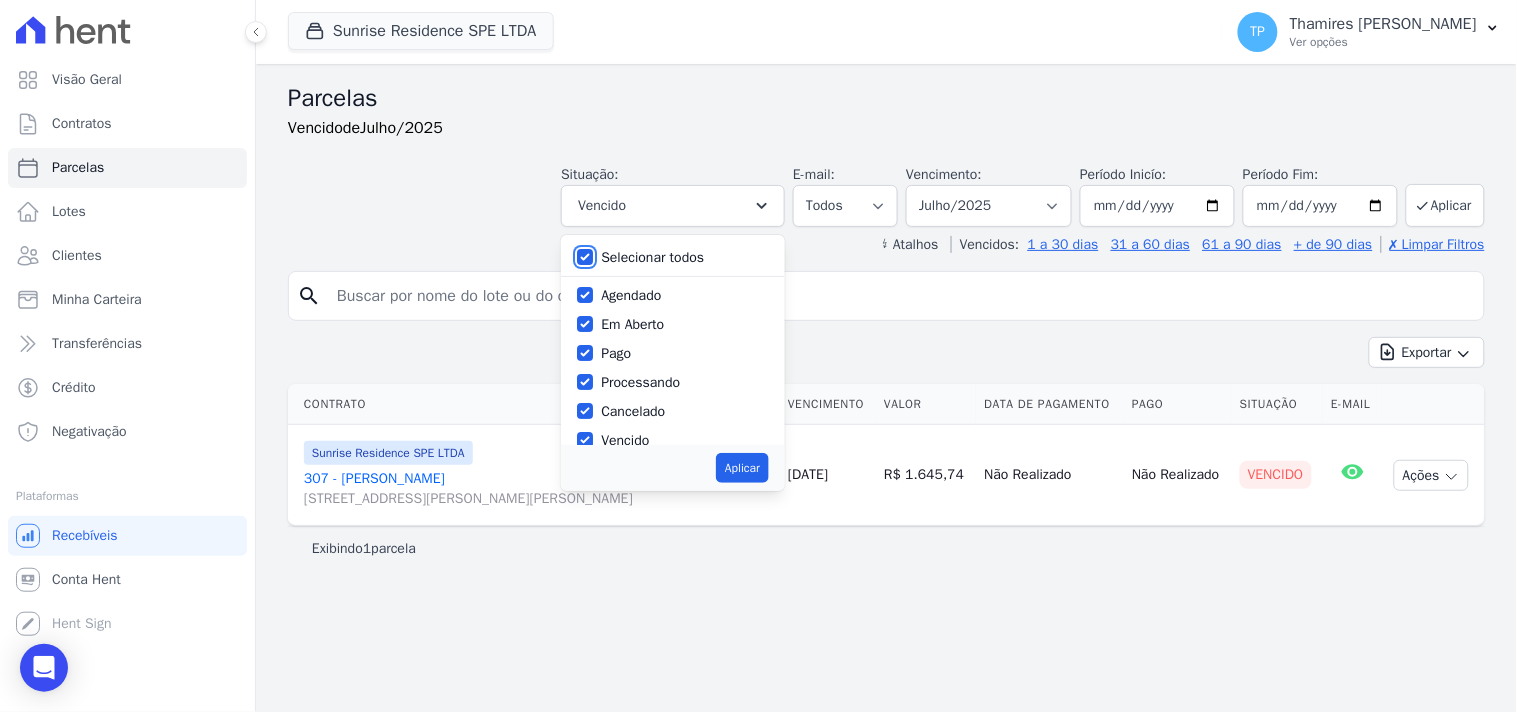 checkbox on "true" 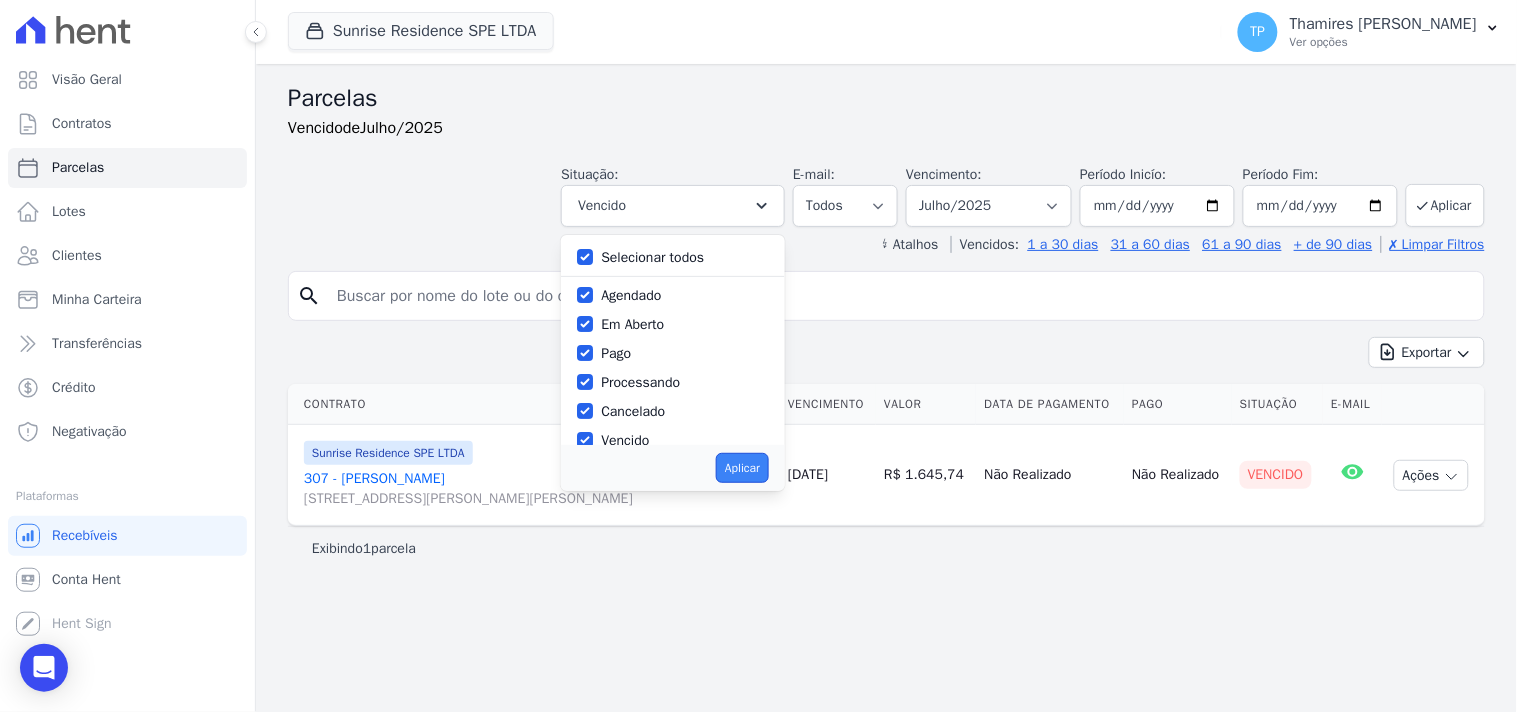 click on "Aplicar" at bounding box center (742, 468) 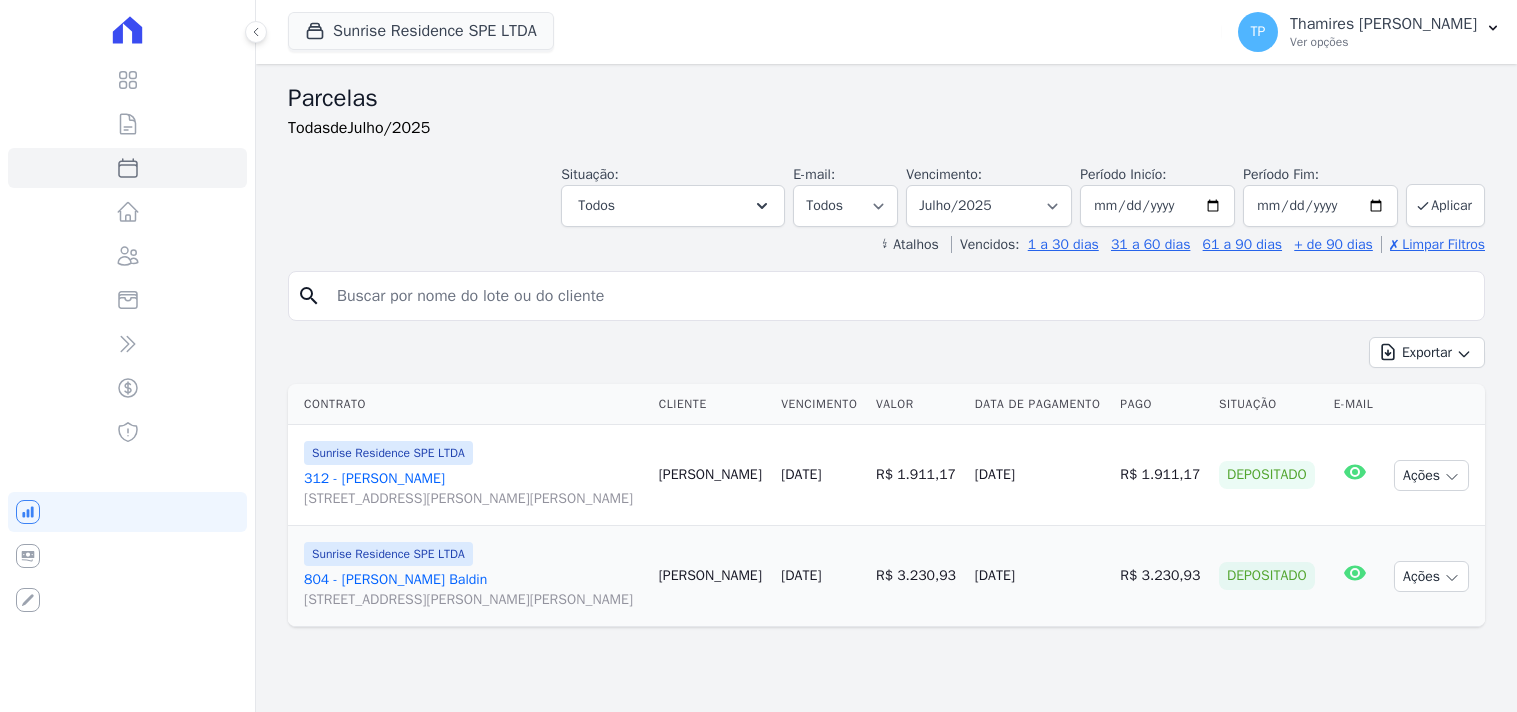 select 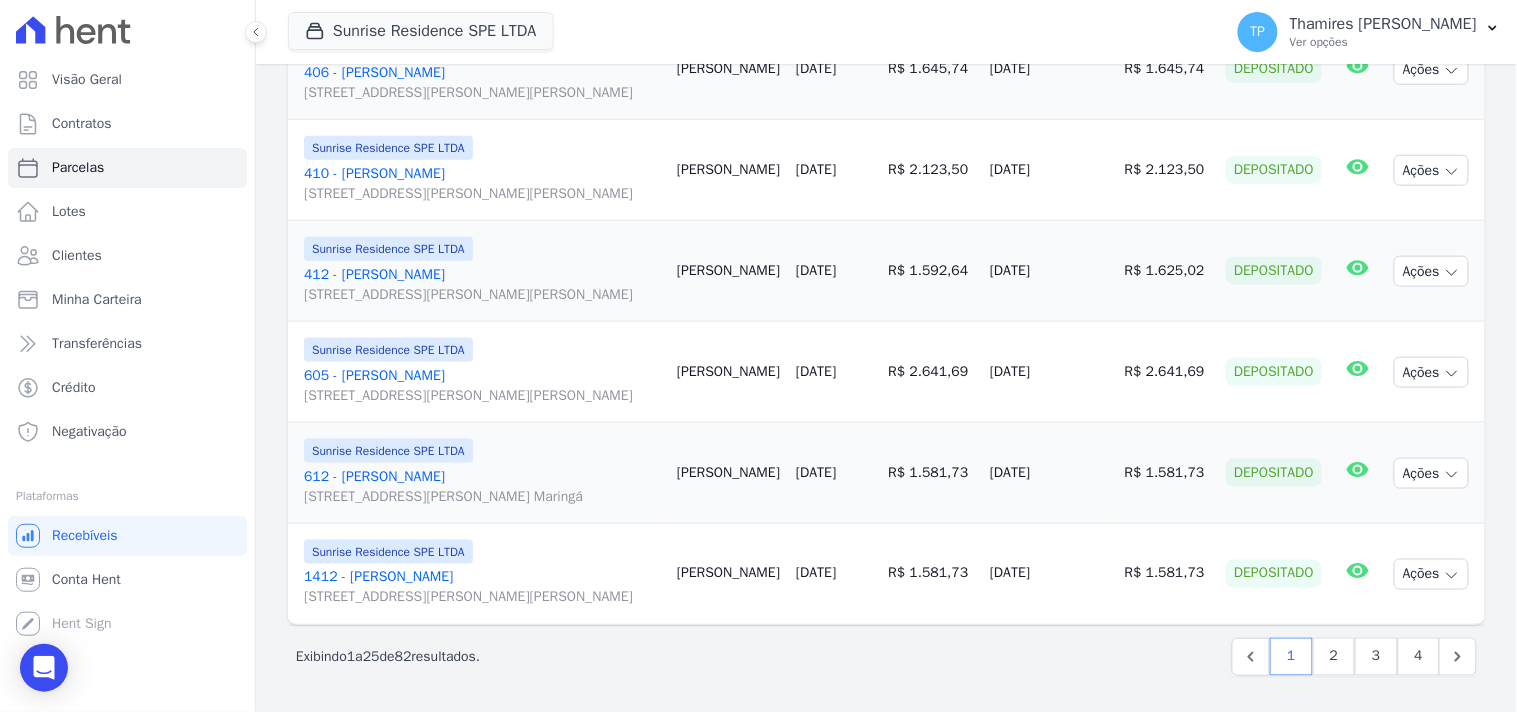 scroll, scrollTop: 2683, scrollLeft: 0, axis: vertical 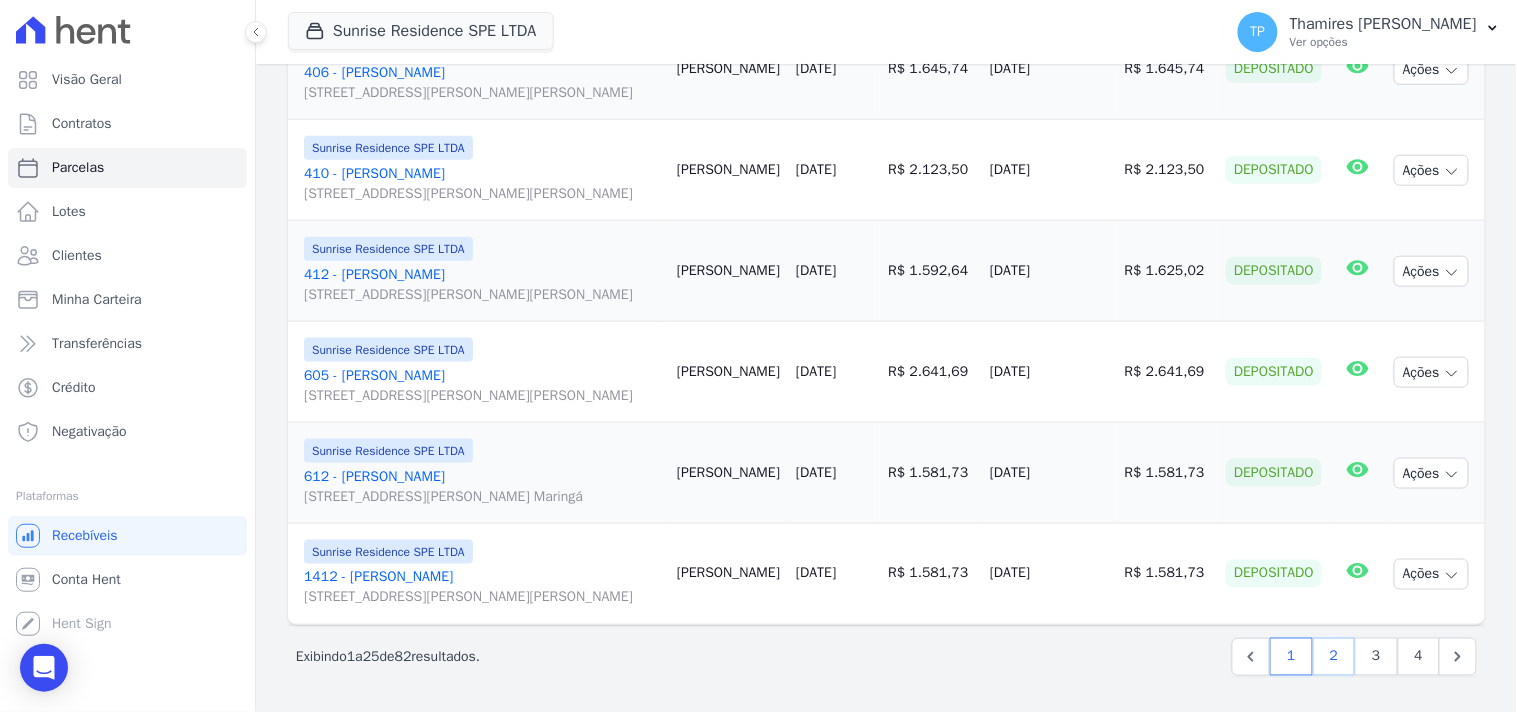 click on "2" at bounding box center (1334, 657) 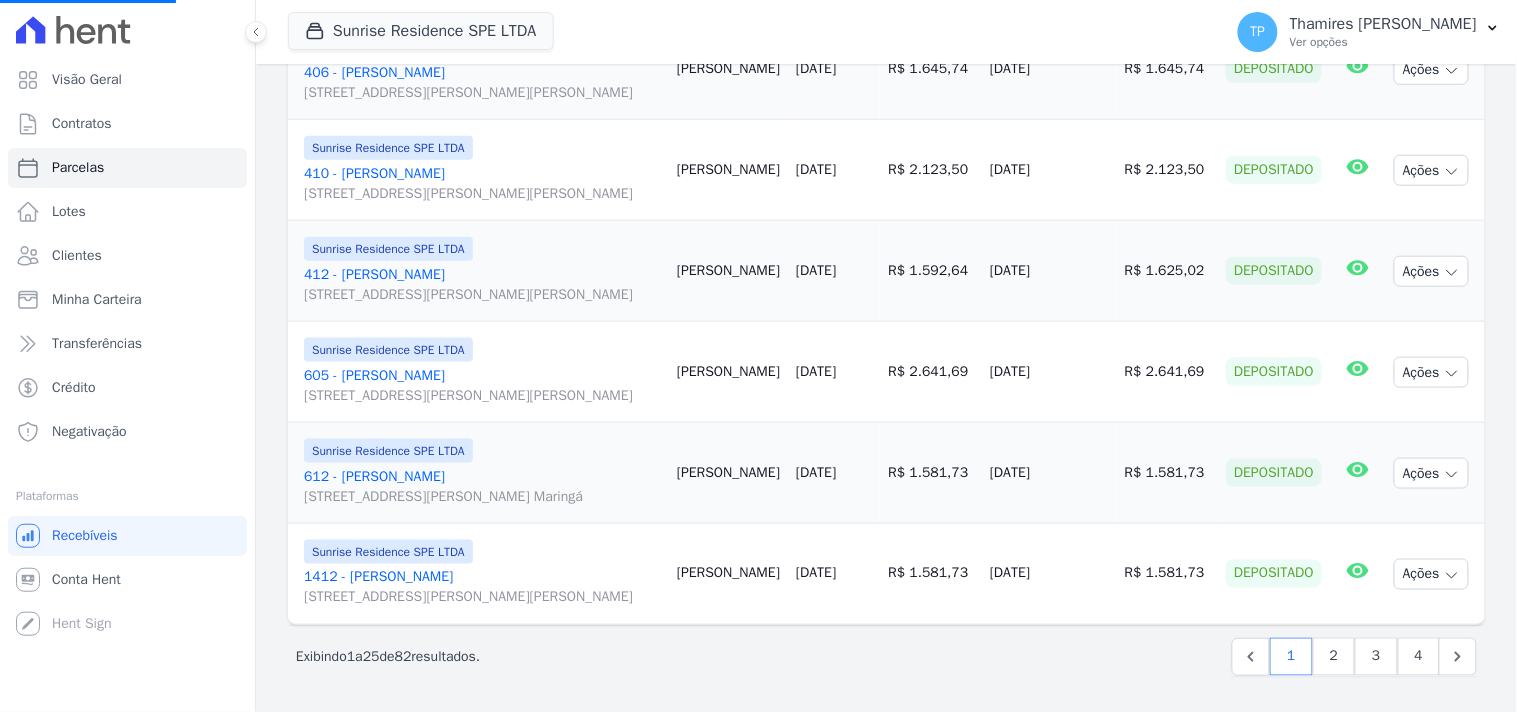 select 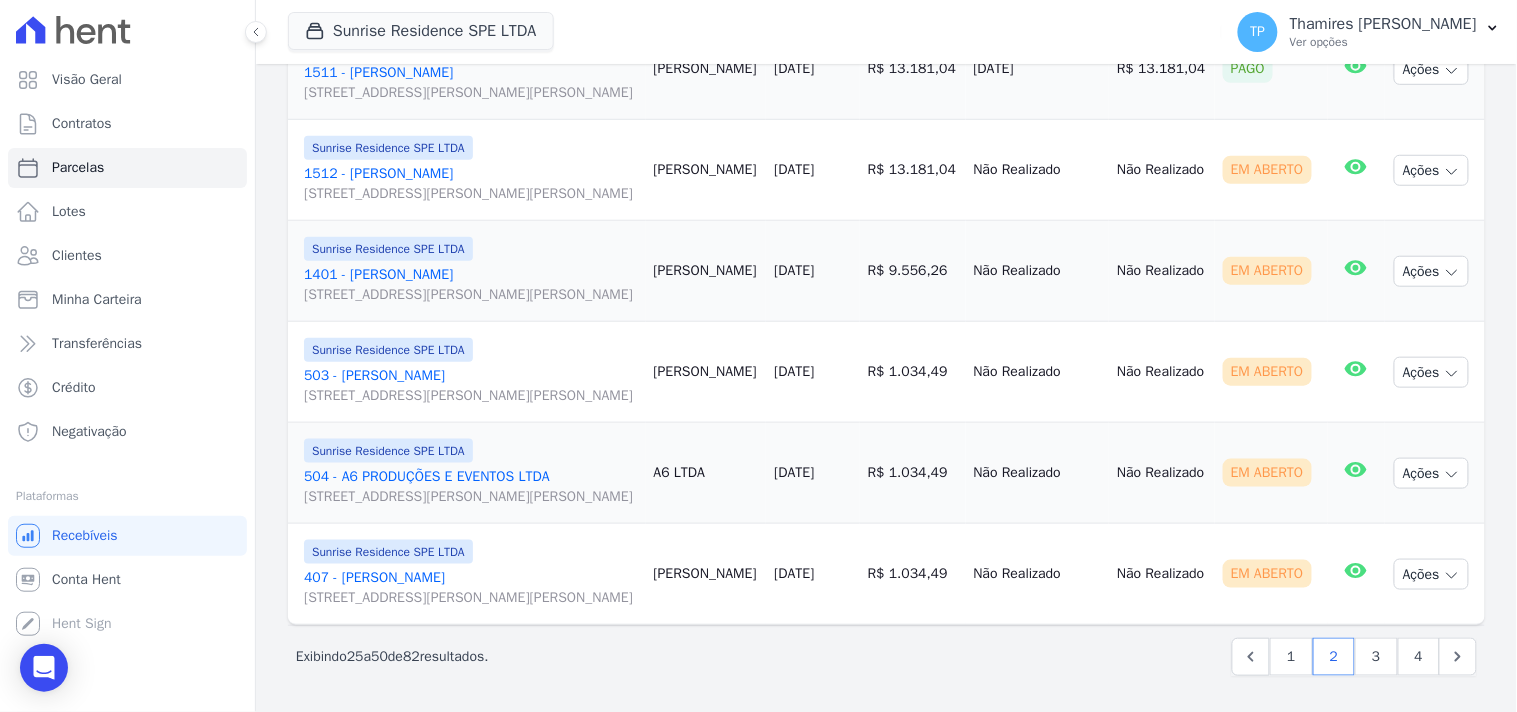 scroll, scrollTop: 2843, scrollLeft: 0, axis: vertical 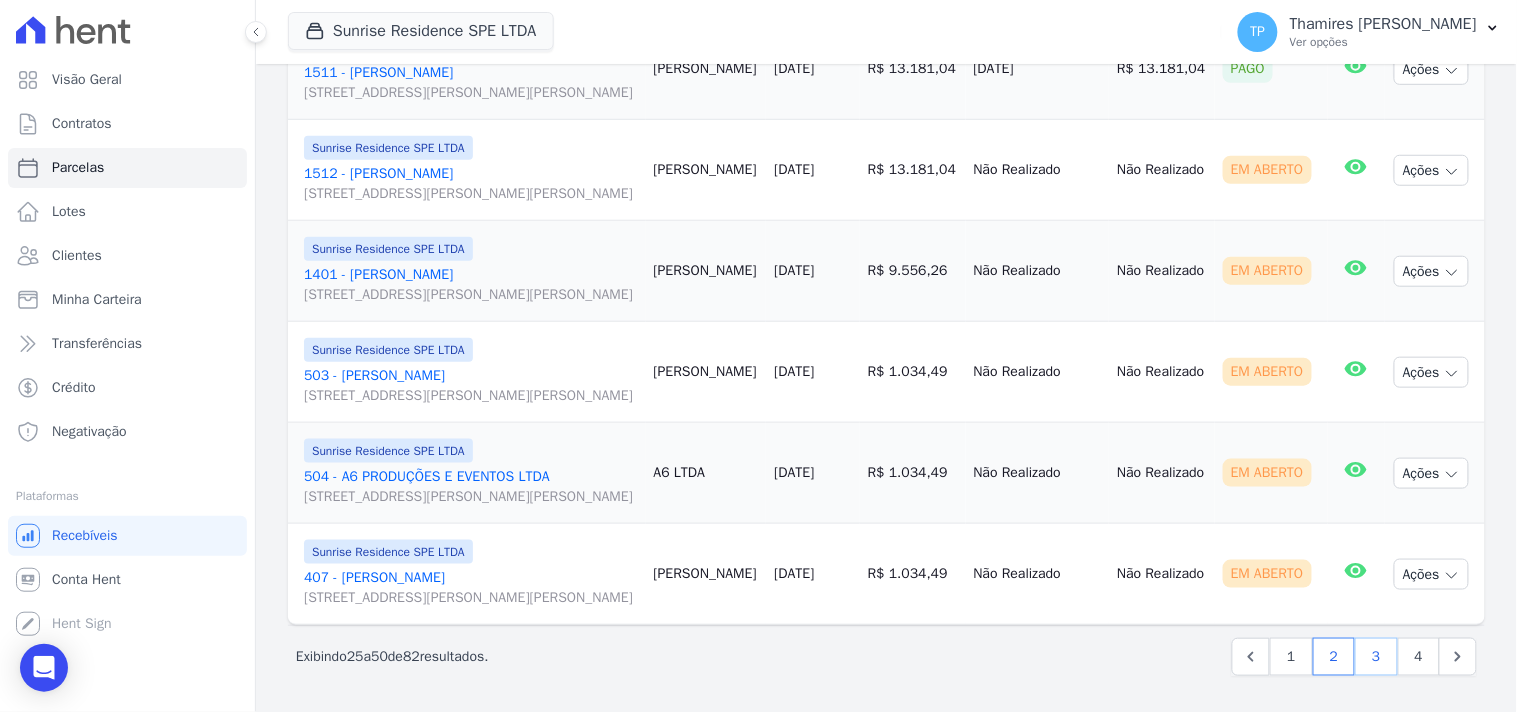 click on "3" at bounding box center [1376, 657] 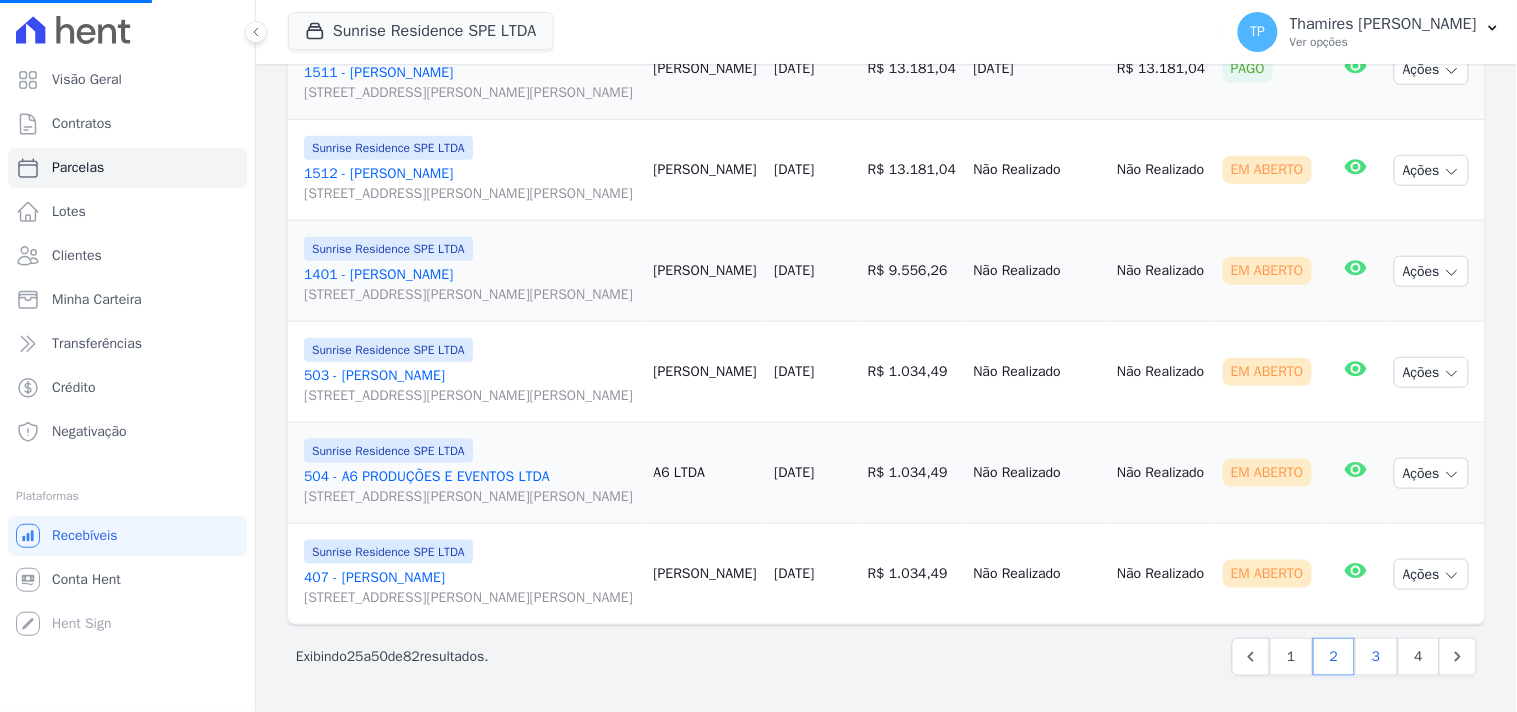 select 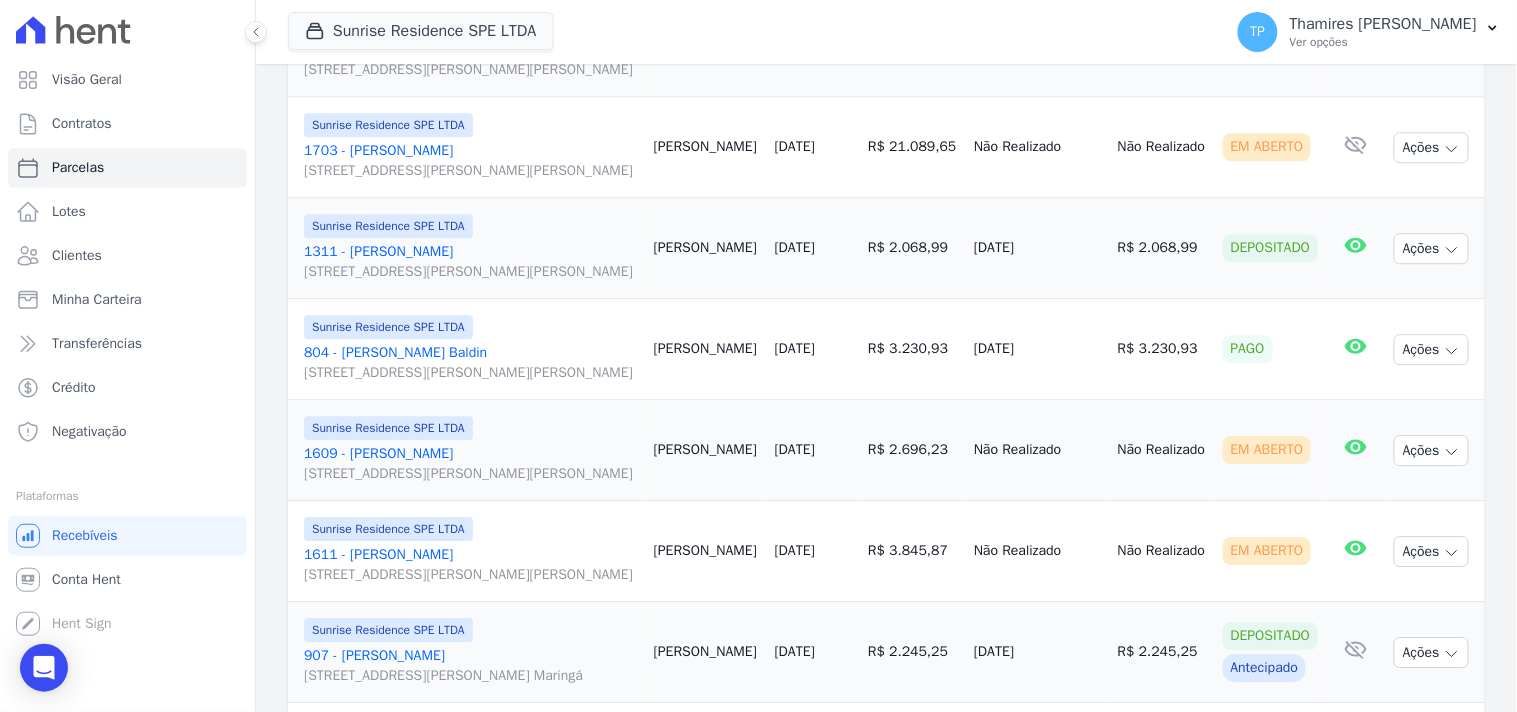 scroll, scrollTop: 1444, scrollLeft: 0, axis: vertical 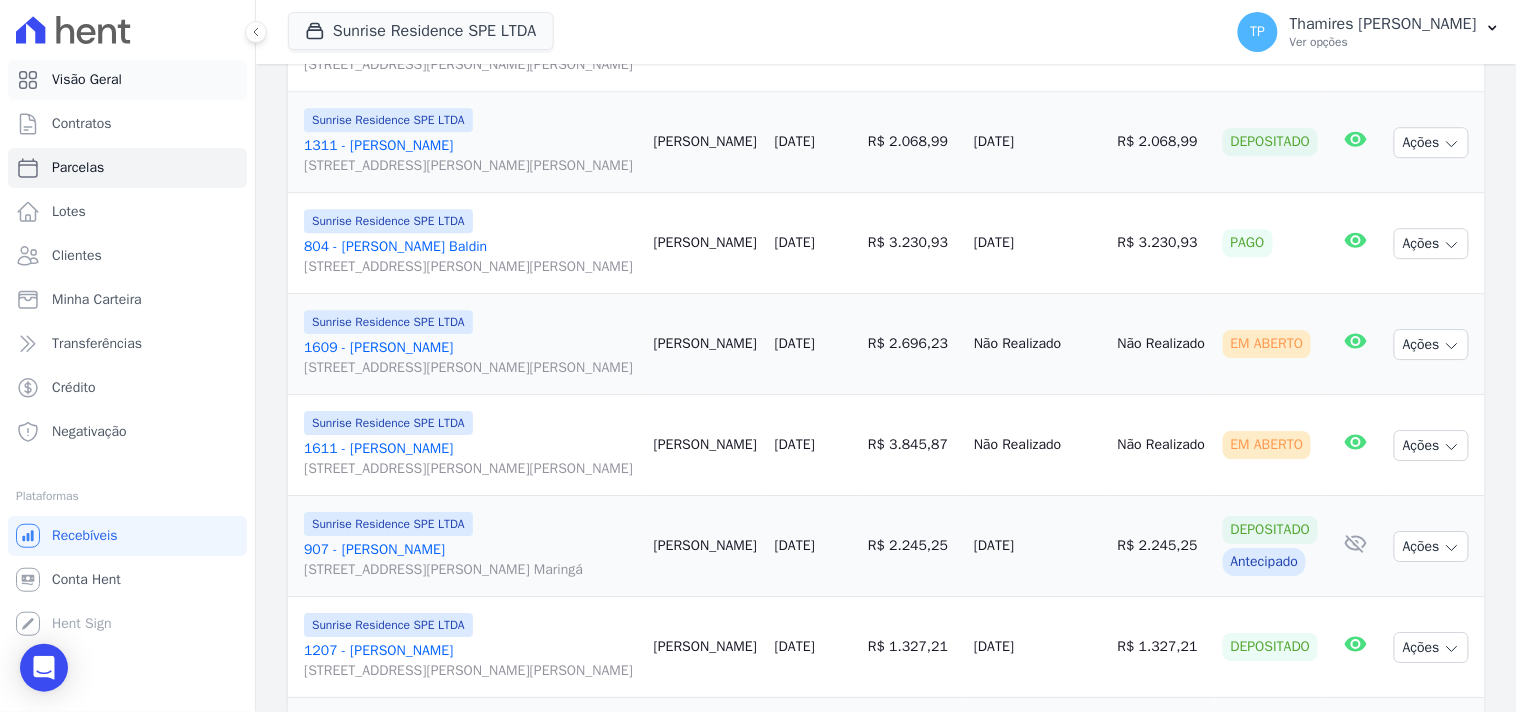 click on "Visão Geral" at bounding box center (127, 80) 